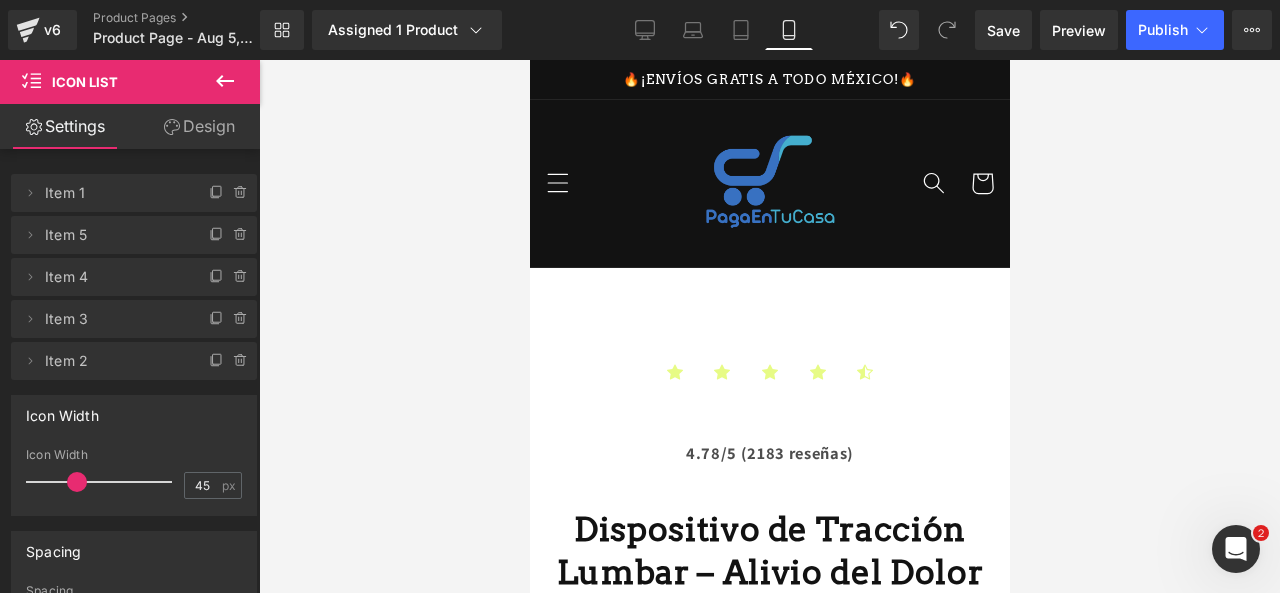 scroll, scrollTop: 1474, scrollLeft: 0, axis: vertical 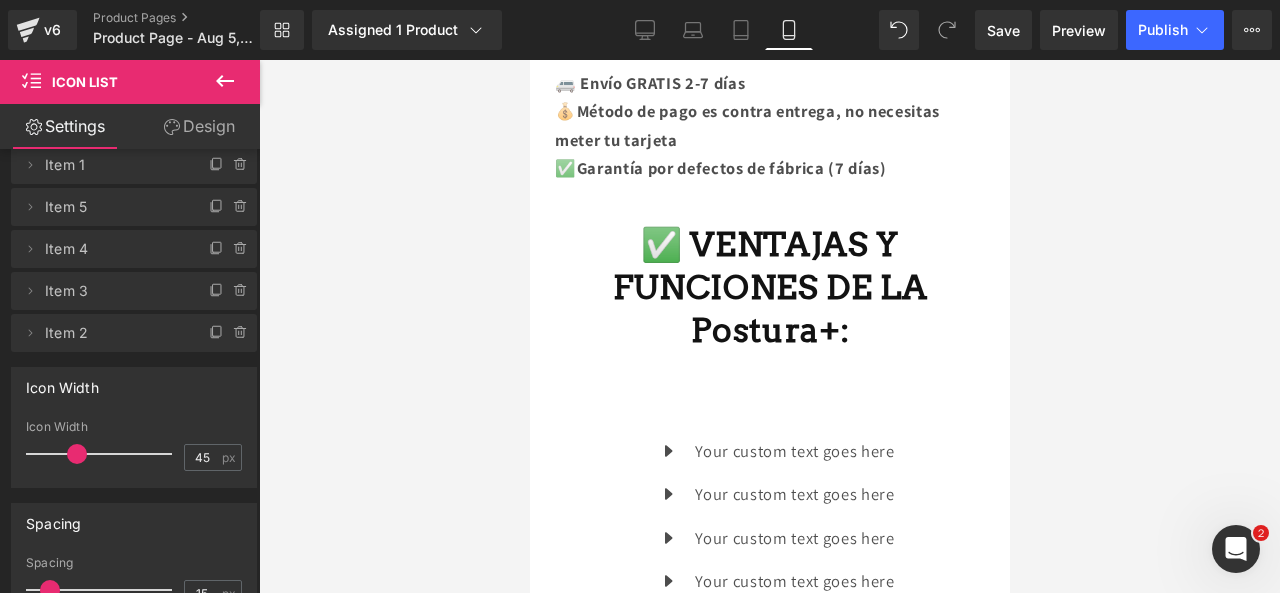 click 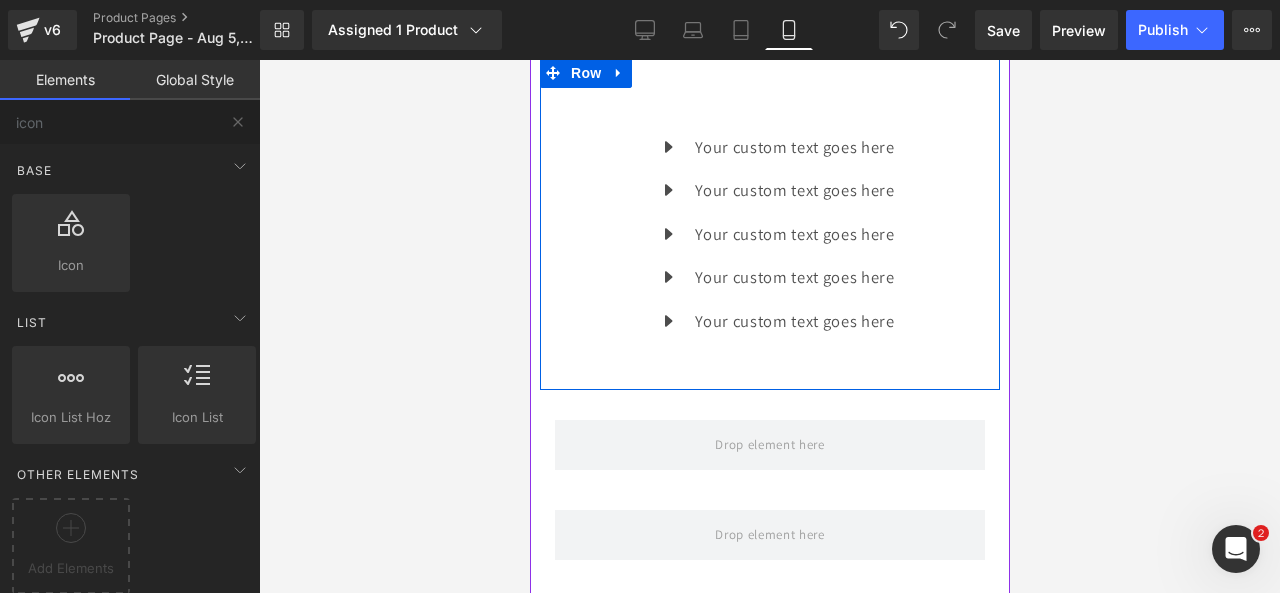 scroll, scrollTop: 1780, scrollLeft: 0, axis: vertical 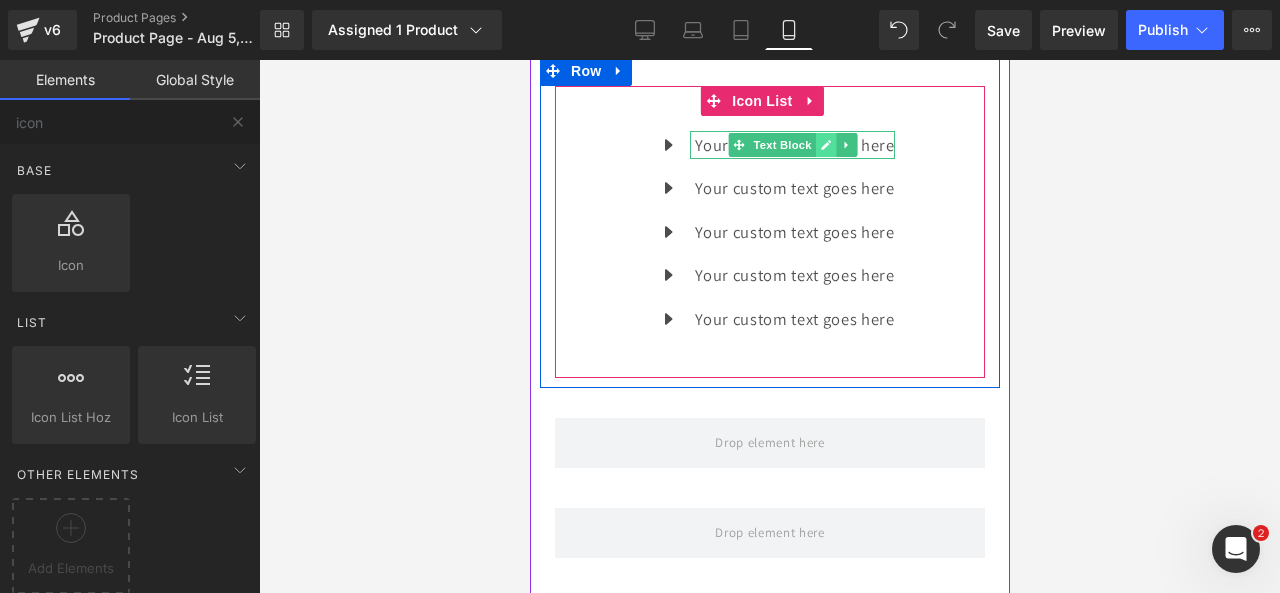 click 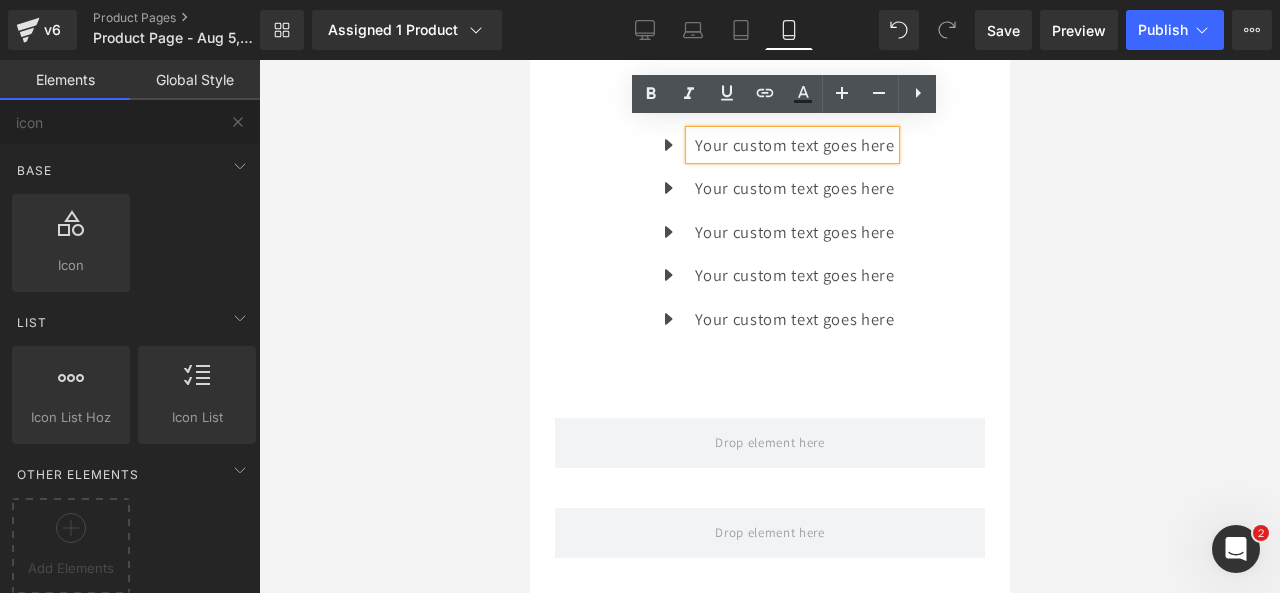click on "Your custom text goes here" at bounding box center [793, 145] 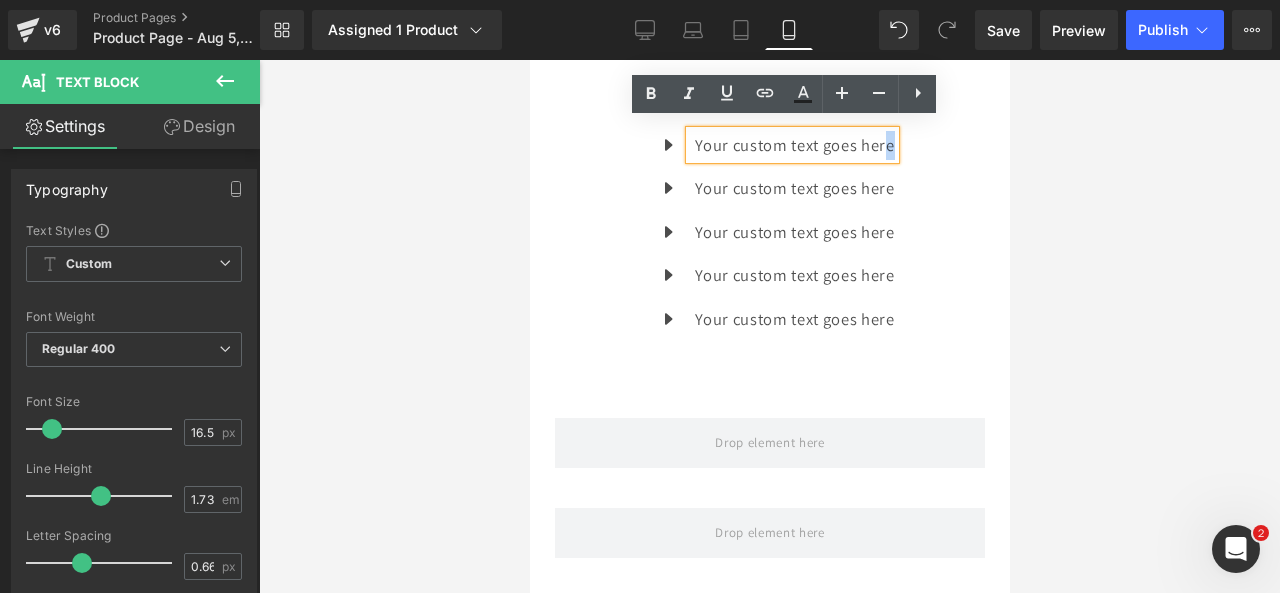 drag, startPoint x: 880, startPoint y: 135, endPoint x: 870, endPoint y: 133, distance: 10.198039 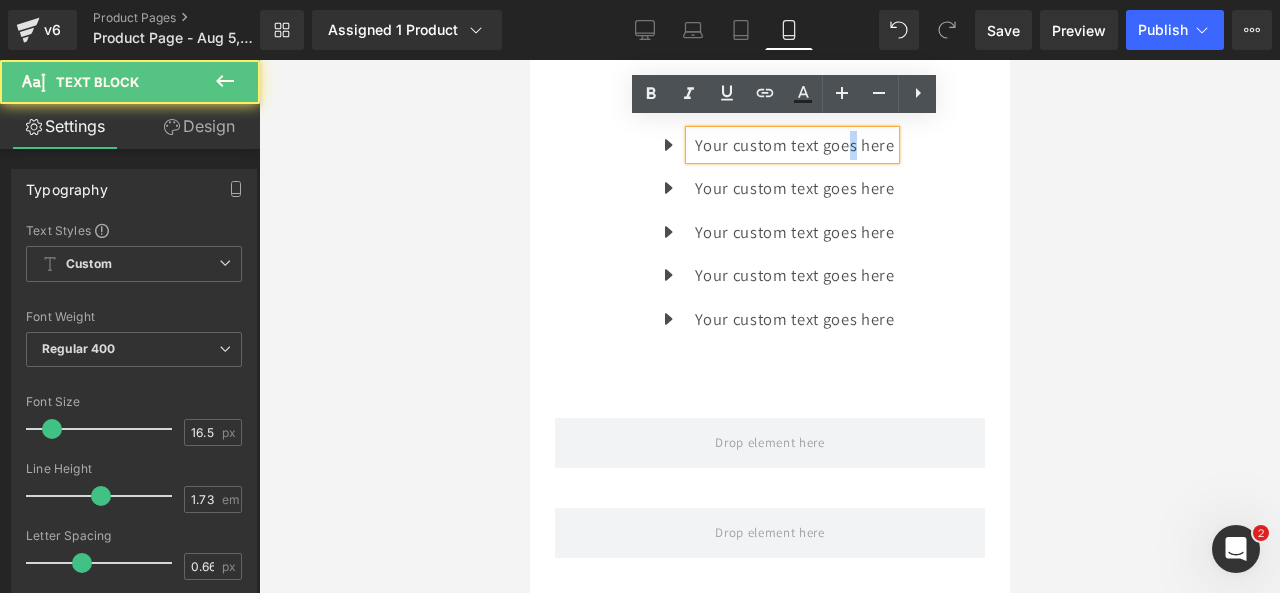 click on "Your custom text goes here" at bounding box center [793, 145] 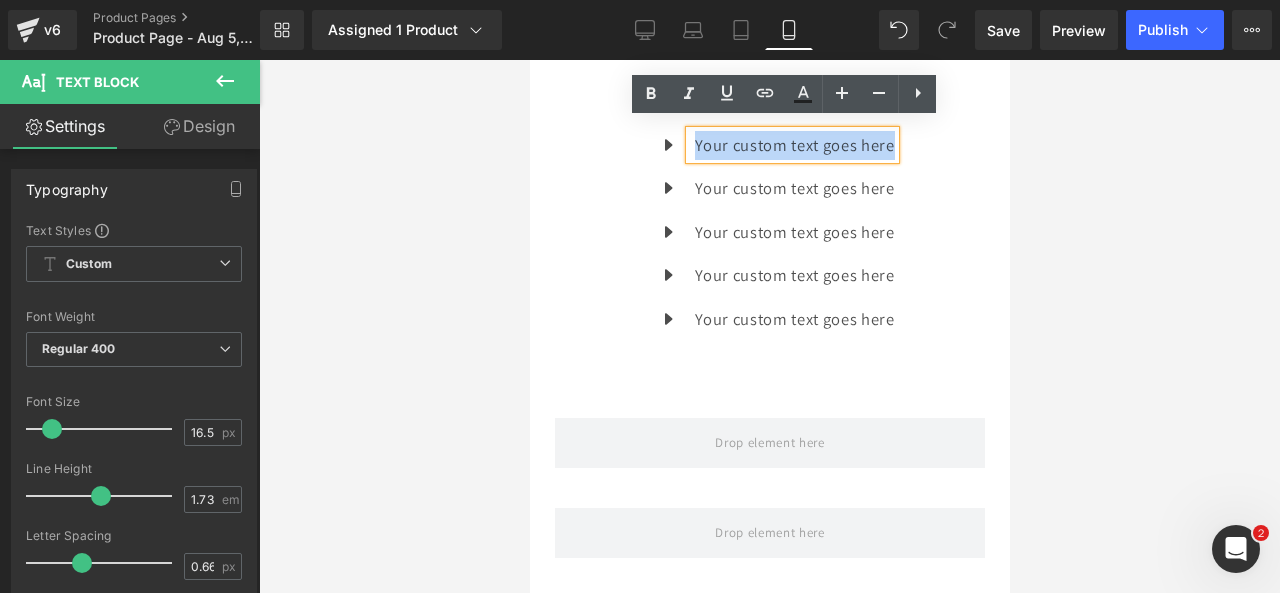 drag, startPoint x: 884, startPoint y: 130, endPoint x: 684, endPoint y: 131, distance: 200.0025 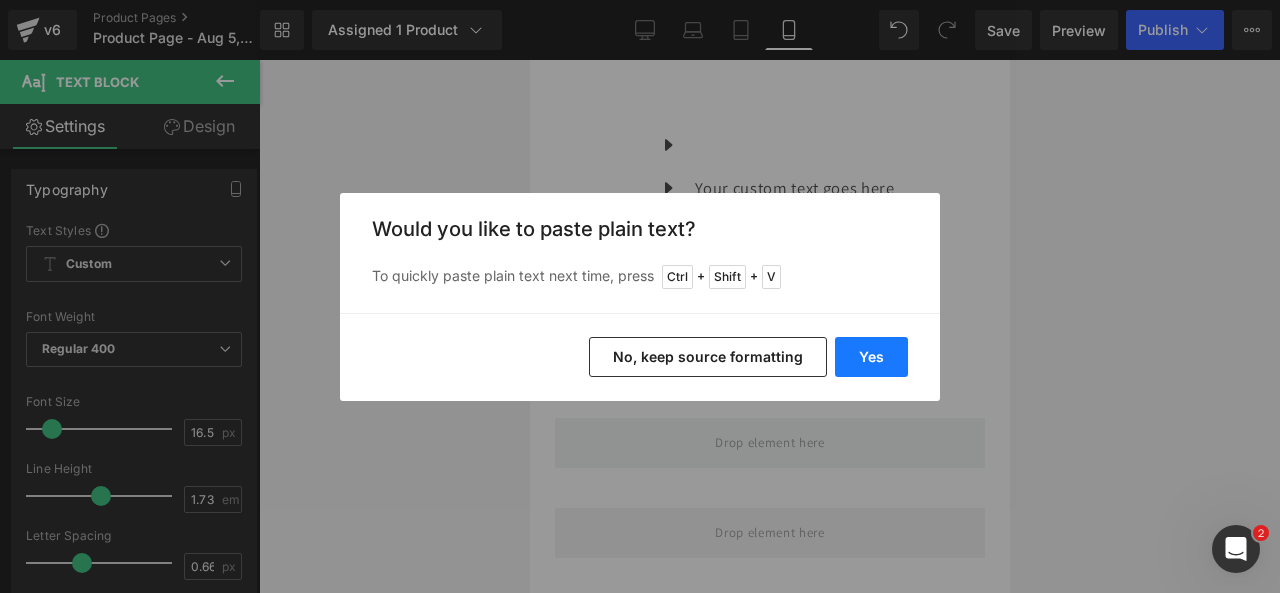 click on "Yes" at bounding box center (871, 357) 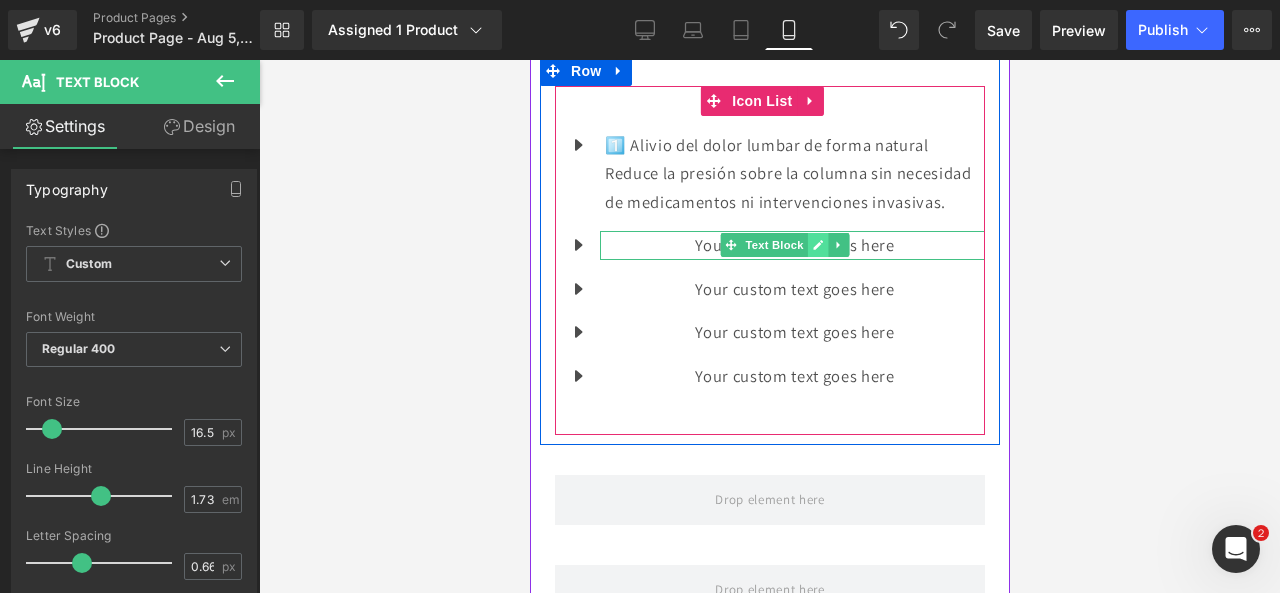 click at bounding box center (817, 245) 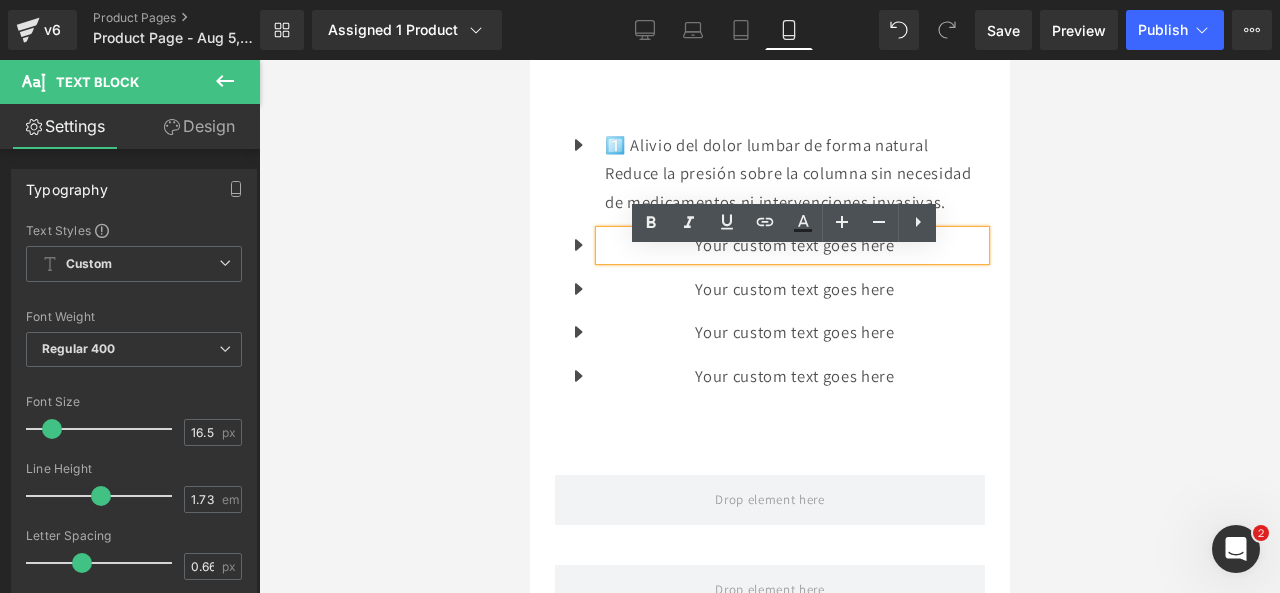 click on "Your custom text goes here" at bounding box center (794, 245) 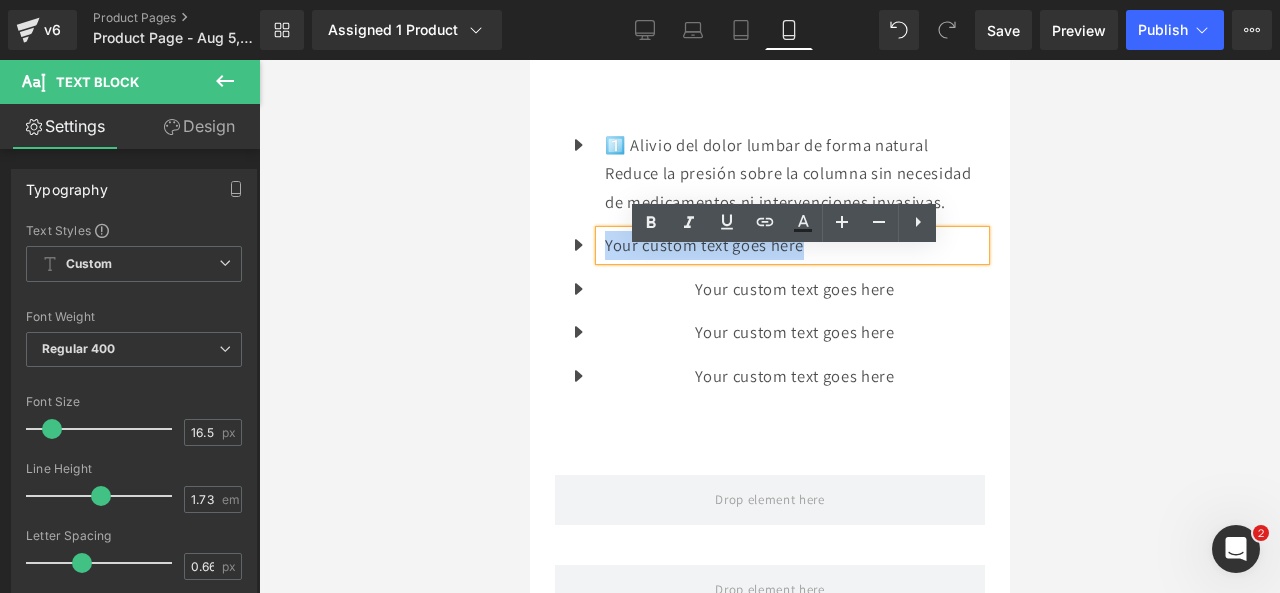 drag, startPoint x: 899, startPoint y: 260, endPoint x: 598, endPoint y: 256, distance: 301.02658 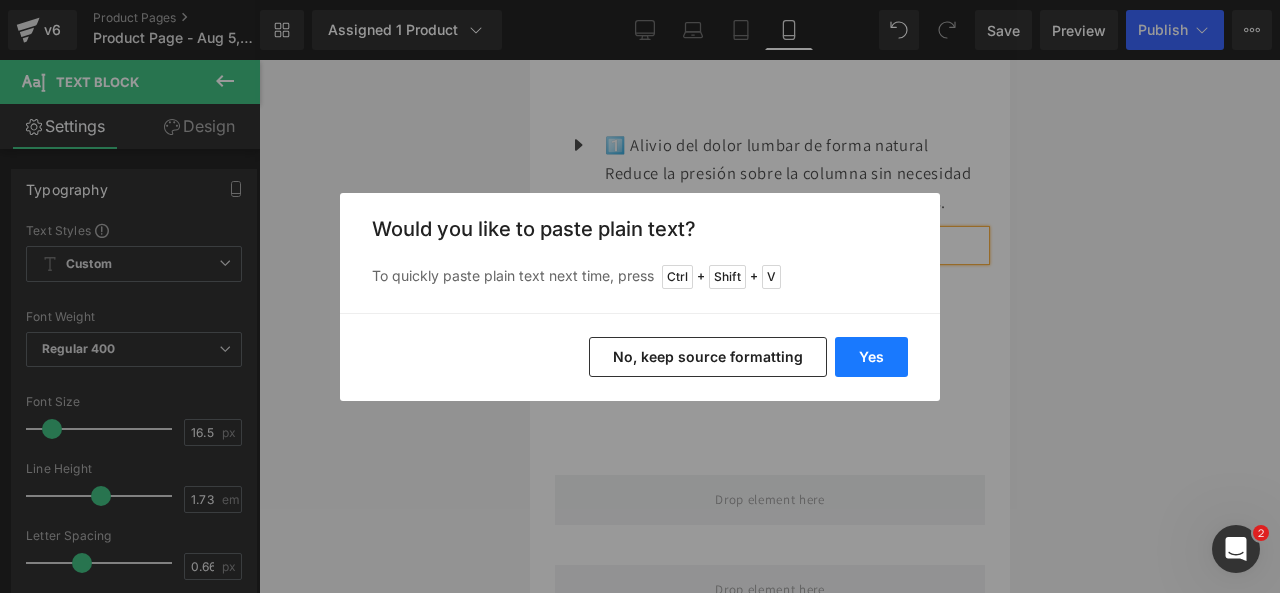 click on "Yes" at bounding box center [871, 357] 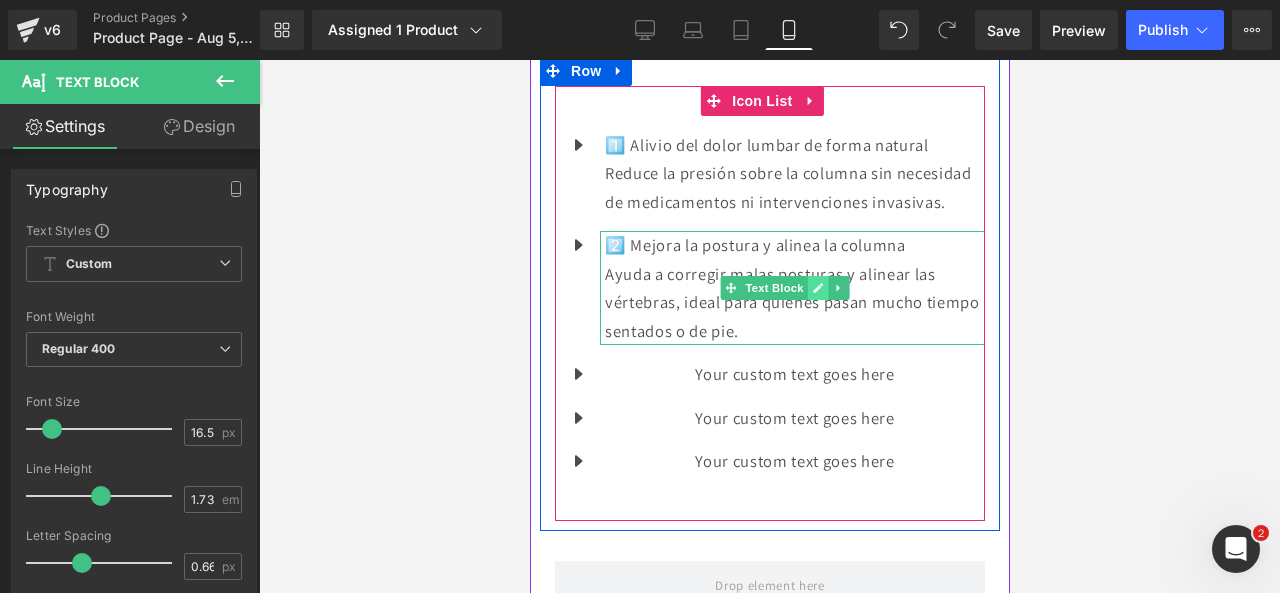 click at bounding box center (817, 288) 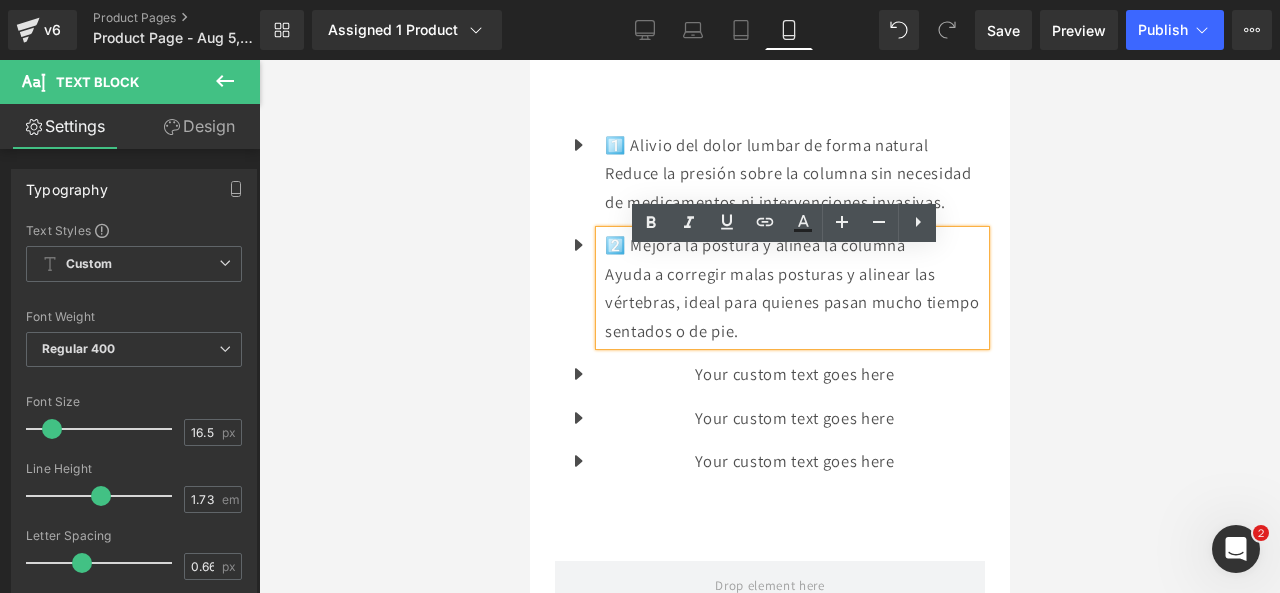 click on "Ayuda a corregir malas posturas y alinear las vértebras, ideal para quienes pasan mucho tiempo sentados o de pie." at bounding box center (794, 303) 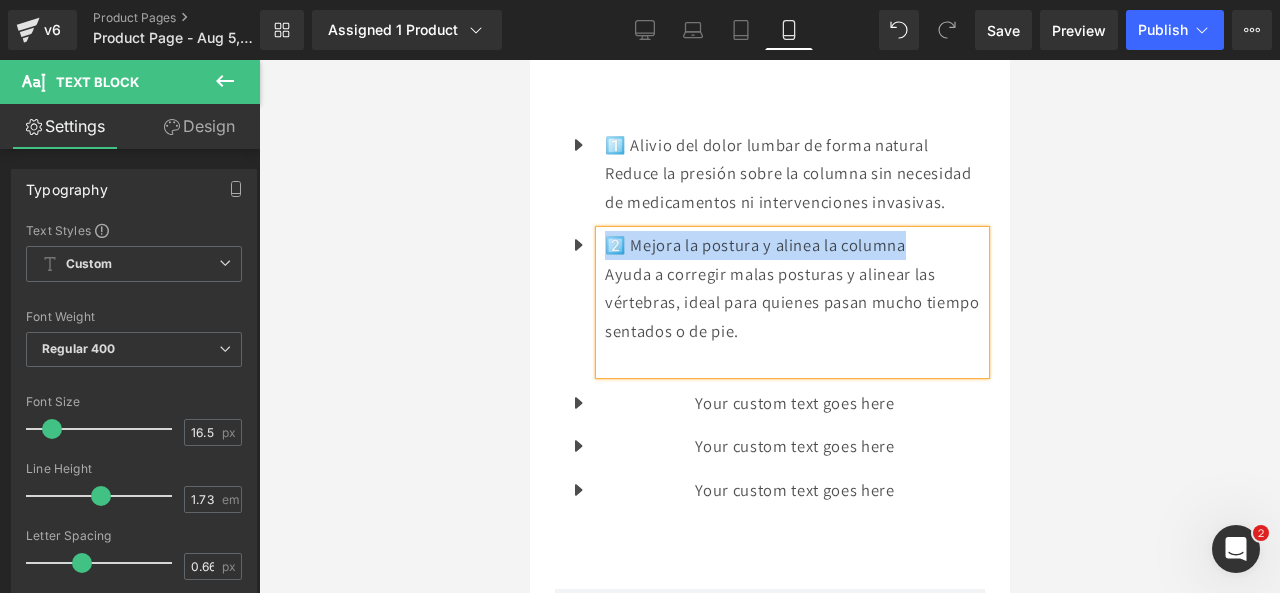 drag, startPoint x: 911, startPoint y: 258, endPoint x: 606, endPoint y: 255, distance: 305.01474 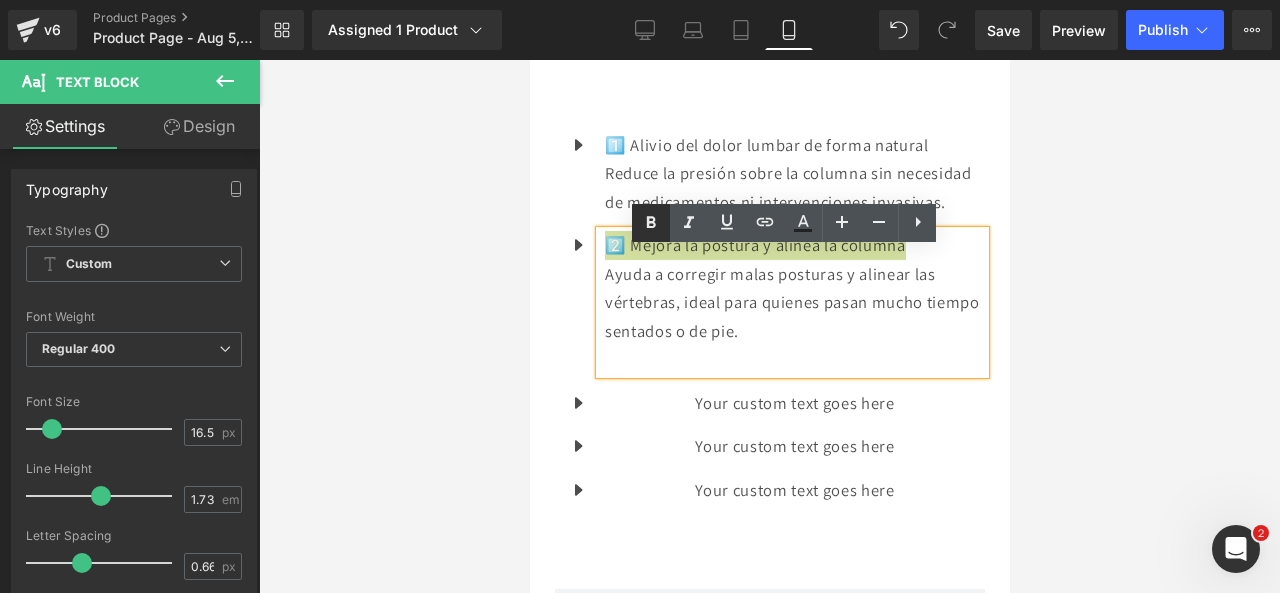 click 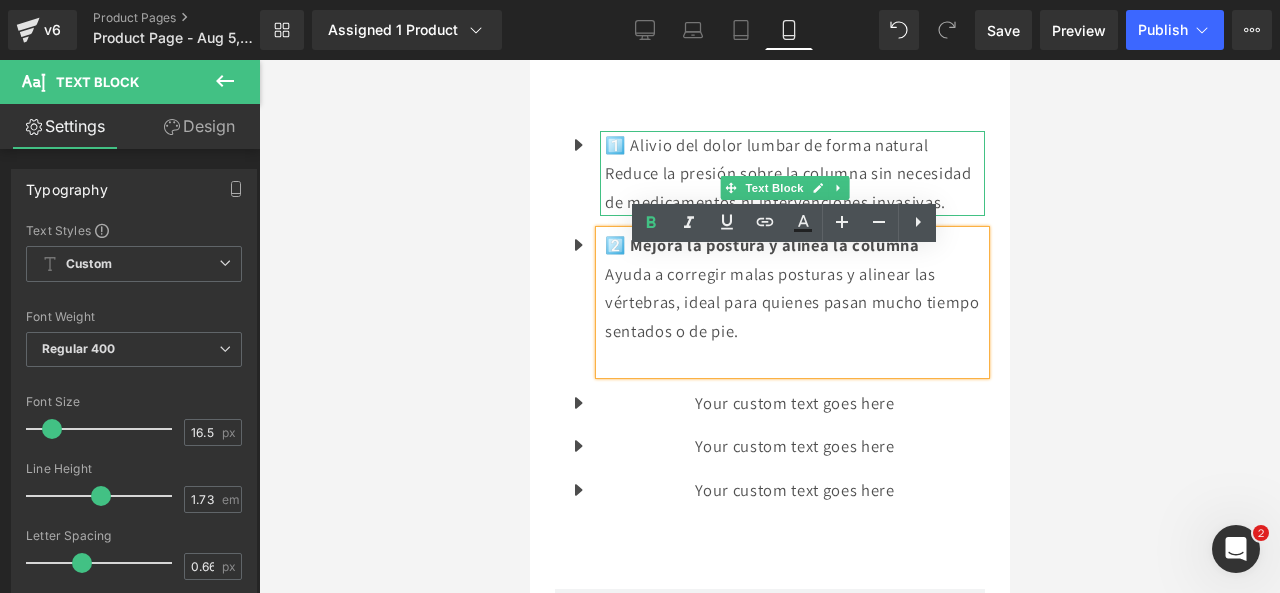 click on "Reduce la presión sobre la columna sin necesidad de medicamentos ni intervenciones invasivas." at bounding box center (794, 187) 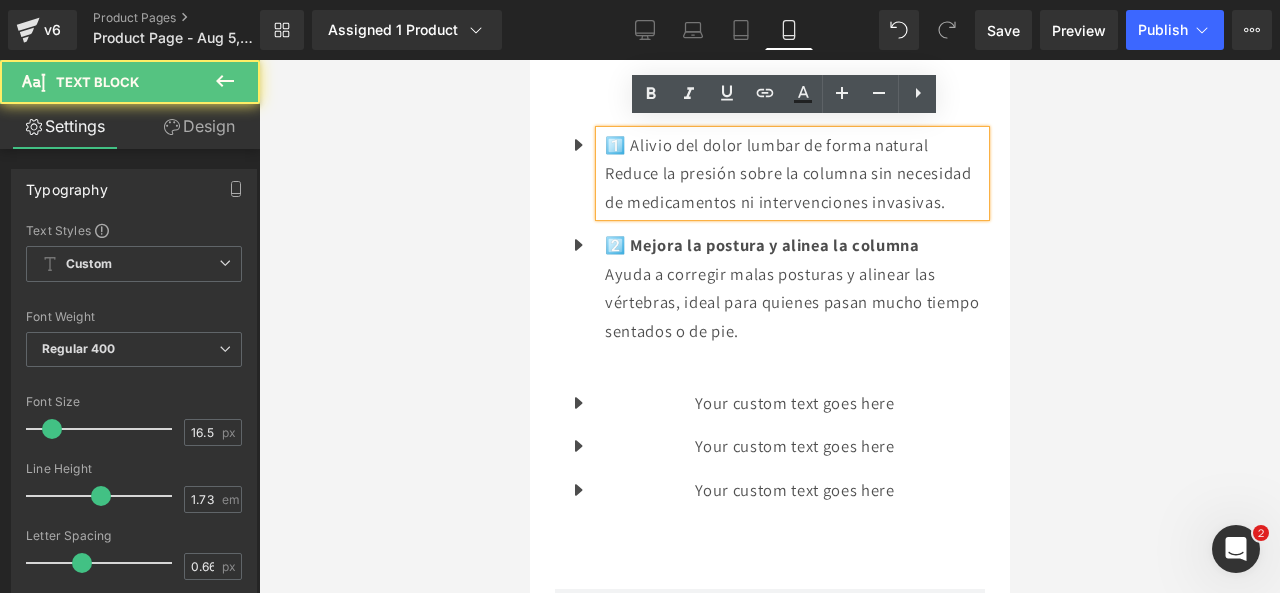 click on "Reduce la presión sobre la columna sin necesidad de medicamentos ni intervenciones invasivas." at bounding box center [794, 187] 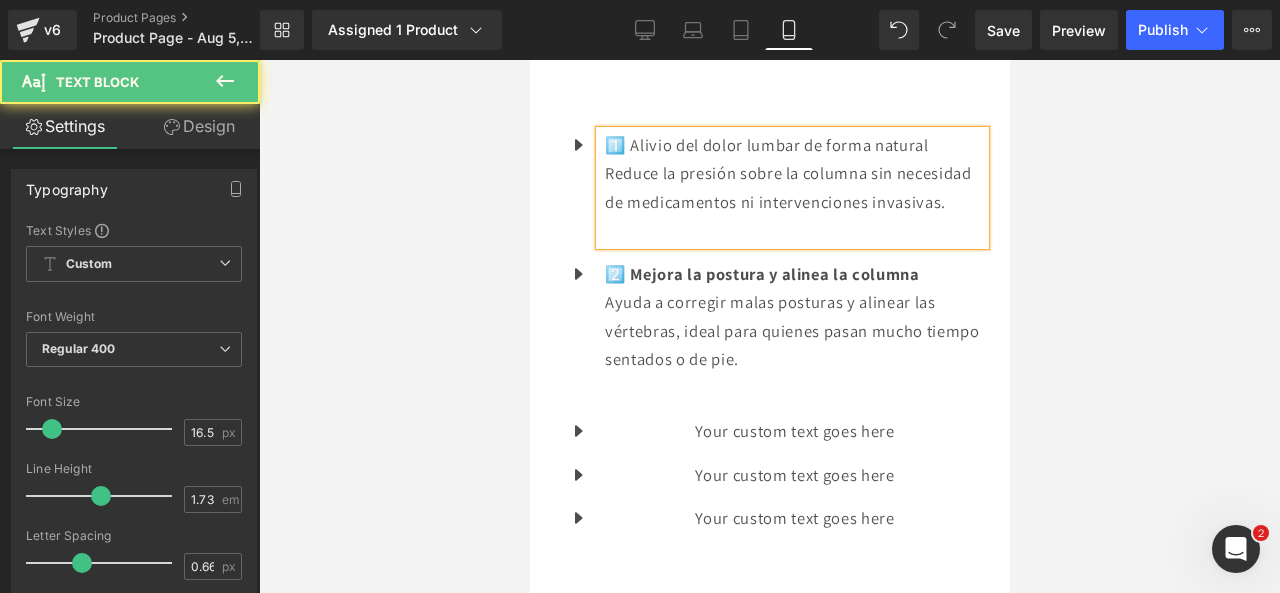 click on "1️⃣ Alivio del dolor lumbar de forma natural" at bounding box center [794, 145] 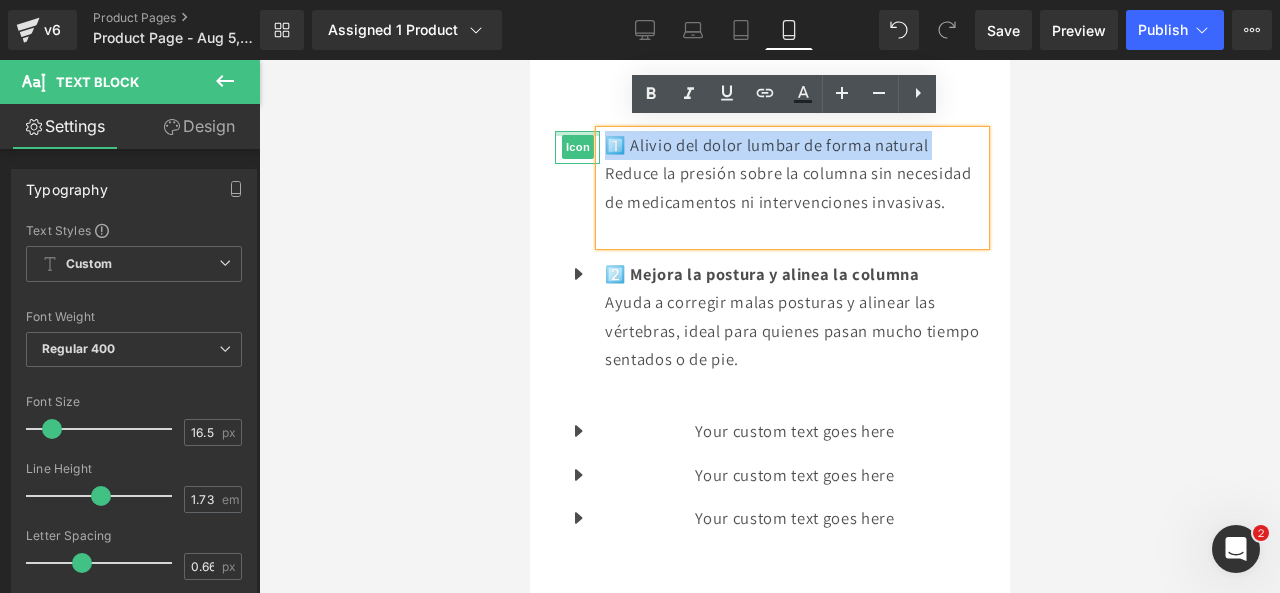 drag, startPoint x: 932, startPoint y: 129, endPoint x: 591, endPoint y: 123, distance: 341.0528 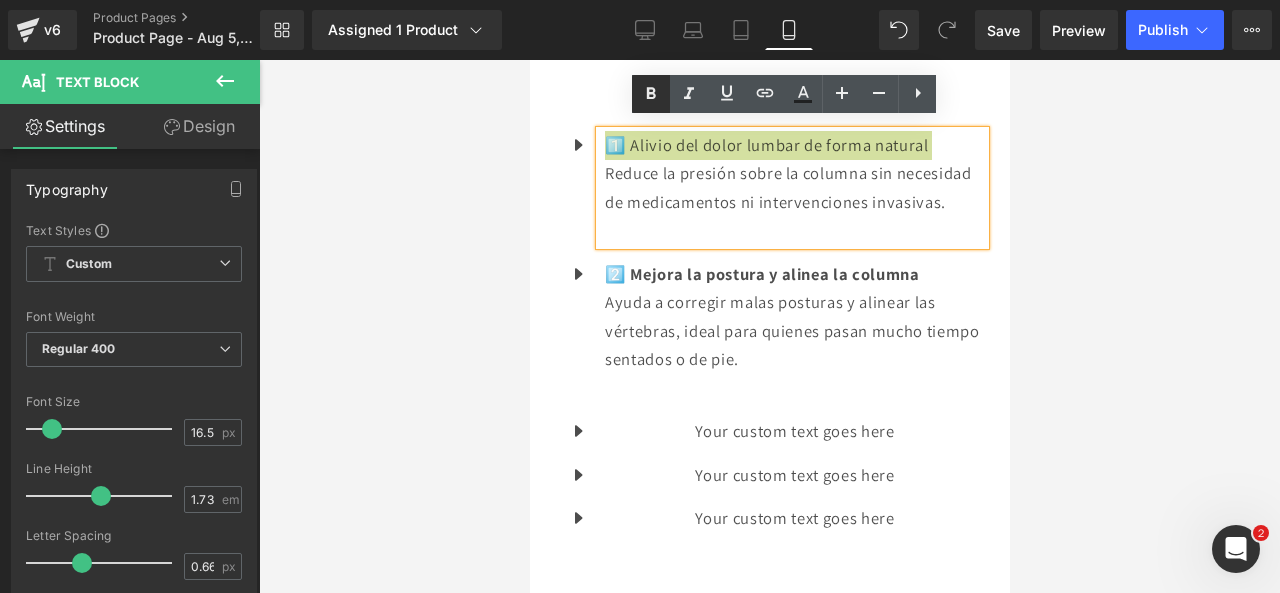 click 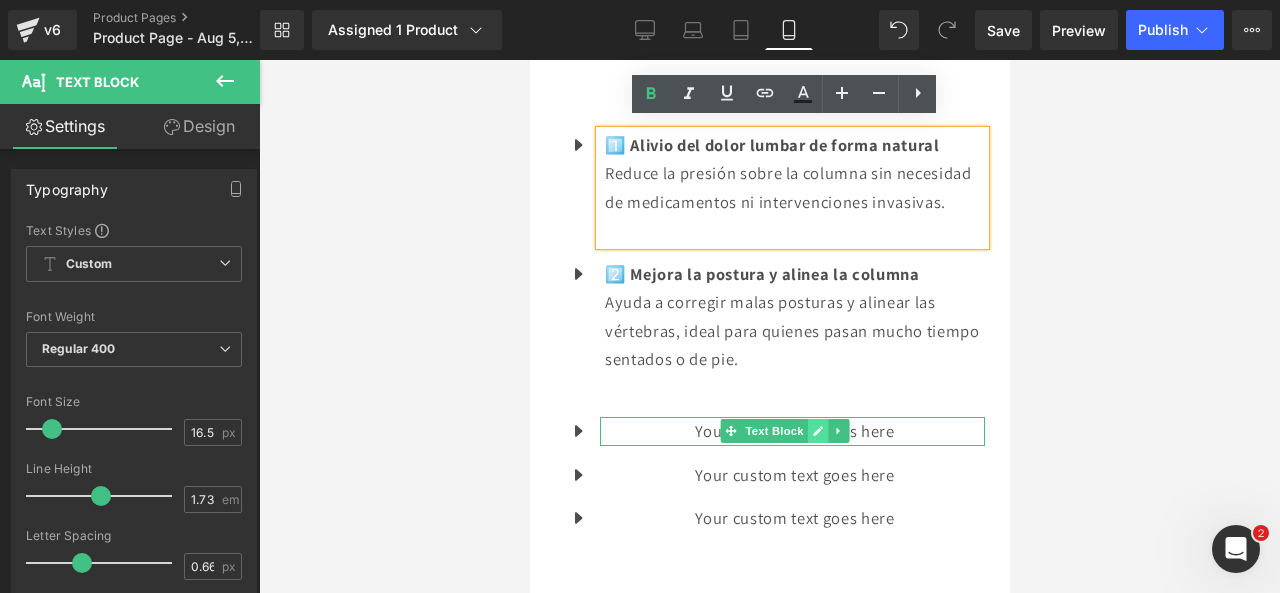 click 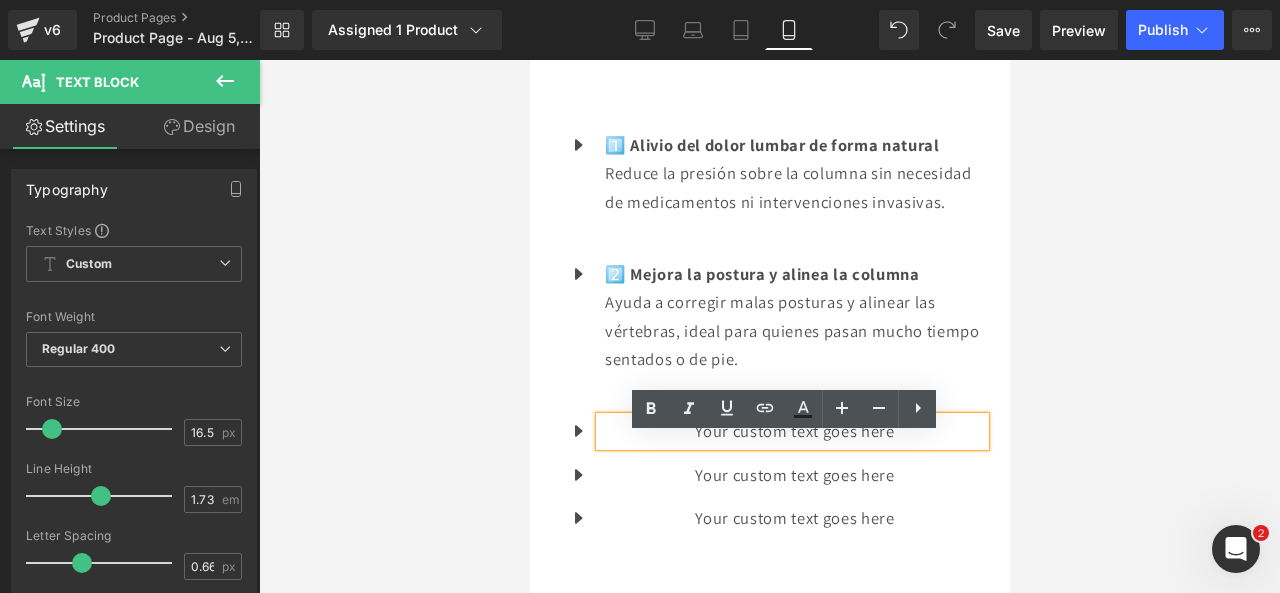 click on "Your custom text goes here" at bounding box center [794, 431] 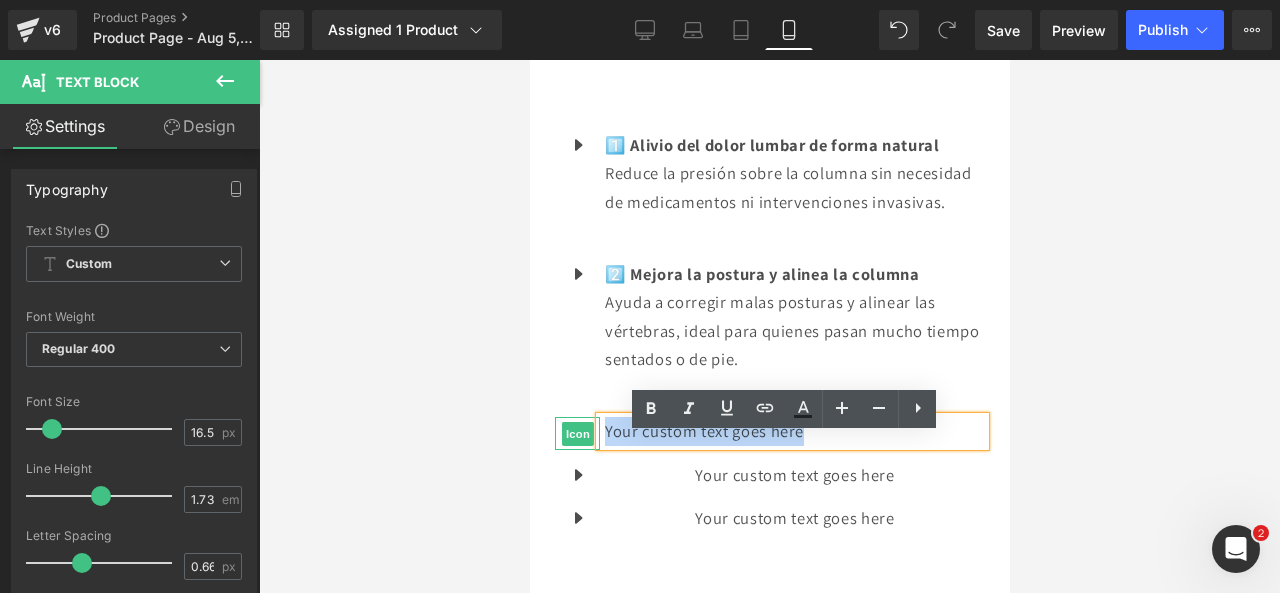 drag, startPoint x: 893, startPoint y: 449, endPoint x: 590, endPoint y: 439, distance: 303.16498 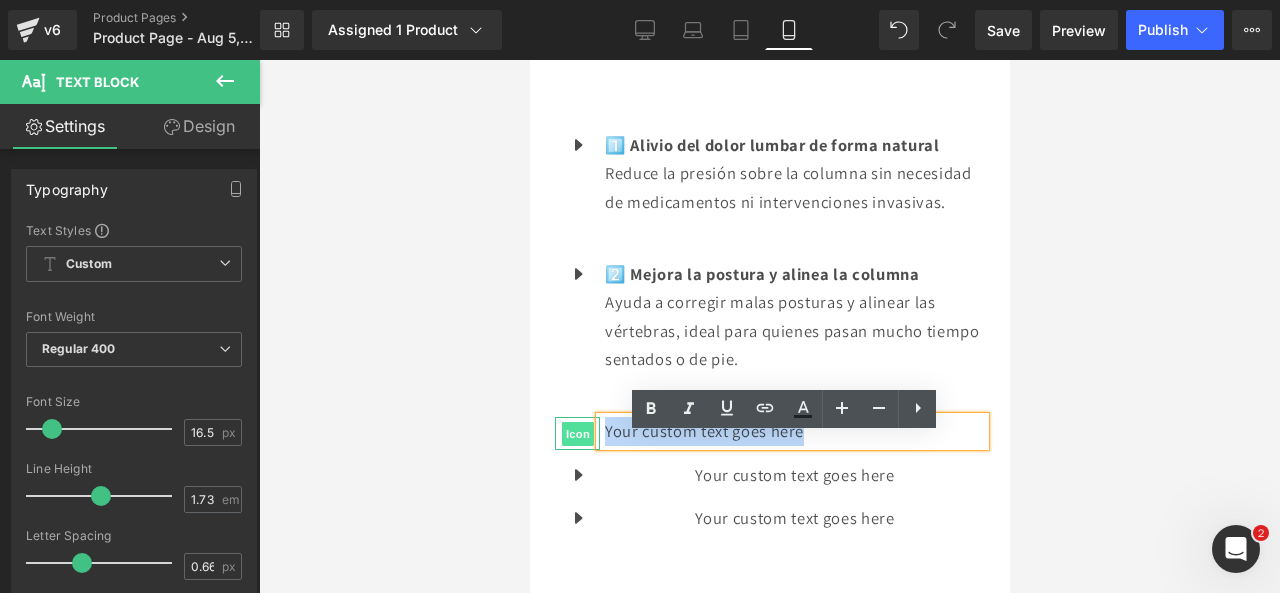 type 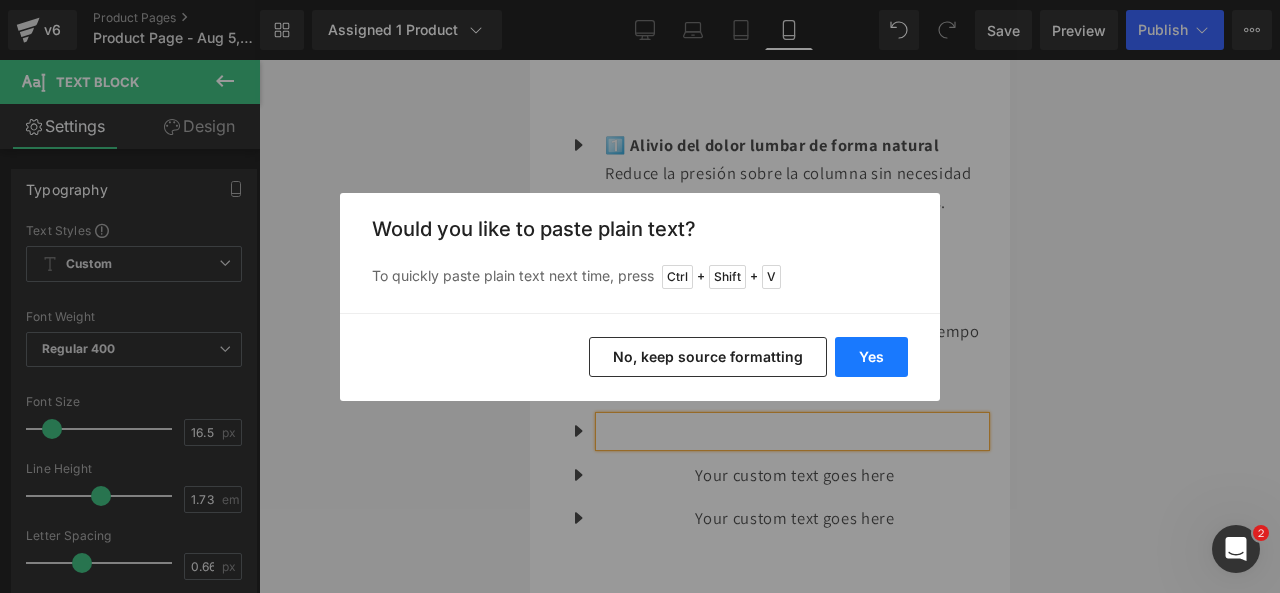 click on "Yes" at bounding box center [871, 357] 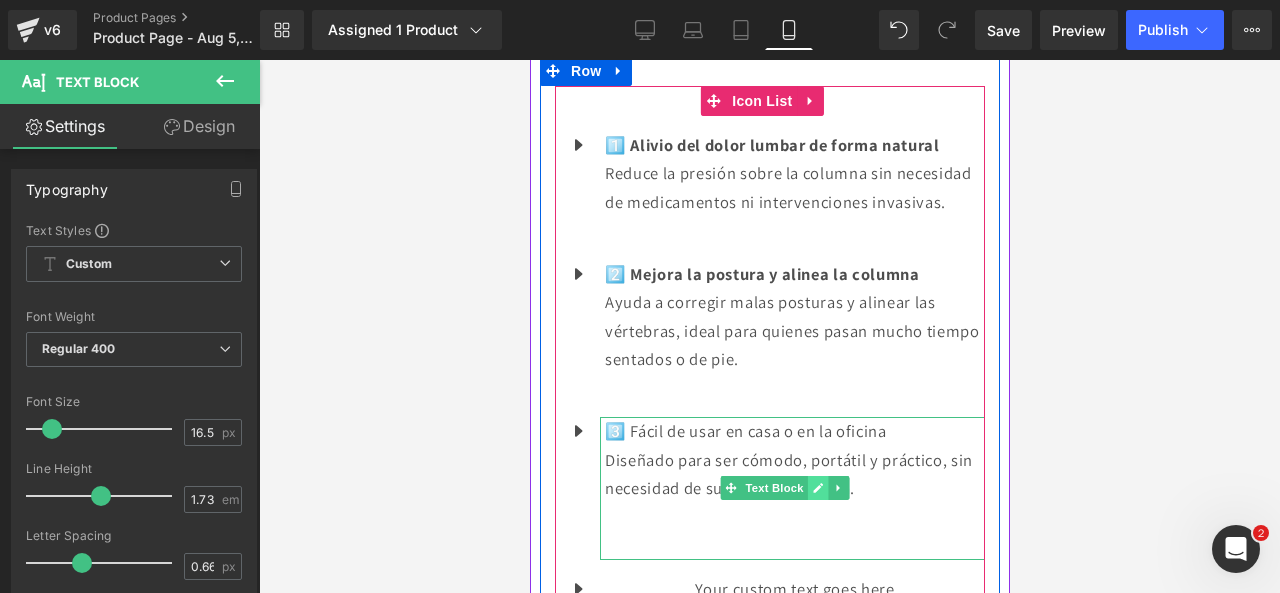 click 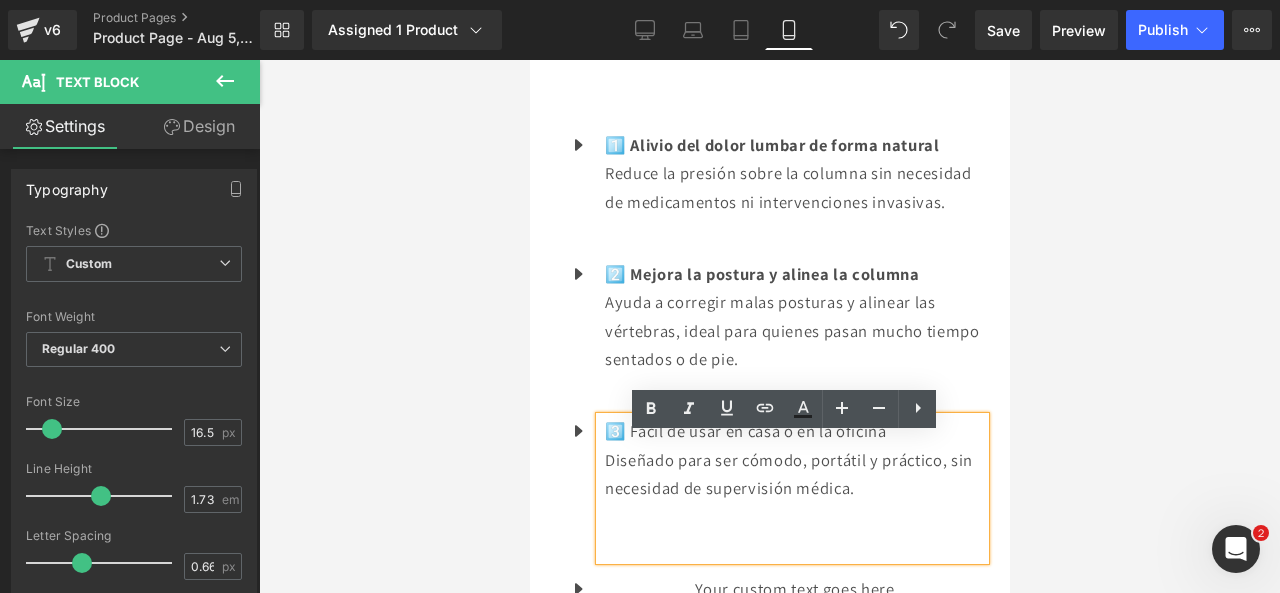 click at bounding box center (794, 545) 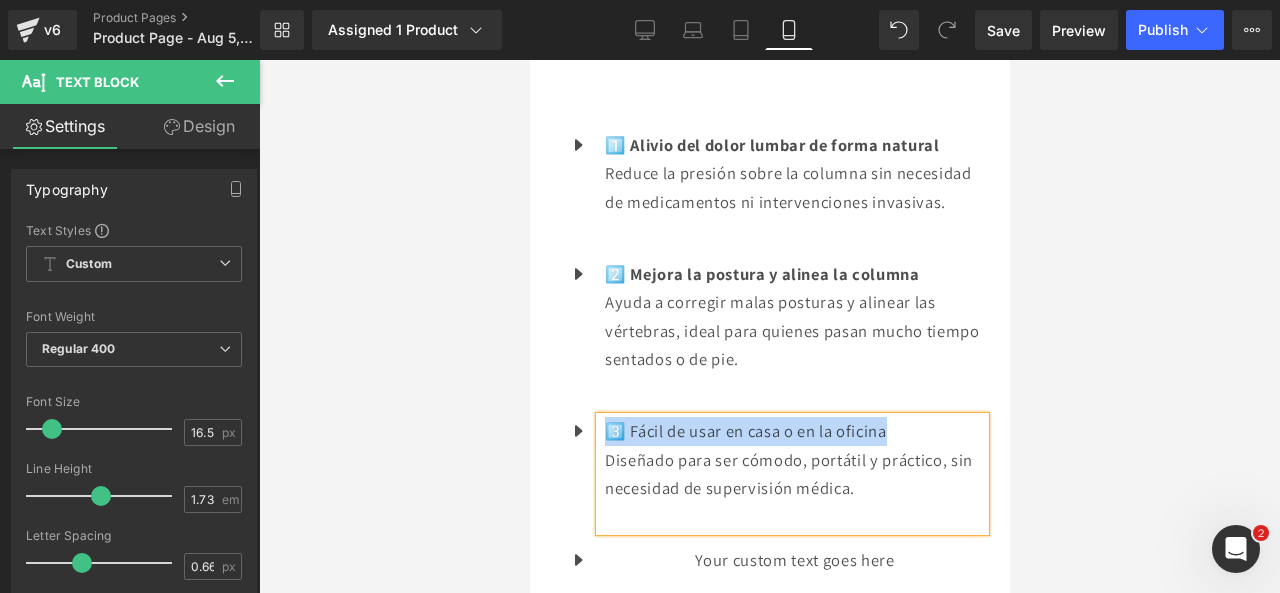 drag, startPoint x: 920, startPoint y: 447, endPoint x: 604, endPoint y: 442, distance: 316.03955 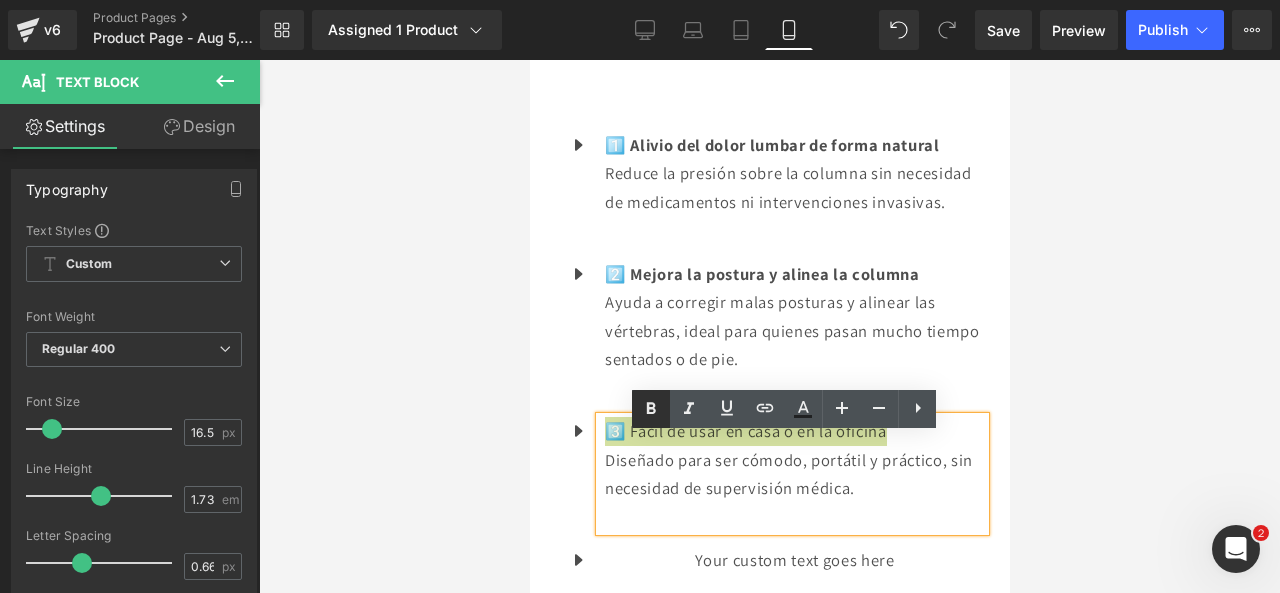 click 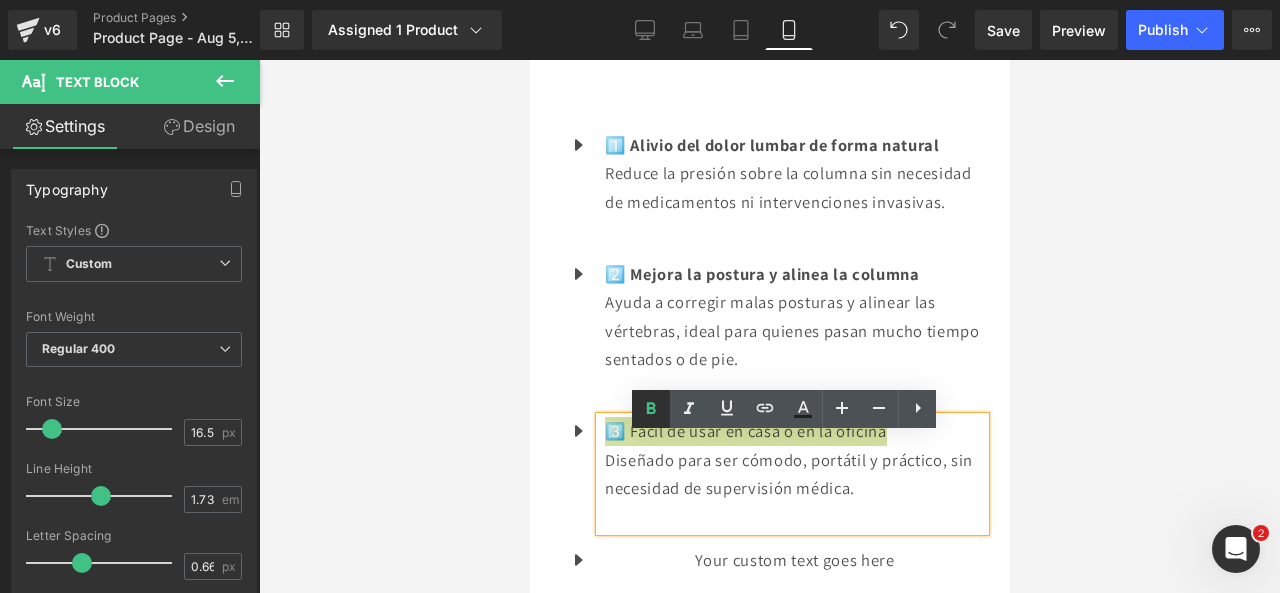 click 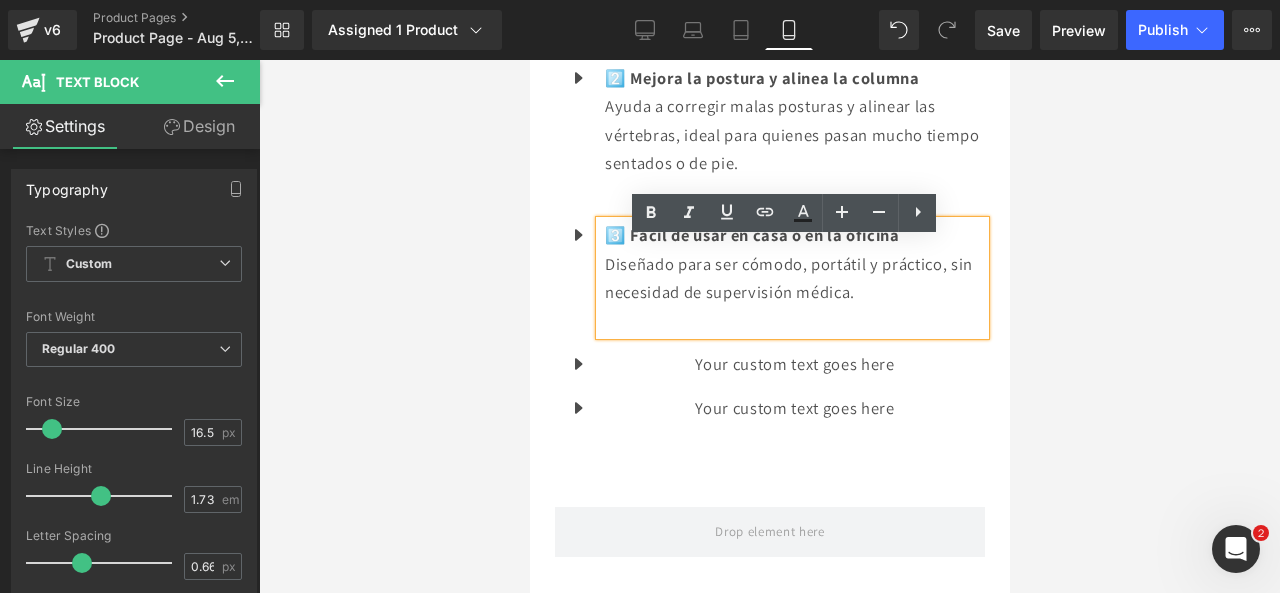 scroll, scrollTop: 1976, scrollLeft: 0, axis: vertical 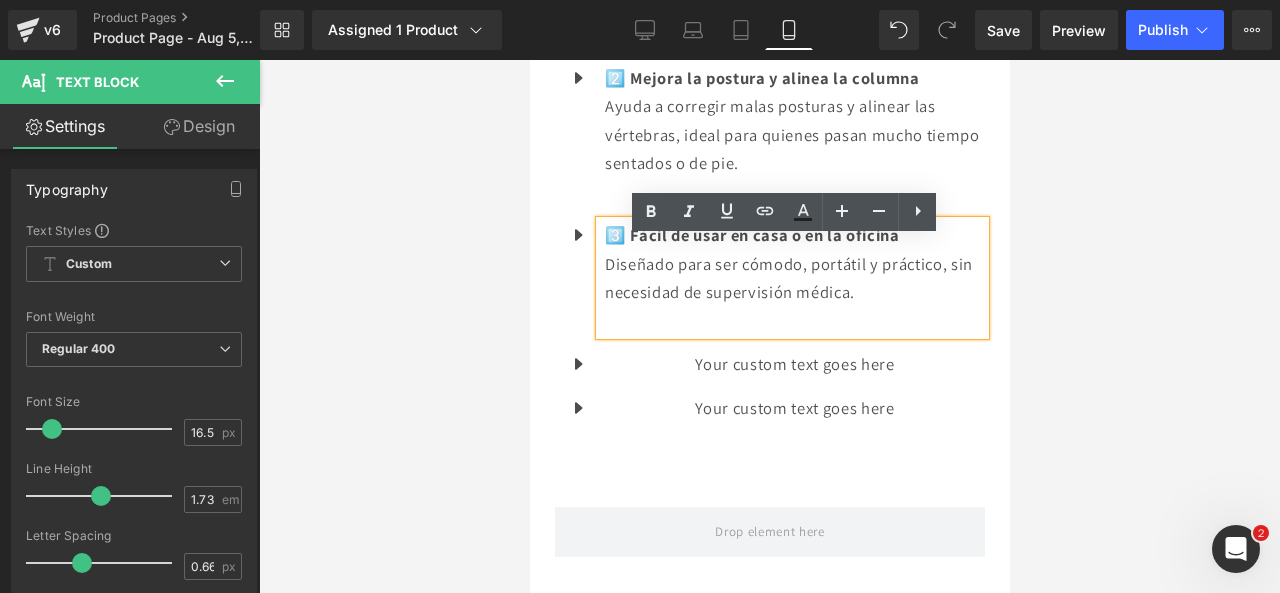 click on "Your custom text goes here Text Block" at bounding box center (791, 364) 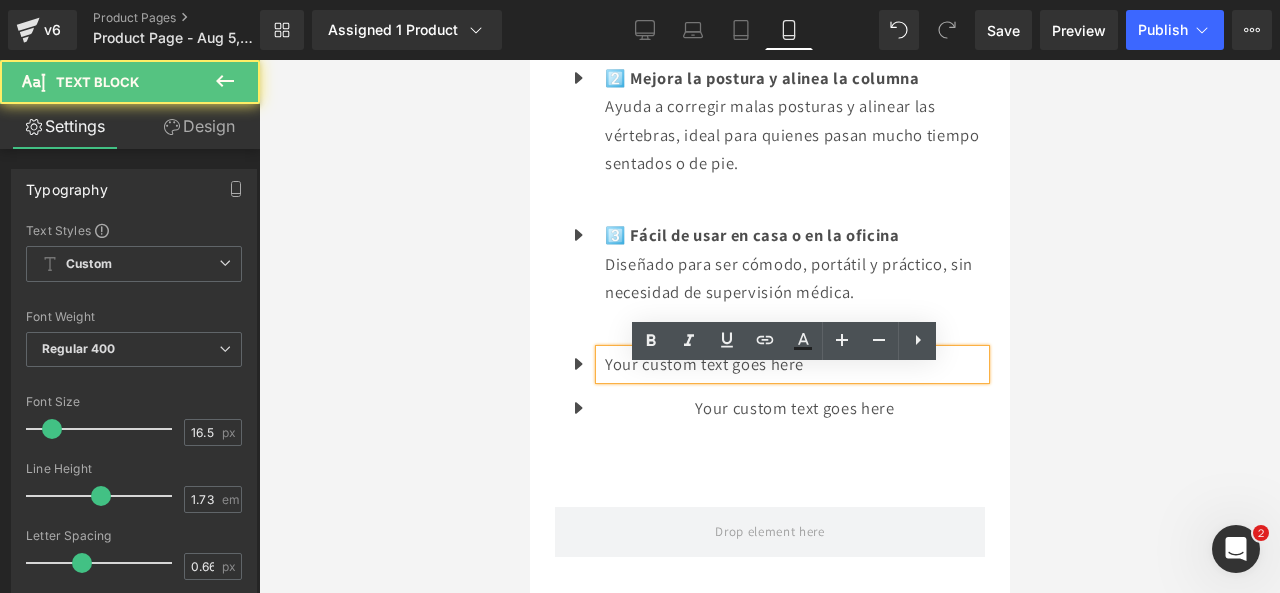 drag, startPoint x: 832, startPoint y: 373, endPoint x: 876, endPoint y: 375, distance: 44.04543 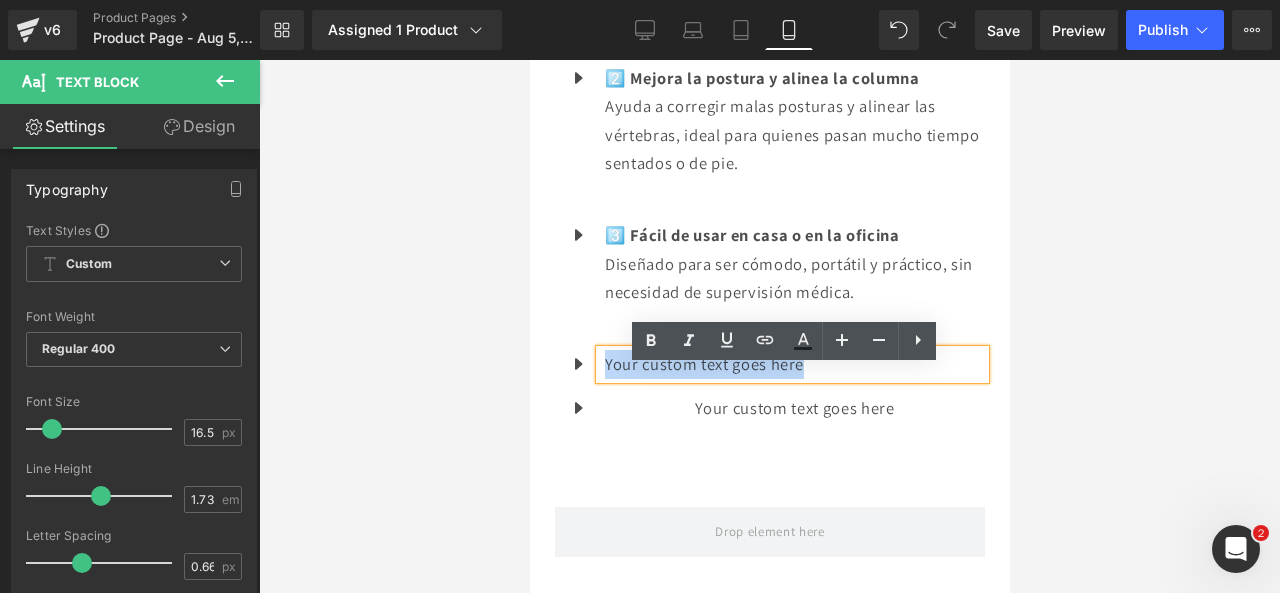 drag, startPoint x: 832, startPoint y: 381, endPoint x: 603, endPoint y: 375, distance: 229.07858 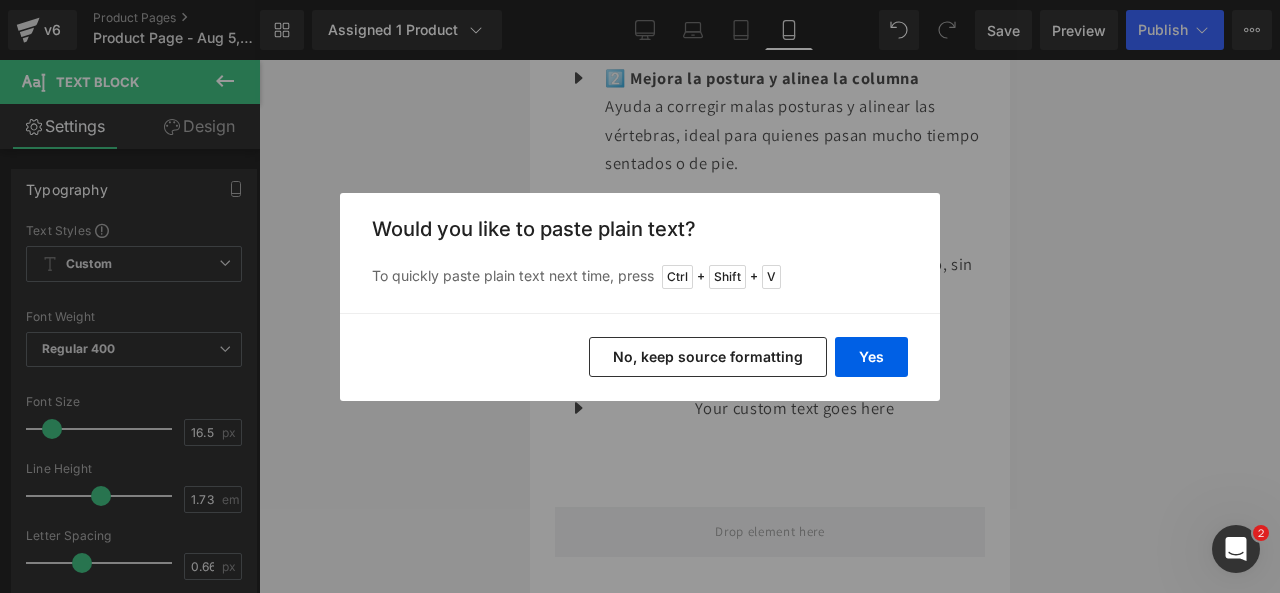 click on "Yes No, keep source formatting" at bounding box center (640, 357) 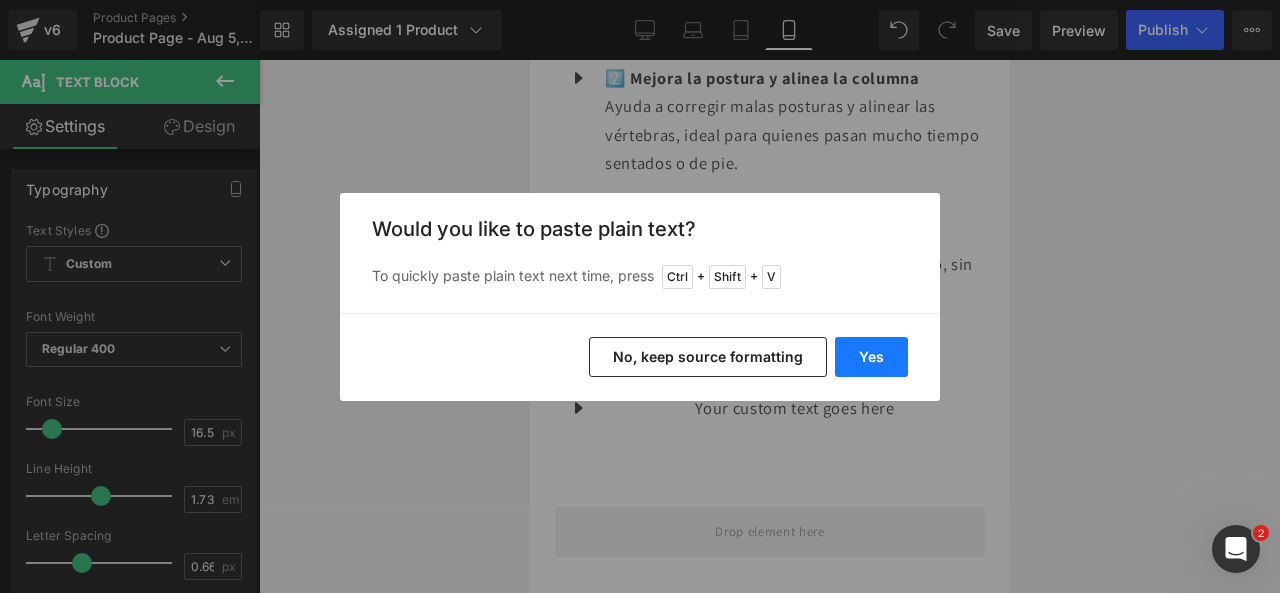 click on "Yes" at bounding box center [871, 357] 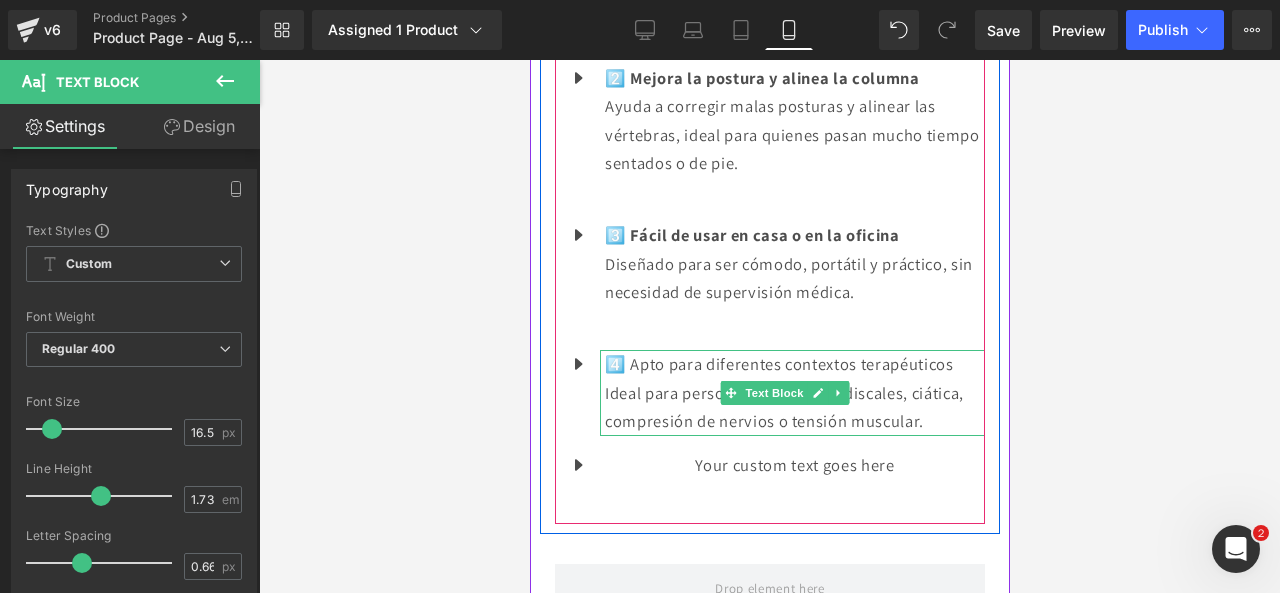 click on "Ideal para personas con hernias discales, ciática, compresión de nervios o tensión muscular." at bounding box center [794, 407] 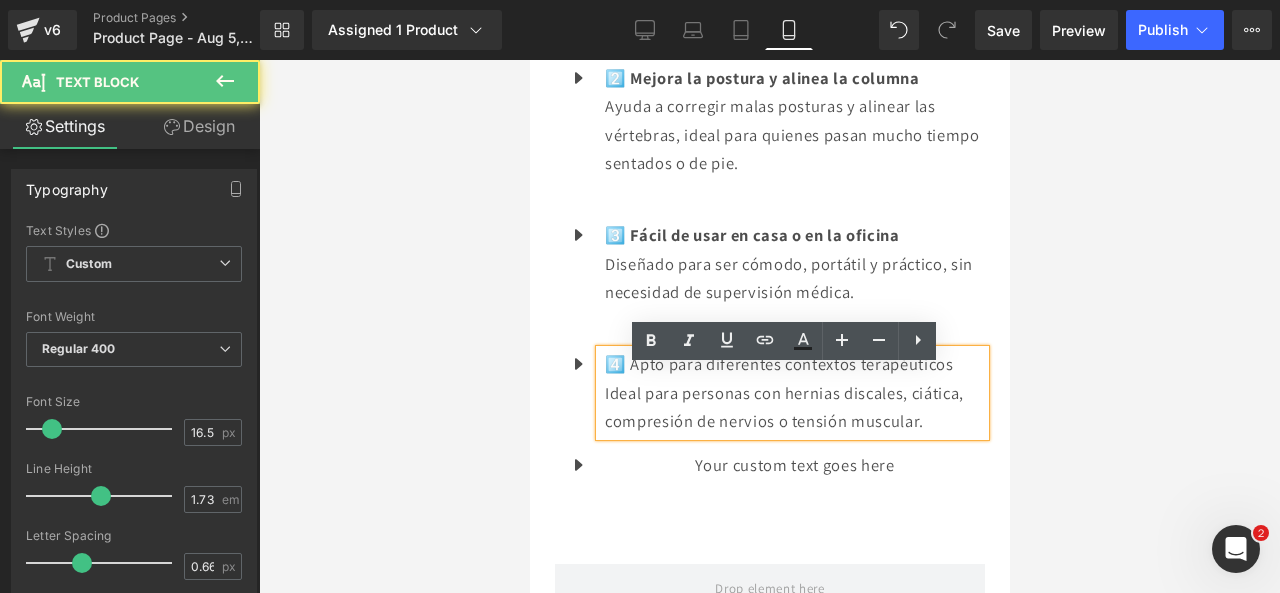 click on "Ideal para personas con hernias discales, ciática, compresión de nervios o tensión muscular." at bounding box center (794, 407) 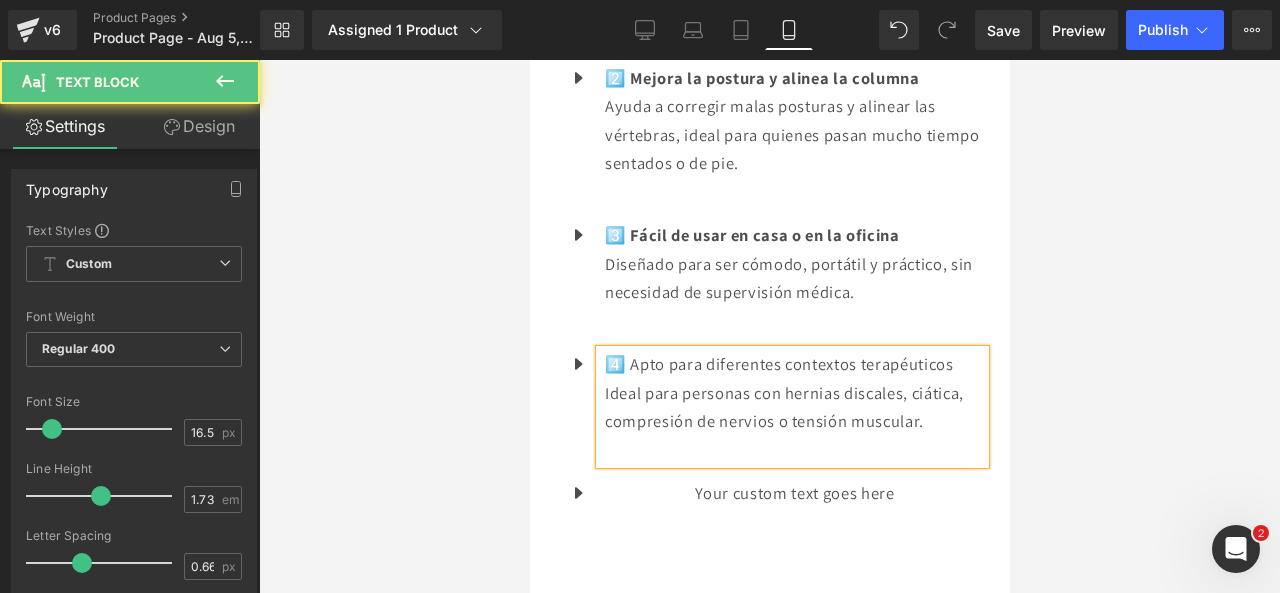 click on "4️⃣ Apto para diferentes contextos terapéuticos" at bounding box center [794, 364] 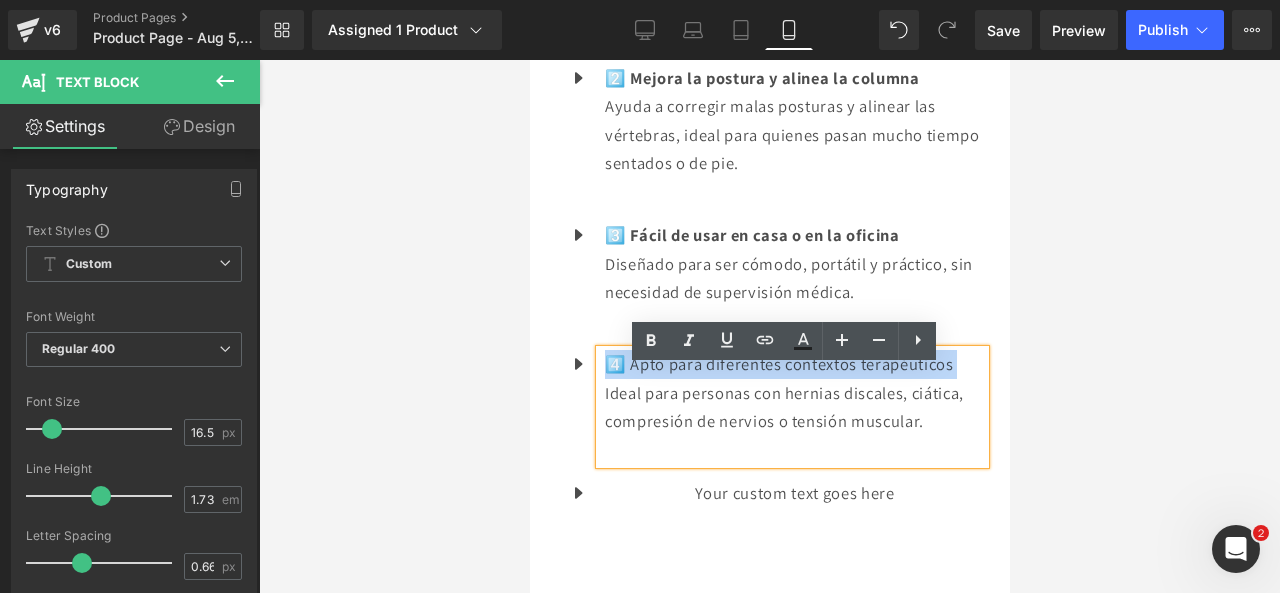drag, startPoint x: 958, startPoint y: 377, endPoint x: 590, endPoint y: 367, distance: 368.13583 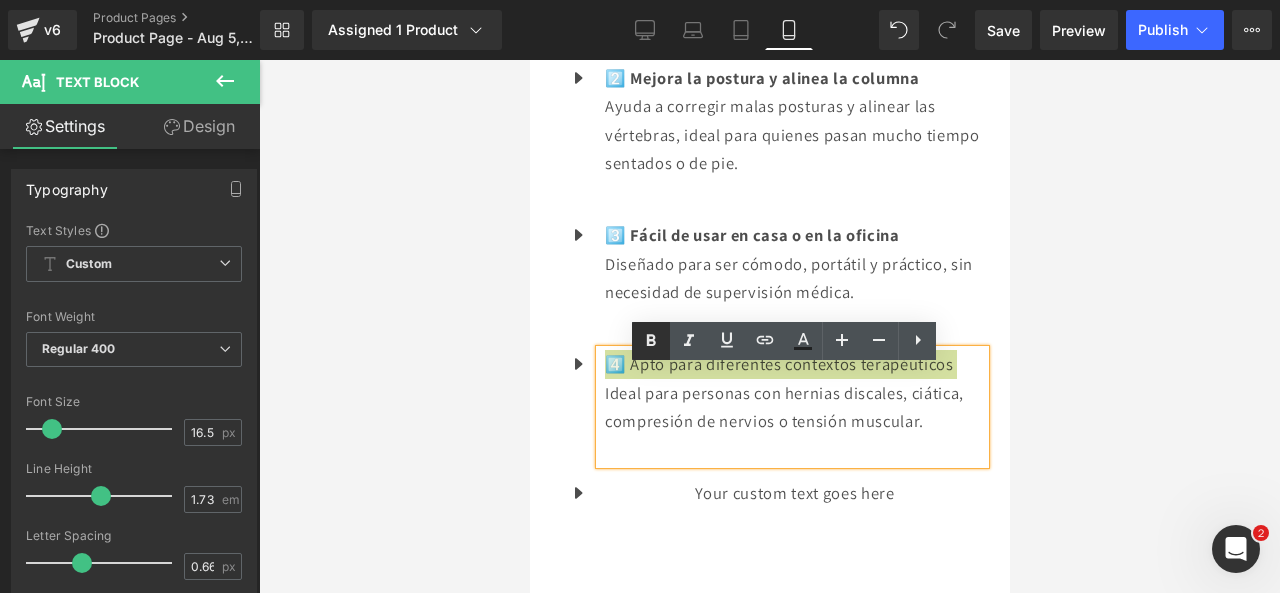 click 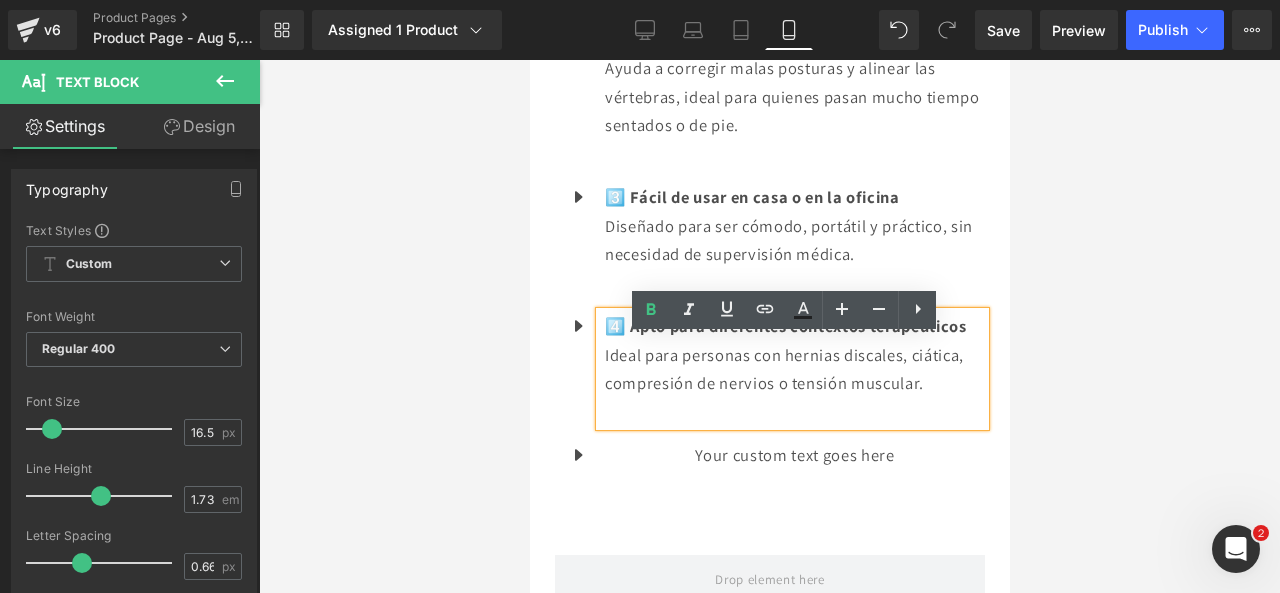 scroll, scrollTop: 2022, scrollLeft: 0, axis: vertical 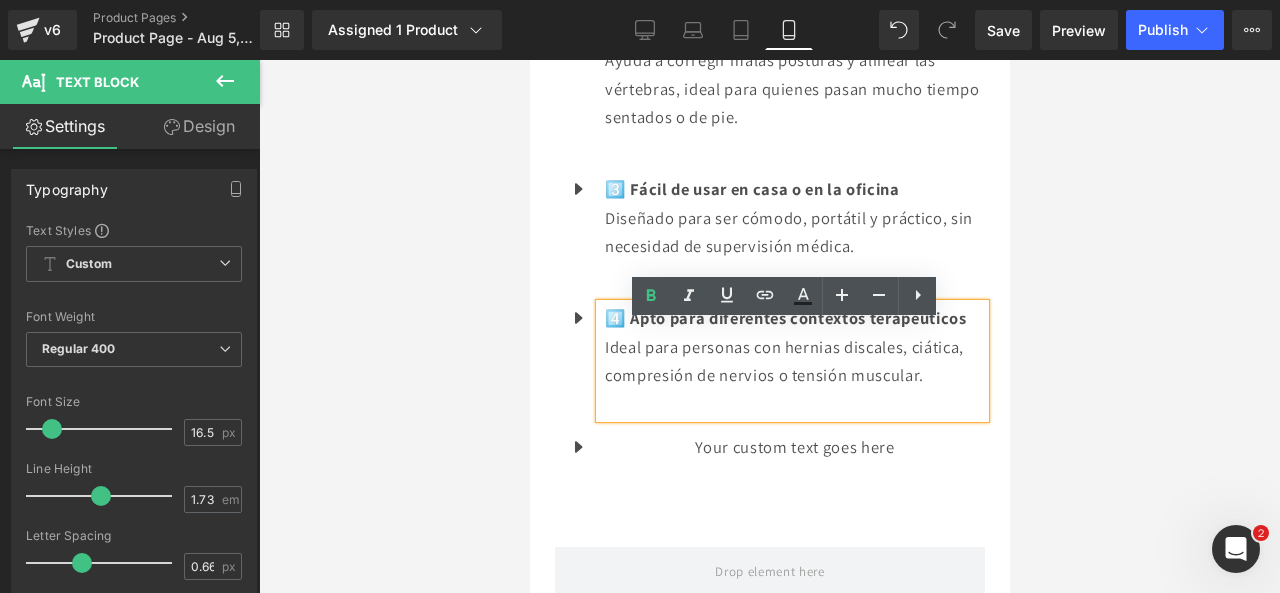click on "Your custom text goes here Text Block" at bounding box center [791, 447] 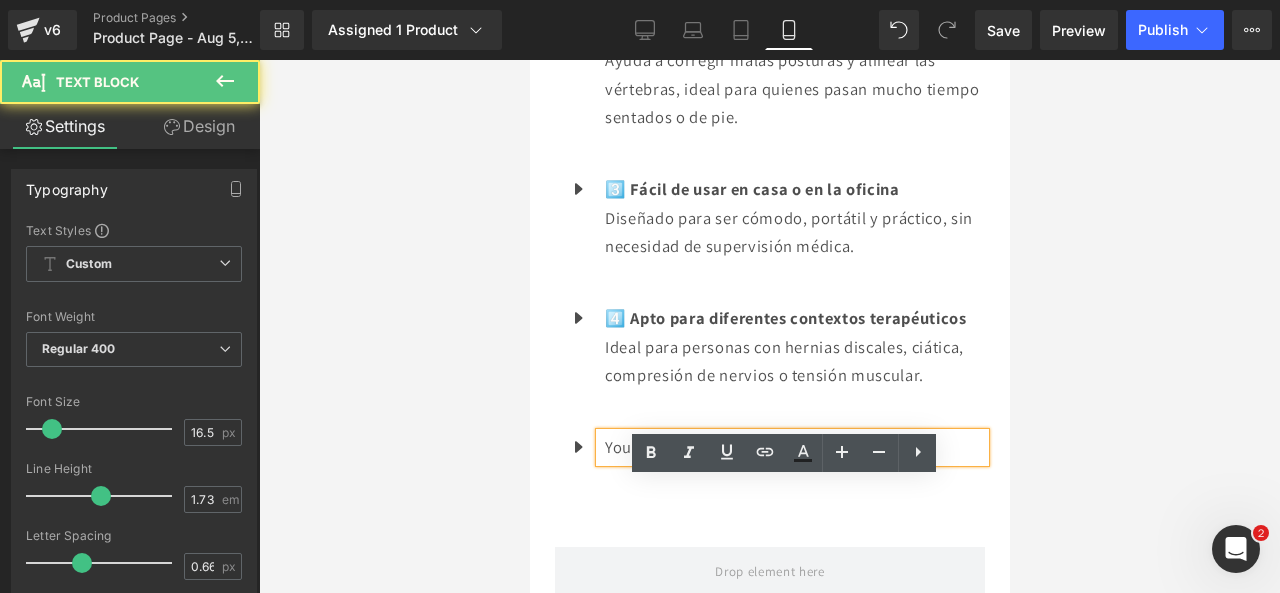 click on "Your custom text goes here" at bounding box center (794, 447) 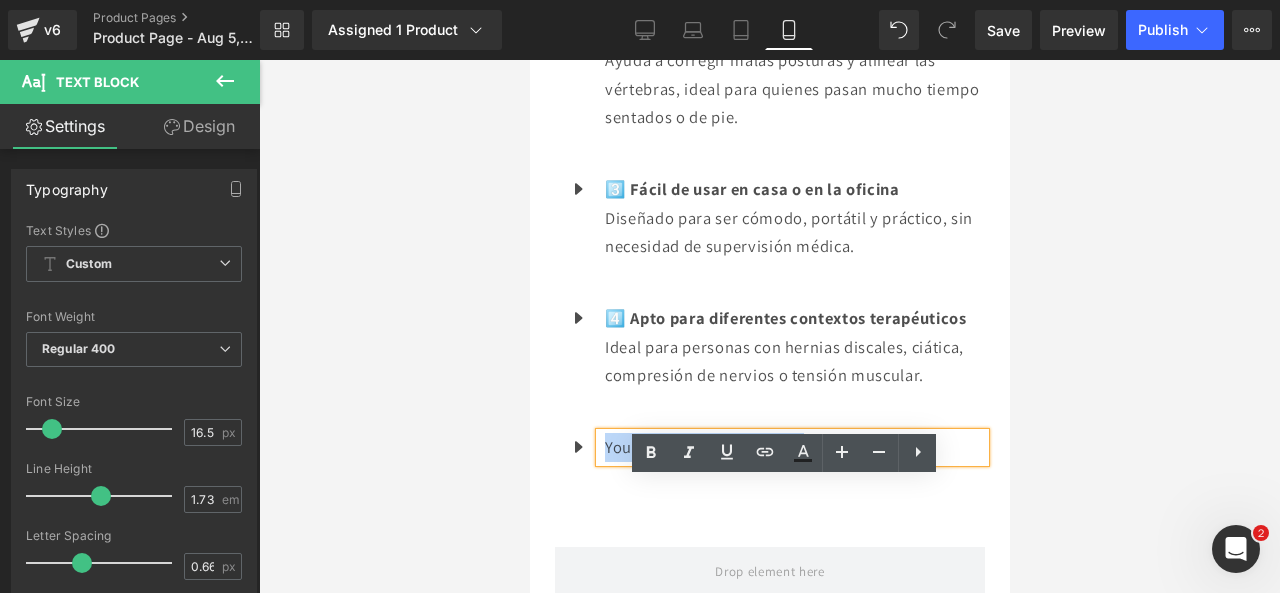 drag, startPoint x: 830, startPoint y: 495, endPoint x: 480, endPoint y: 486, distance: 350.1157 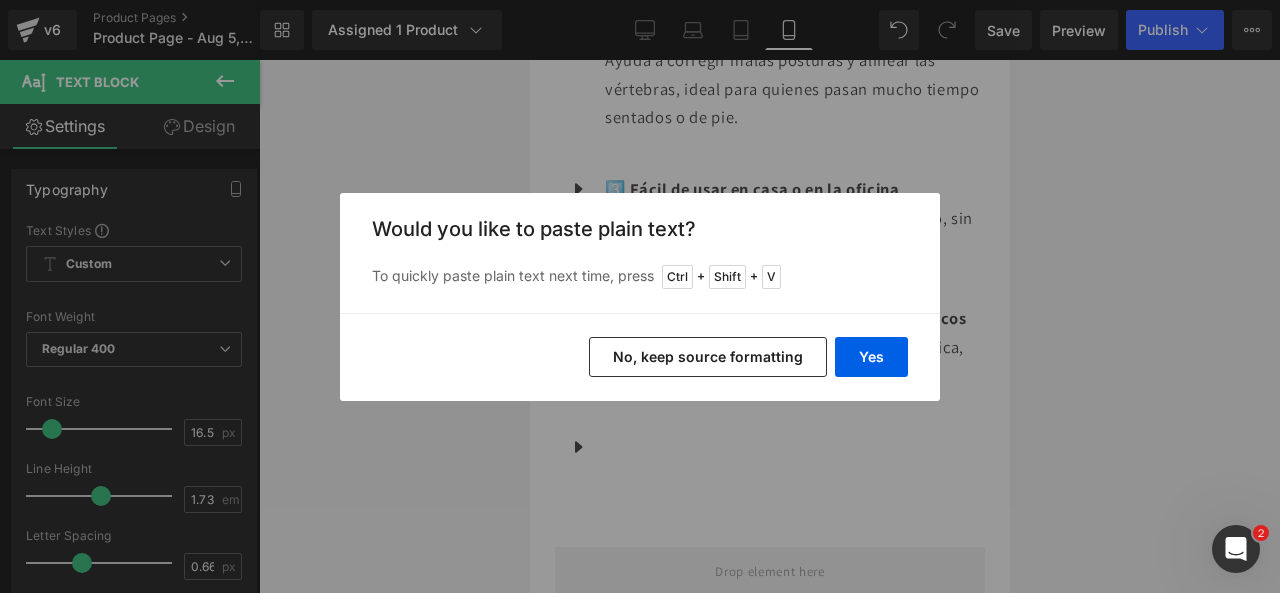 click on "Yes No, keep source formatting" at bounding box center [640, 357] 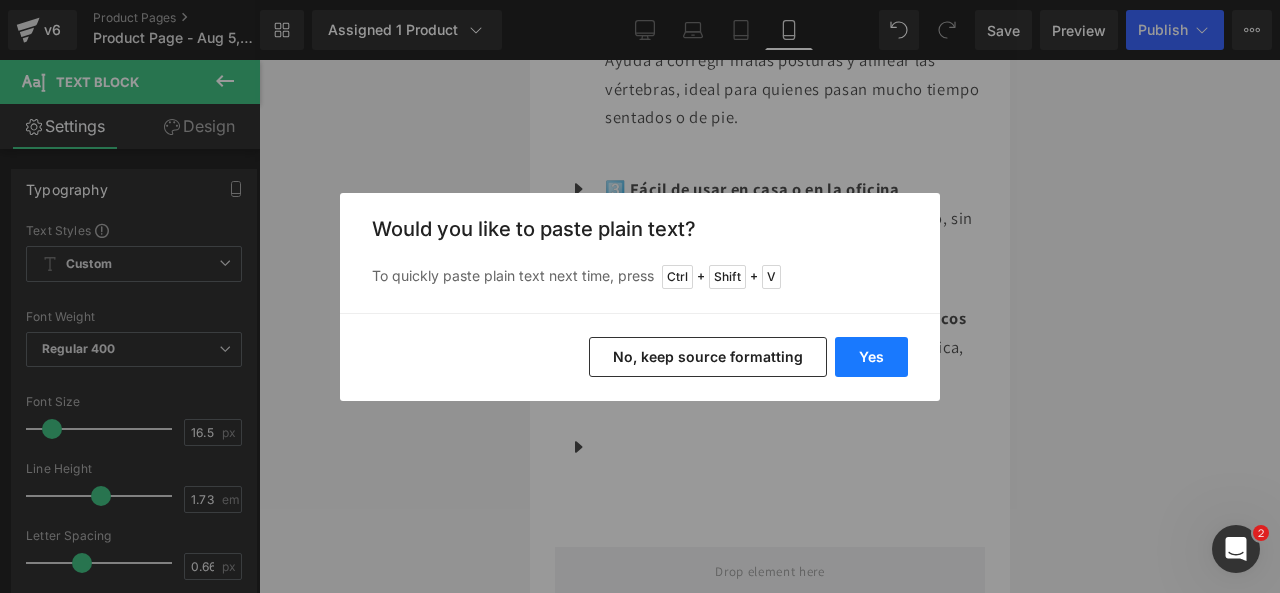 click on "Yes" at bounding box center (871, 357) 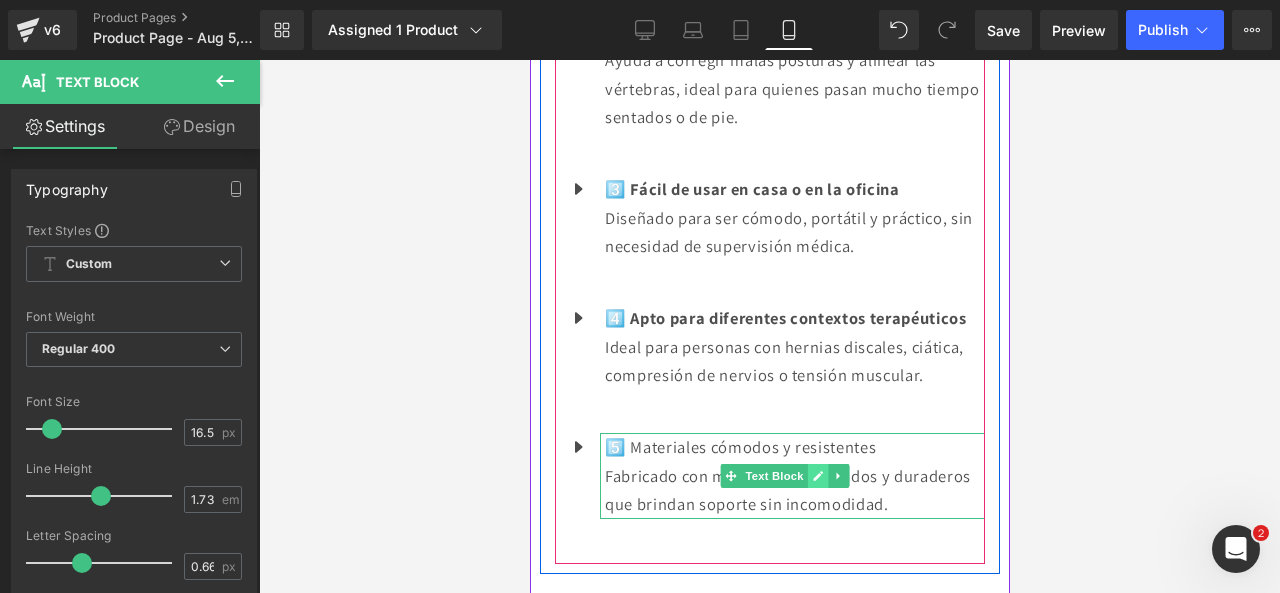click 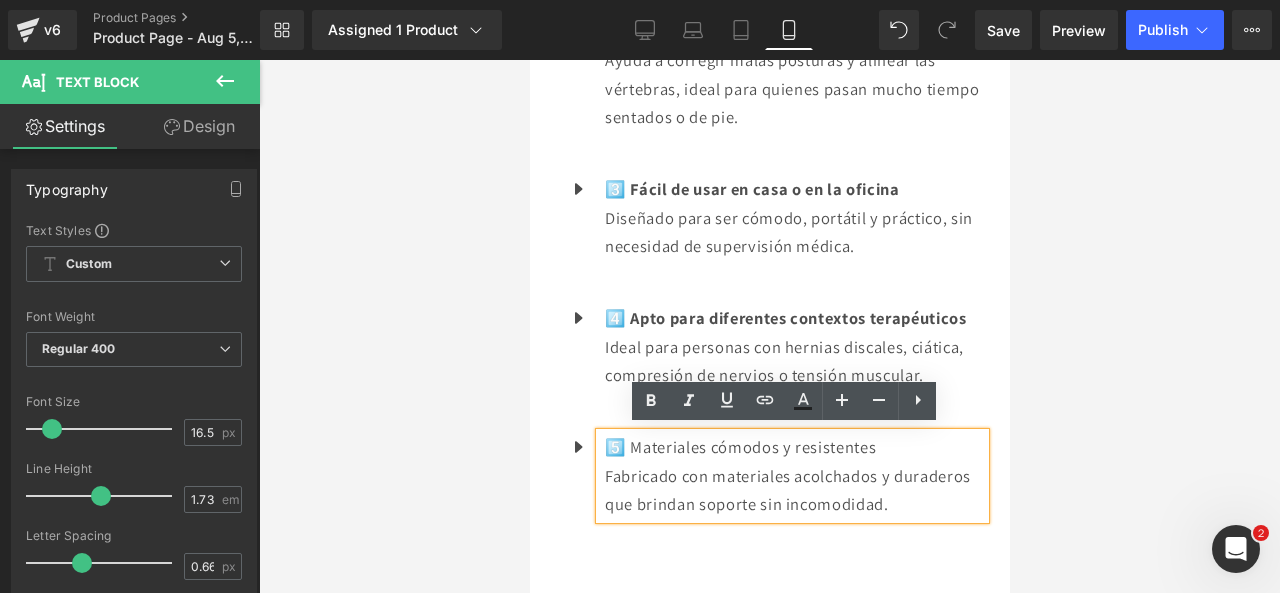 scroll, scrollTop: 2090, scrollLeft: 0, axis: vertical 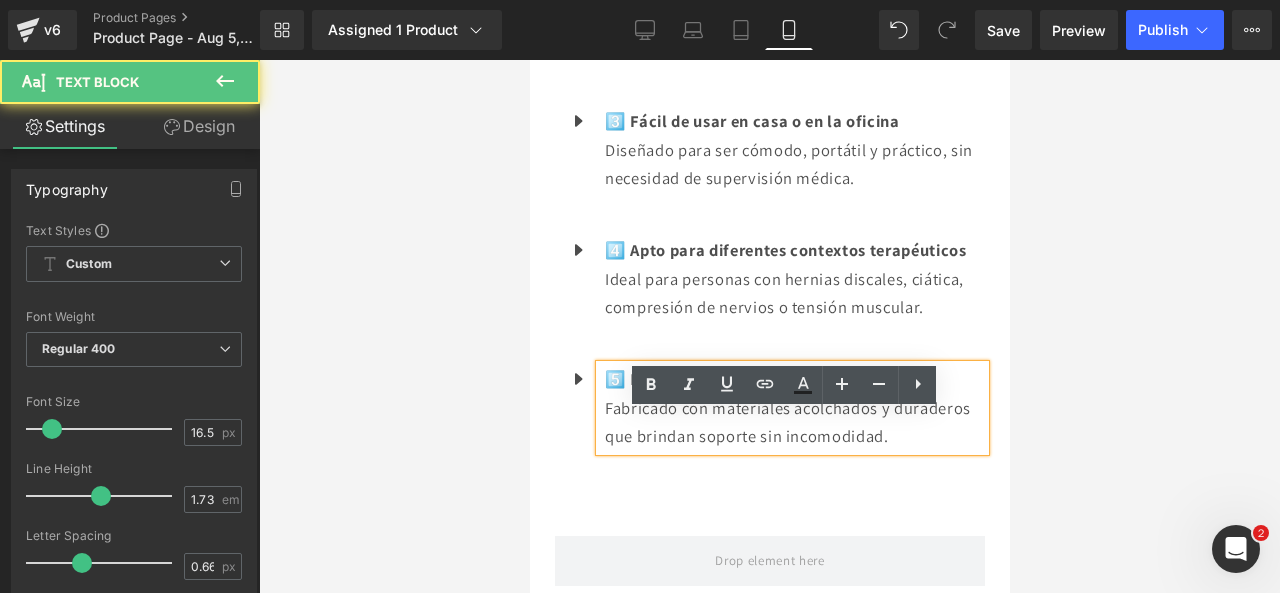click on "5️⃣ Materiales cómodos y resistentes Fabricado con materiales acolchados y duraderos que brindan soporte sin incomodidad." at bounding box center [791, 408] 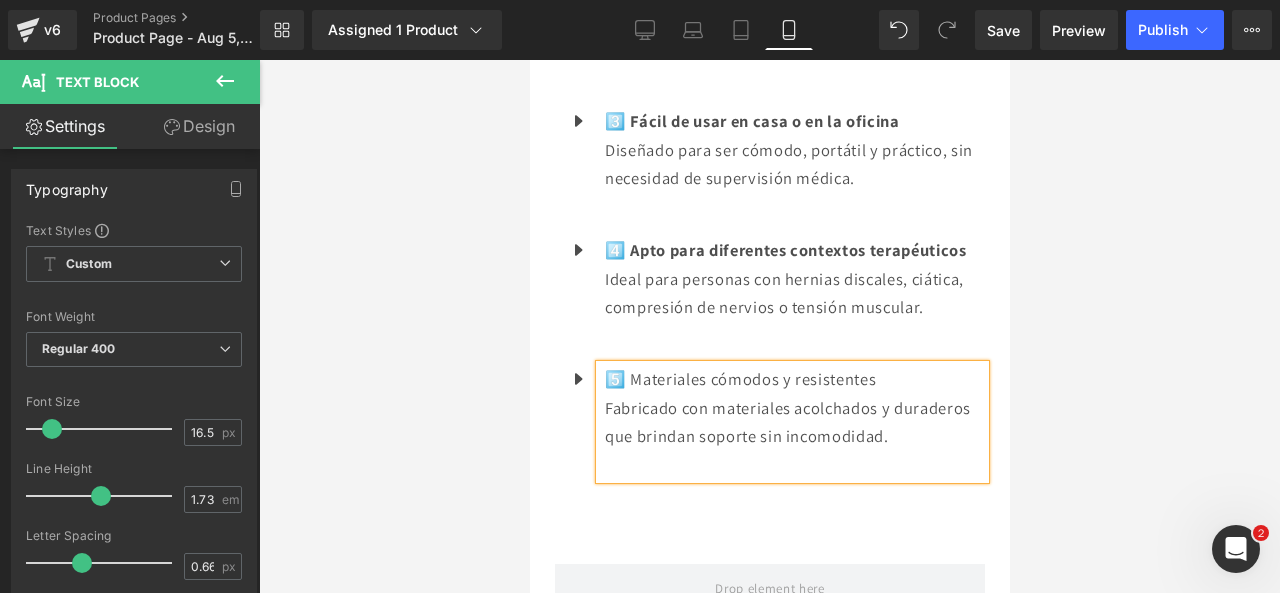 click on "5️⃣ Materiales cómodos y resistentes" at bounding box center [794, 379] 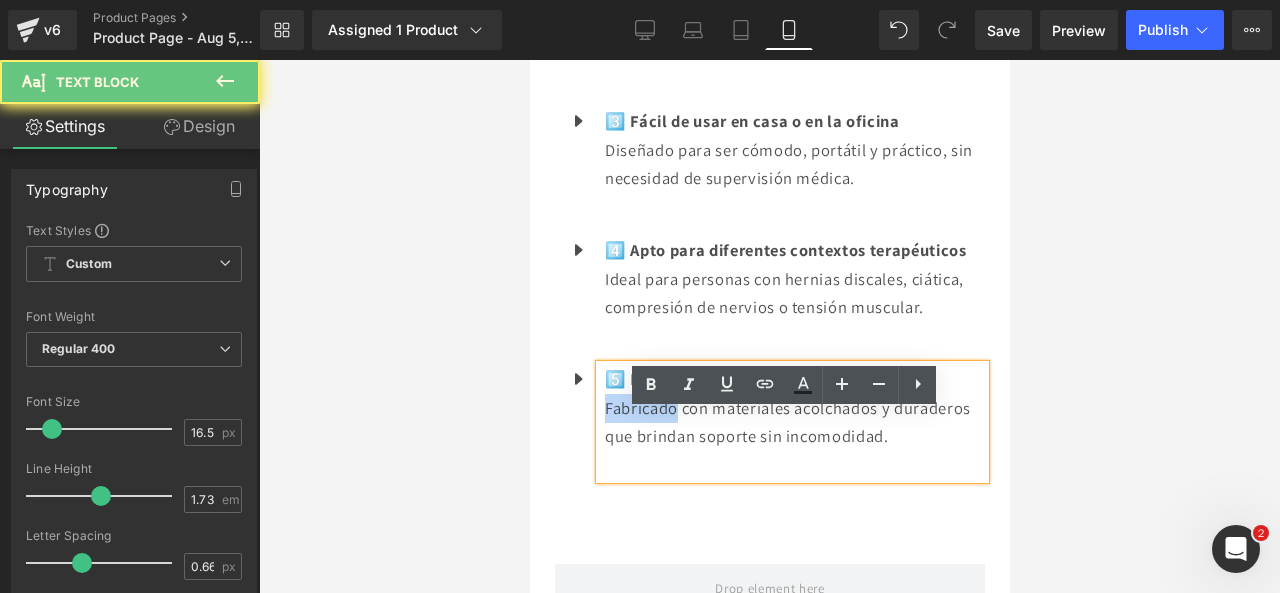 drag, startPoint x: 902, startPoint y: 421, endPoint x: 588, endPoint y: 428, distance: 314.078 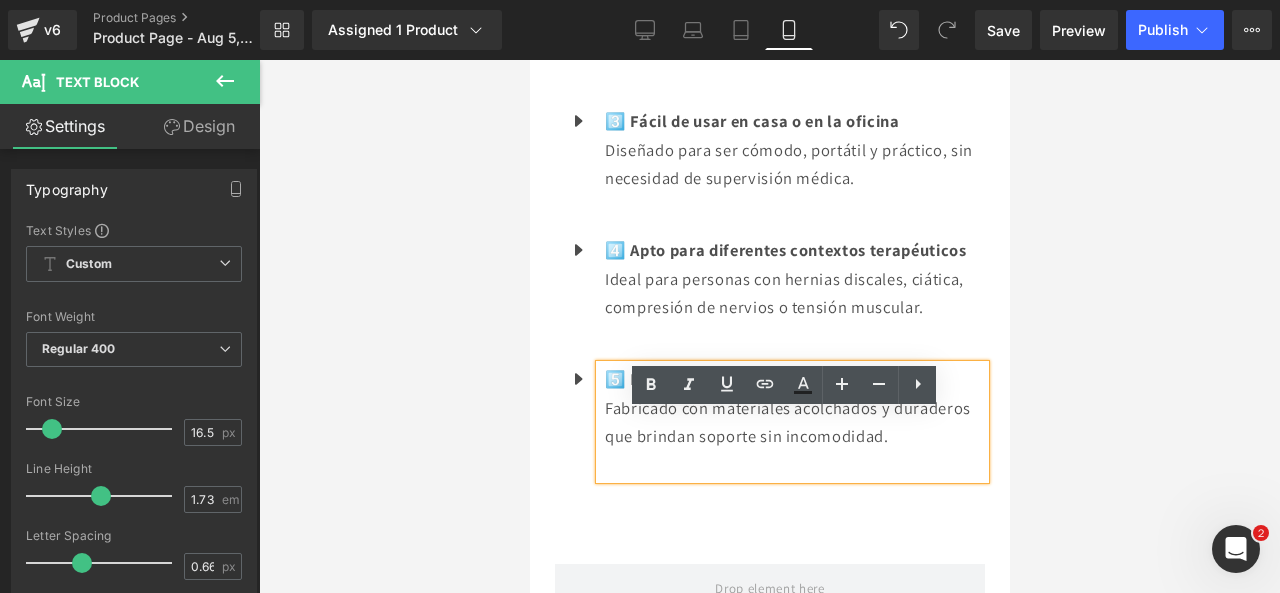 click on "5️⃣ Materiales cómodos y resistentes" at bounding box center [794, 379] 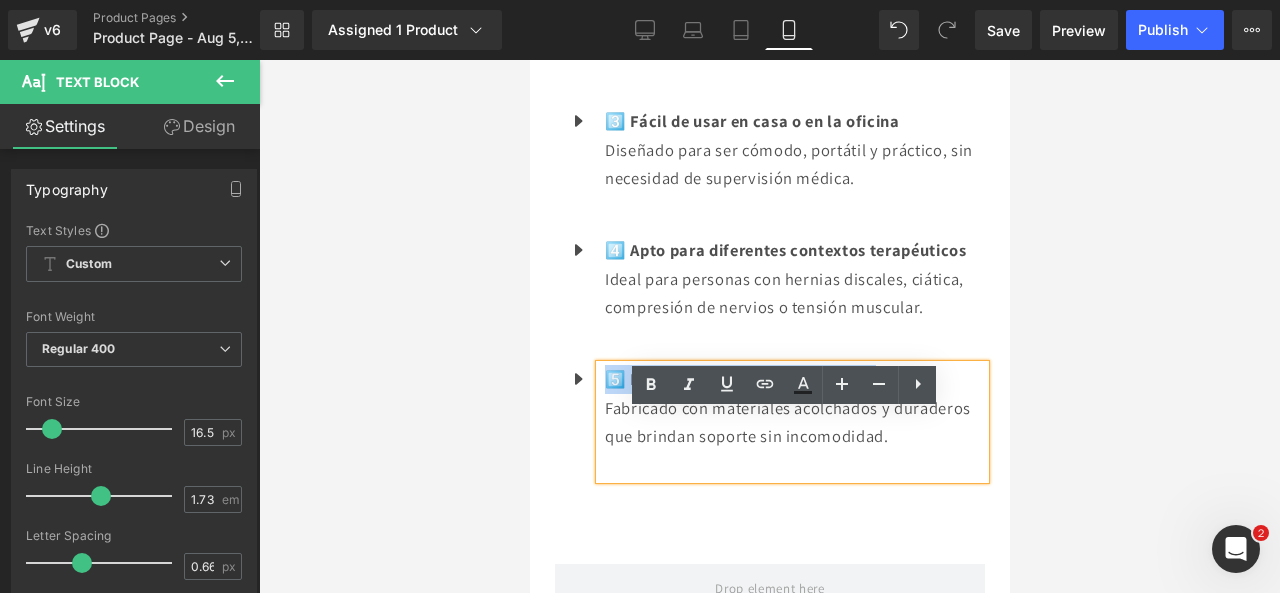 drag, startPoint x: 600, startPoint y: 422, endPoint x: 878, endPoint y: 412, distance: 278.1798 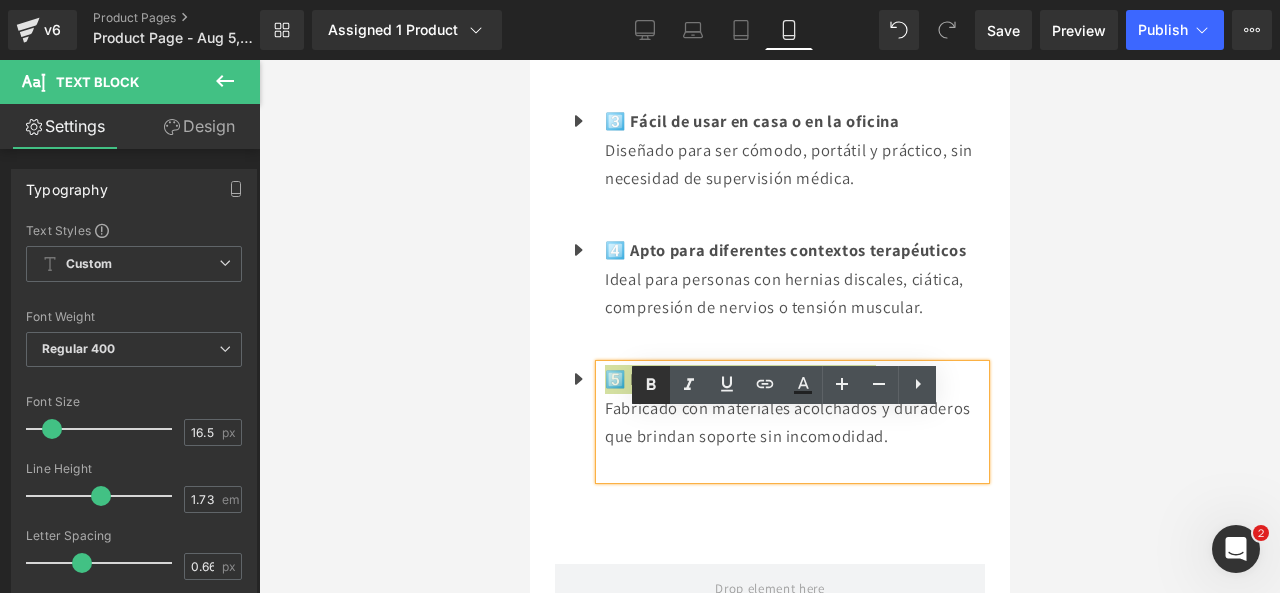 click 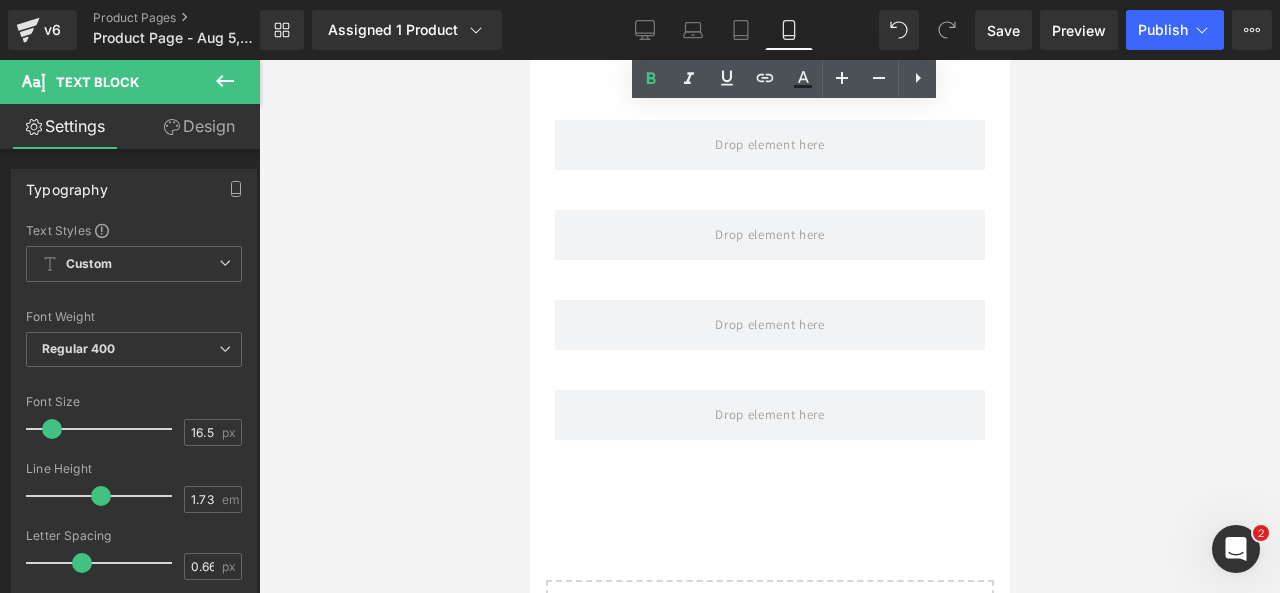 scroll, scrollTop: 2534, scrollLeft: 0, axis: vertical 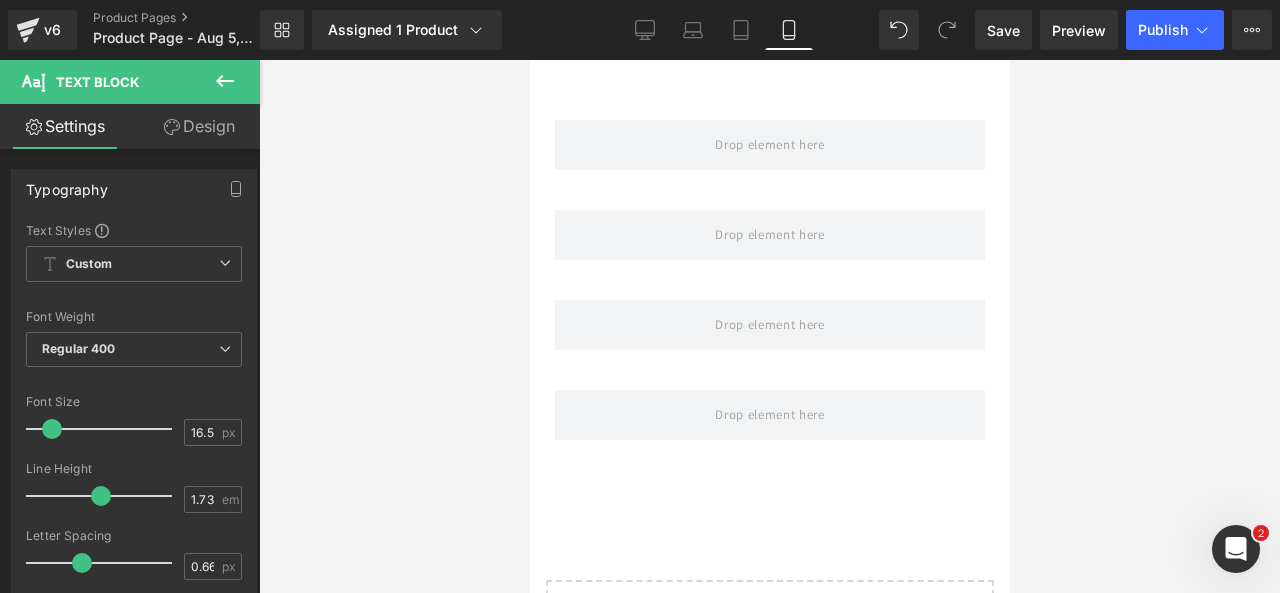 click 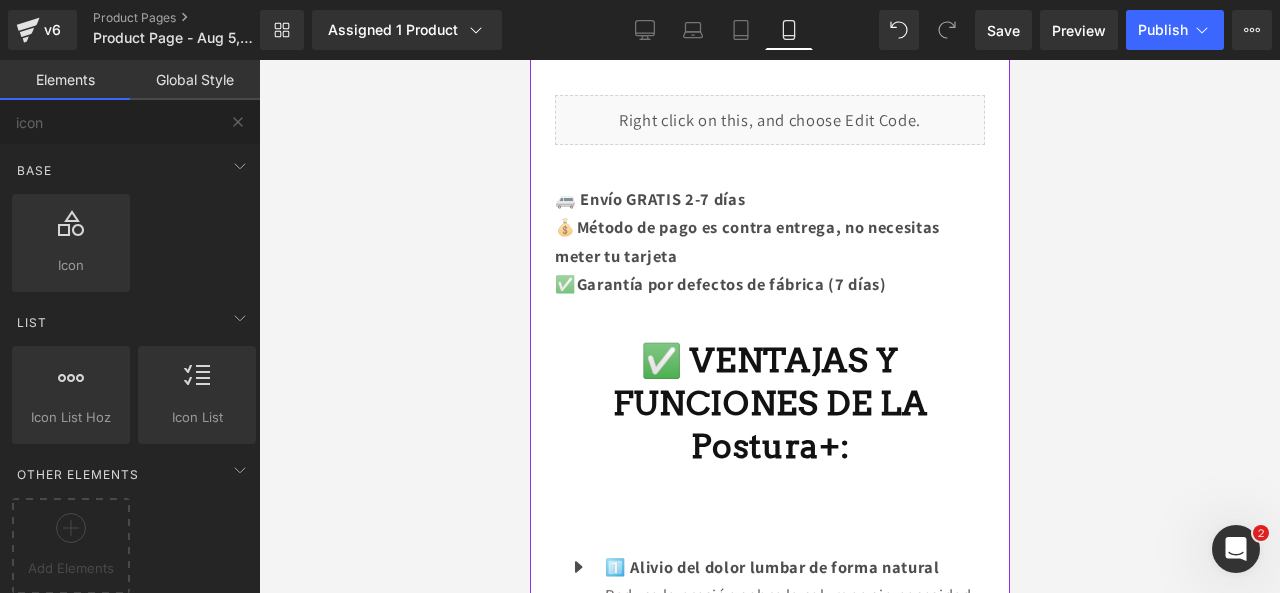 scroll, scrollTop: 1446, scrollLeft: 0, axis: vertical 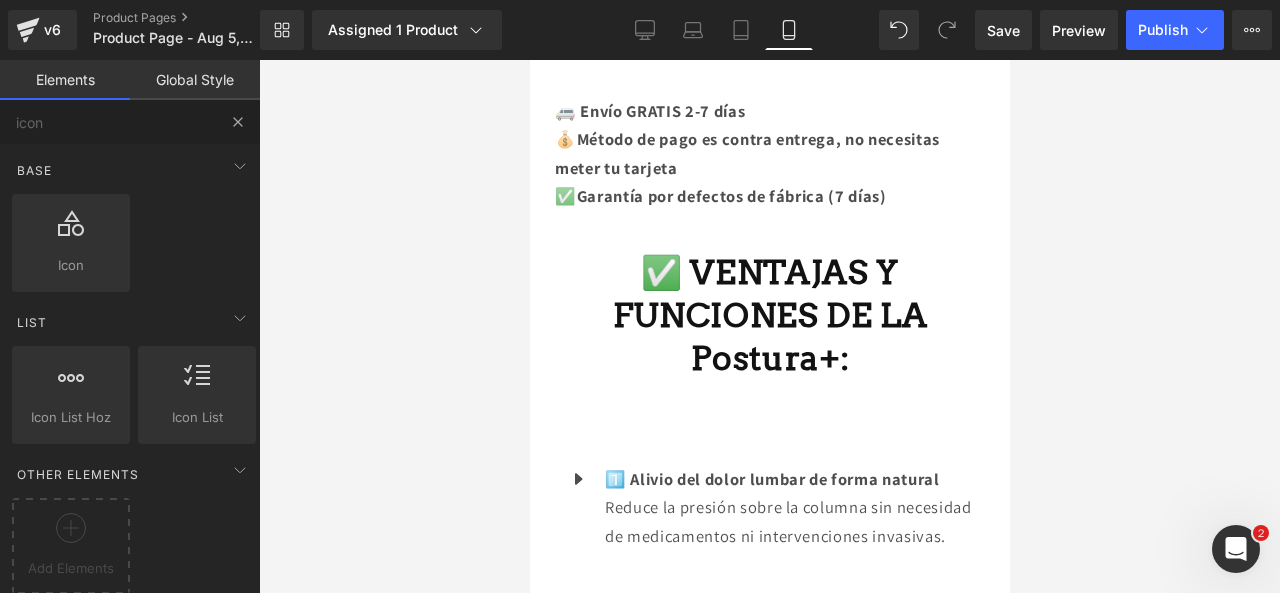 click at bounding box center [238, 122] 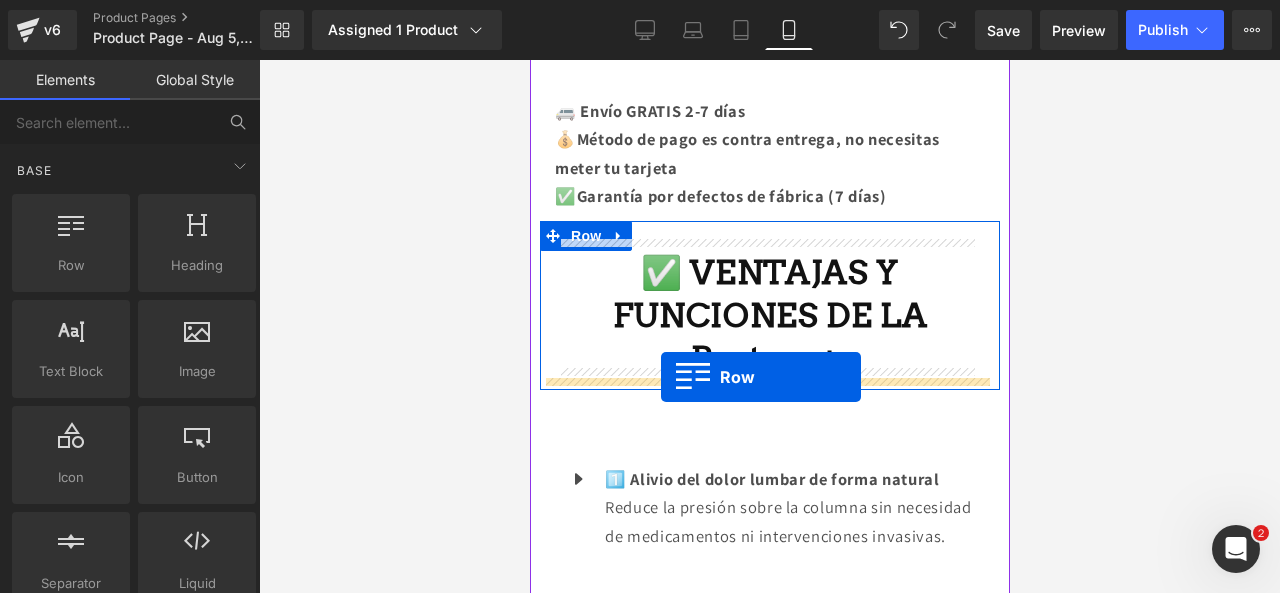drag, startPoint x: 641, startPoint y: 299, endPoint x: 660, endPoint y: 377, distance: 80.280754 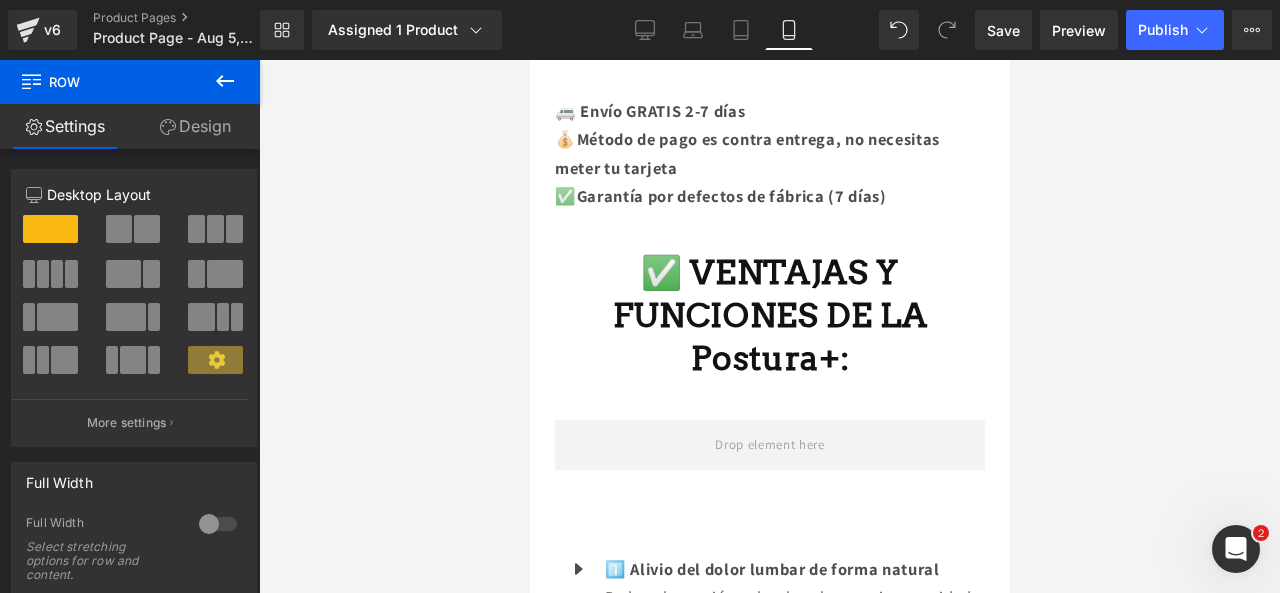click at bounding box center (225, 82) 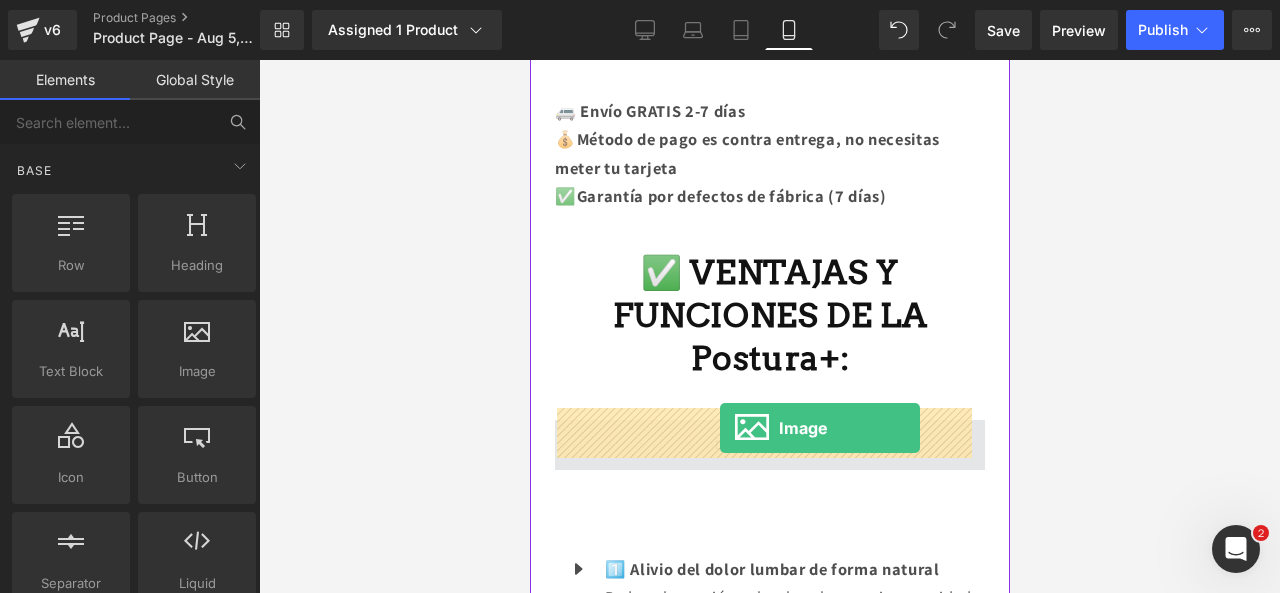 drag, startPoint x: 727, startPoint y: 398, endPoint x: 718, endPoint y: 426, distance: 29.410883 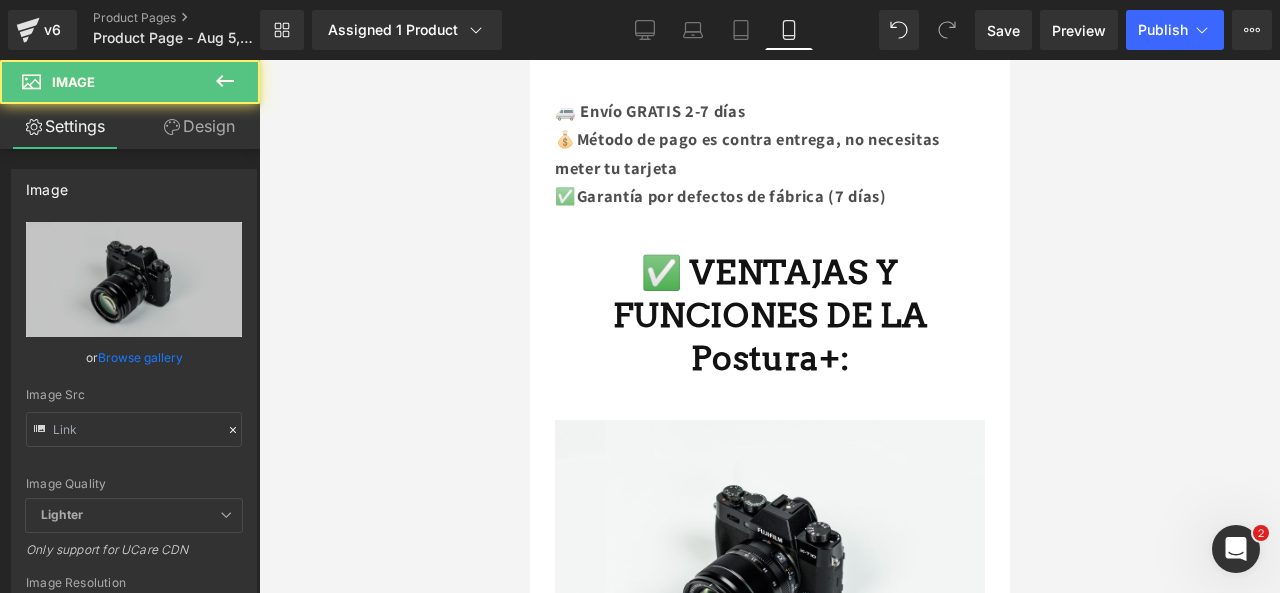 type on "//d1um8515vdn9kb.cloudfront.net/images/parallax.jpg" 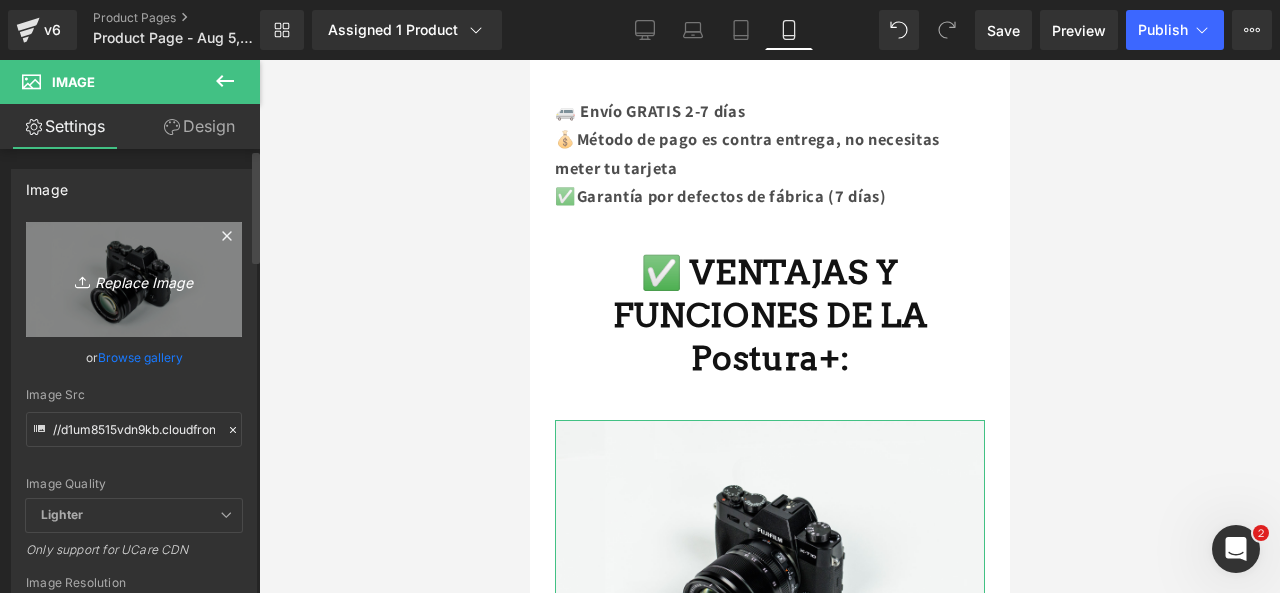 click on "Replace Image" at bounding box center (134, 279) 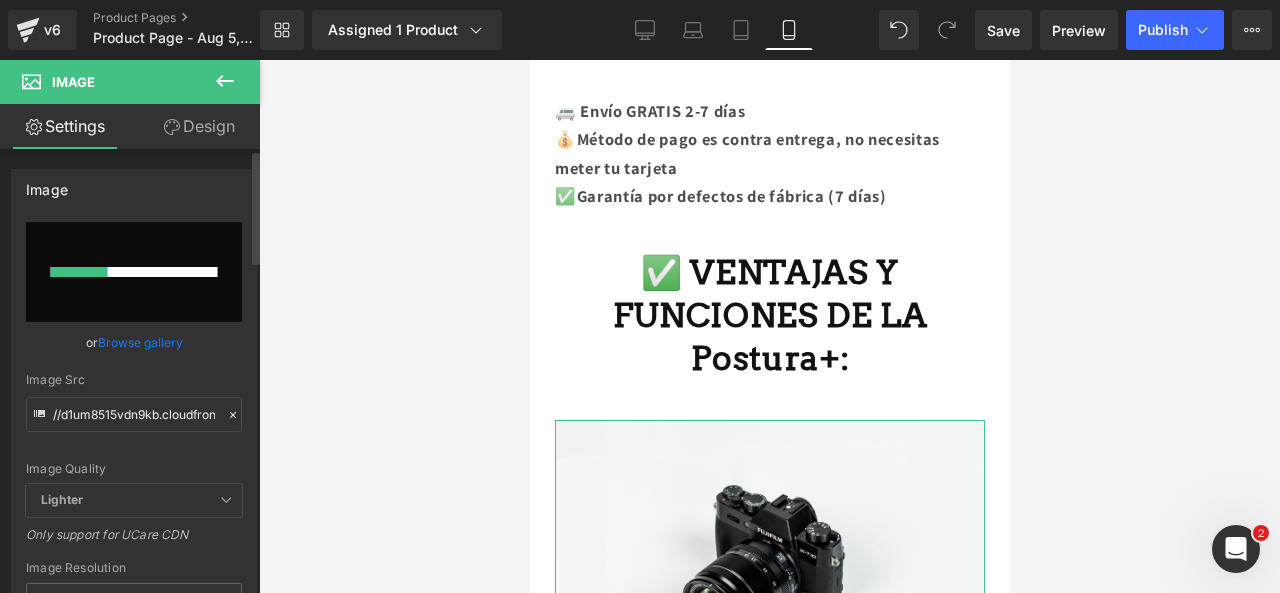 type 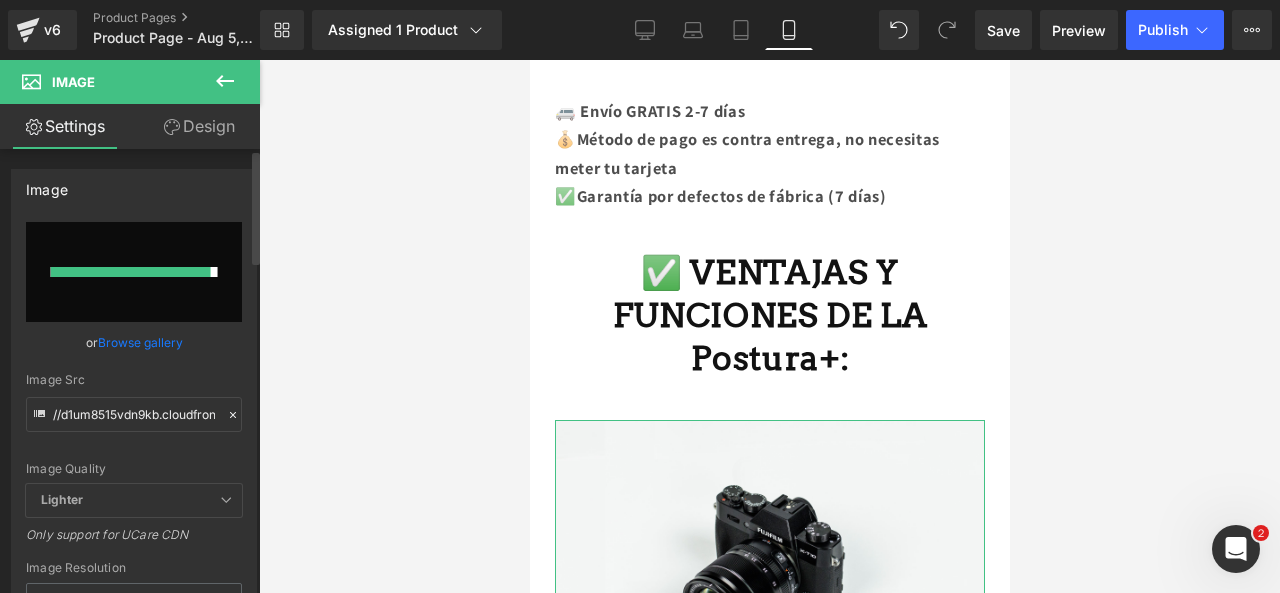 type on "https://ucarecdn.com/08db3ad9-128e-4fc7-b63c-c48dc1530b07/-/format/auto/-/preview/3000x3000/-/quality/lighter/medico%206.jpg" 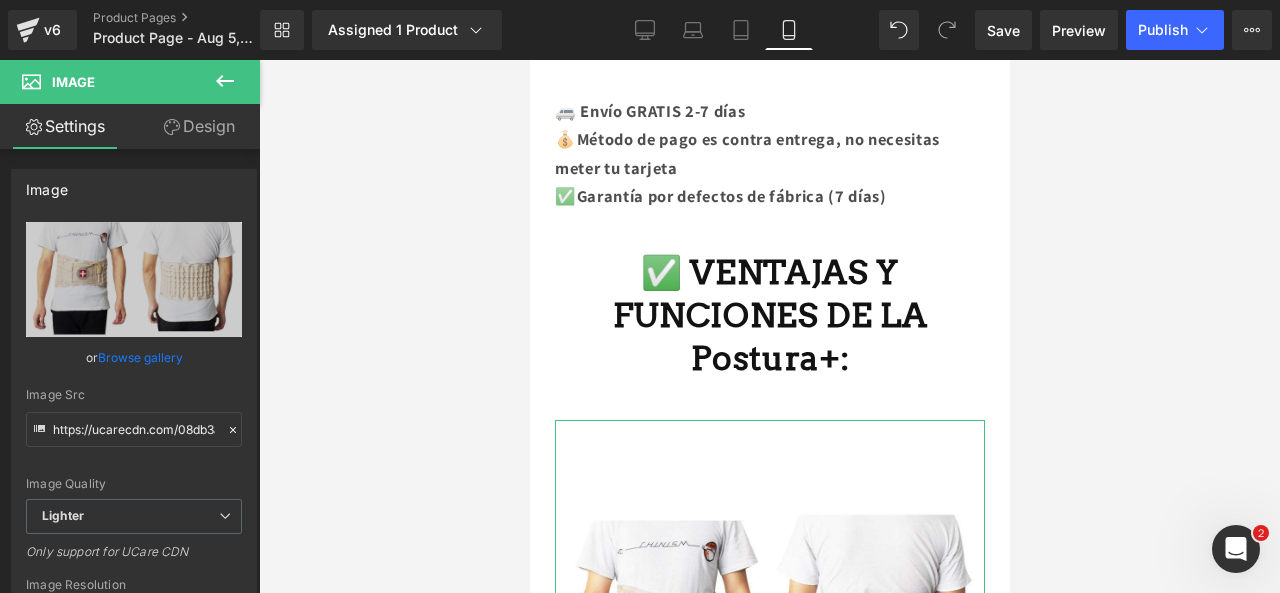 click at bounding box center [225, 82] 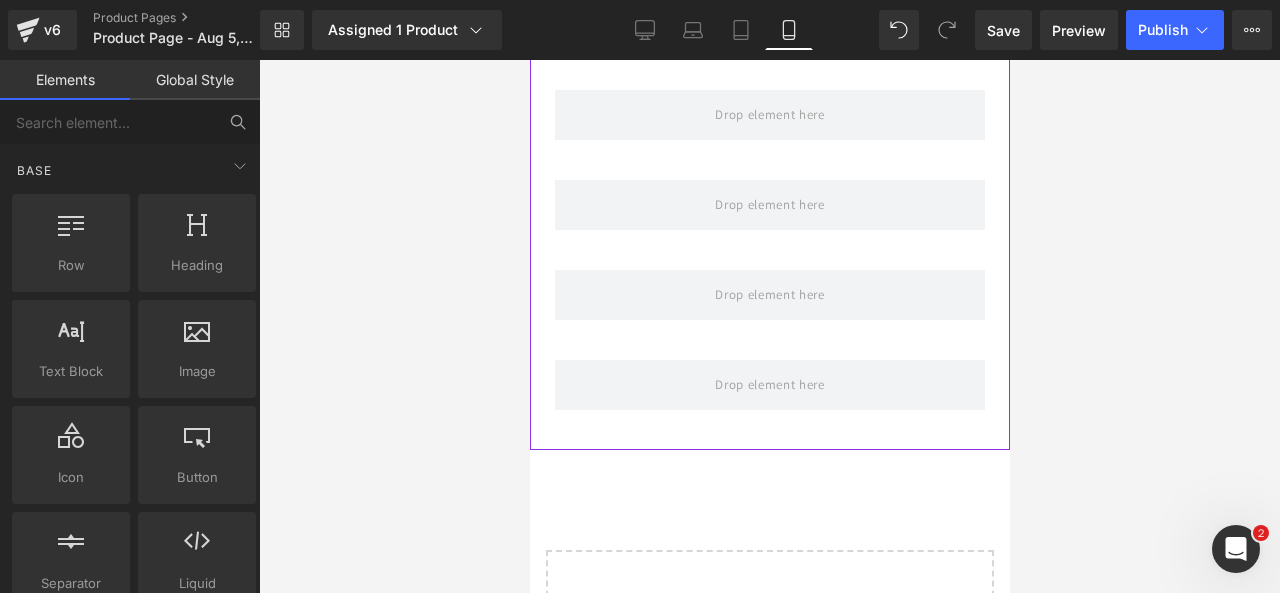 scroll, scrollTop: 3044, scrollLeft: 0, axis: vertical 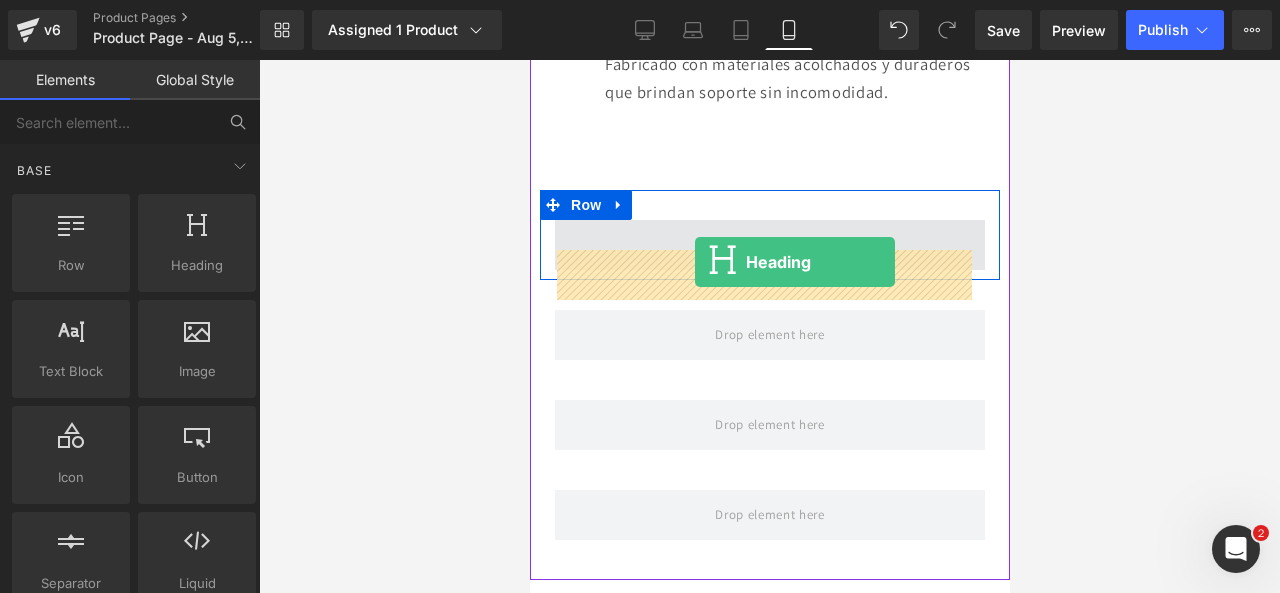 drag, startPoint x: 724, startPoint y: 319, endPoint x: 694, endPoint y: 262, distance: 64.412735 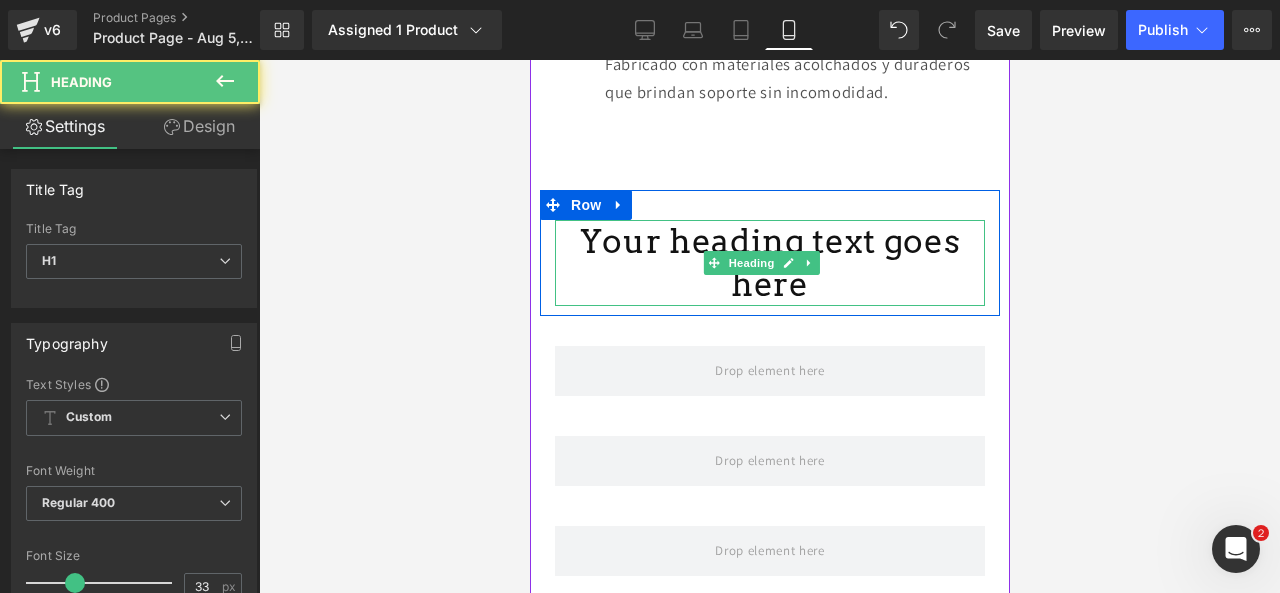 click on "Your heading text goes here" at bounding box center (769, 263) 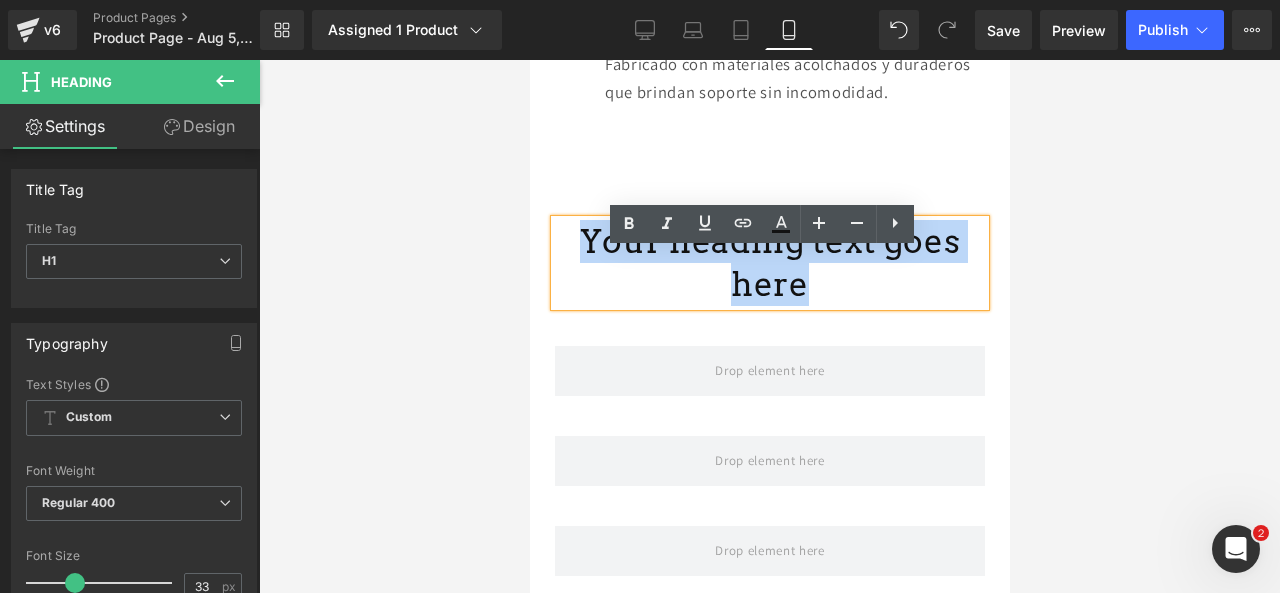 drag, startPoint x: 958, startPoint y: 272, endPoint x: 560, endPoint y: 244, distance: 398.9837 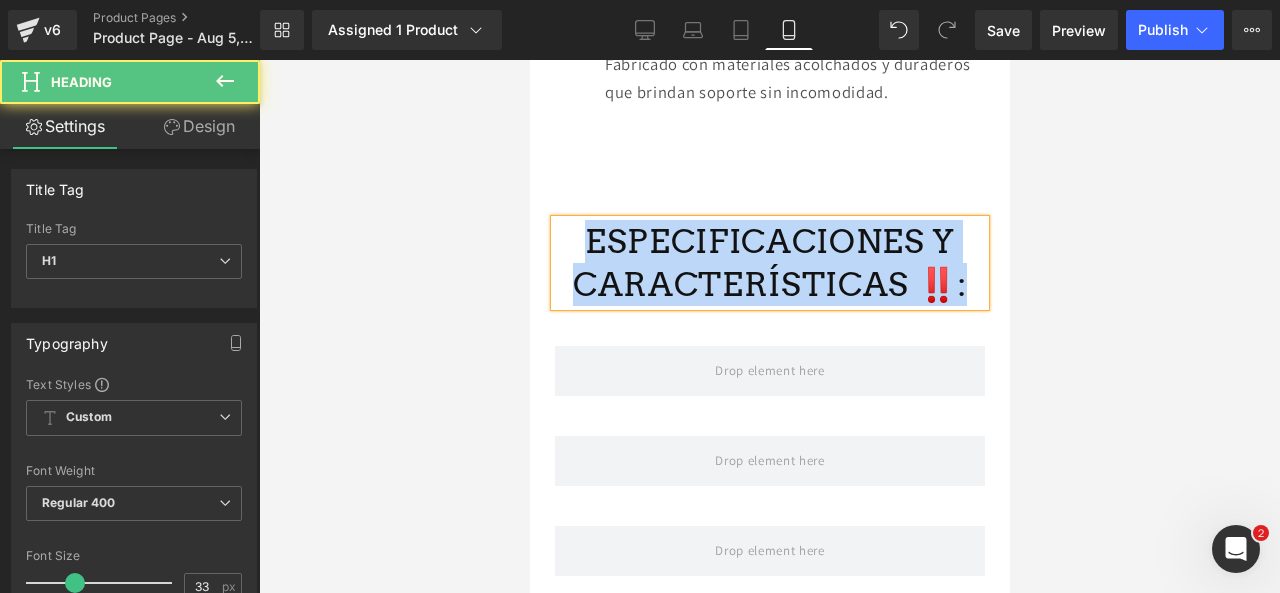 drag, startPoint x: 954, startPoint y: 305, endPoint x: 592, endPoint y: 276, distance: 363.15976 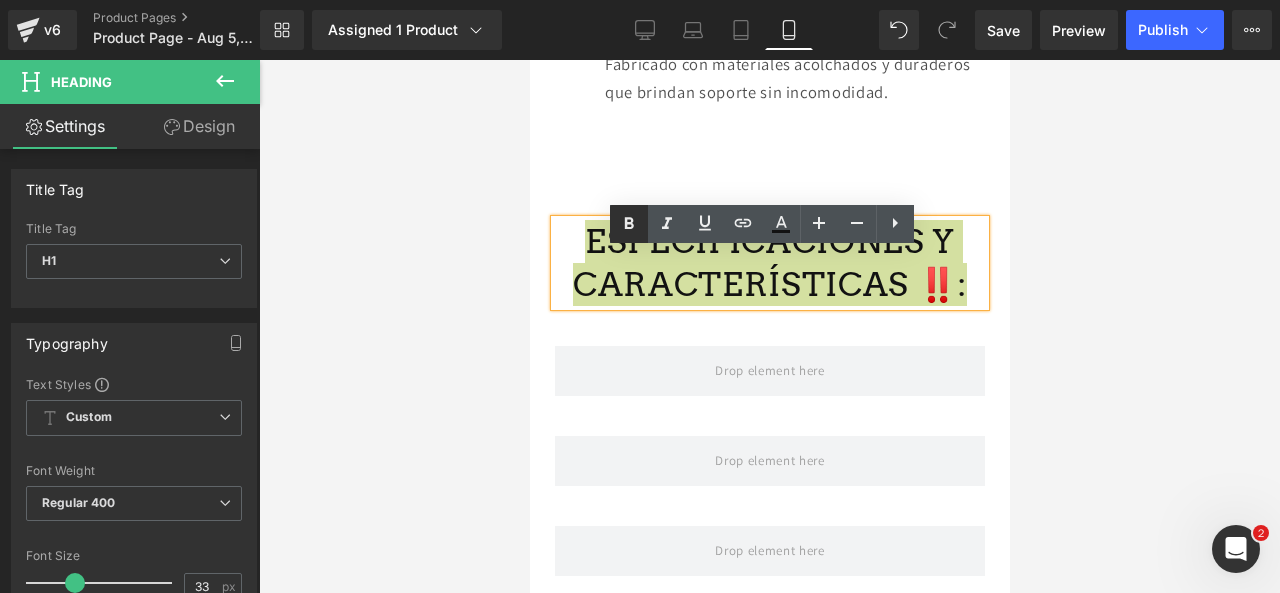 click 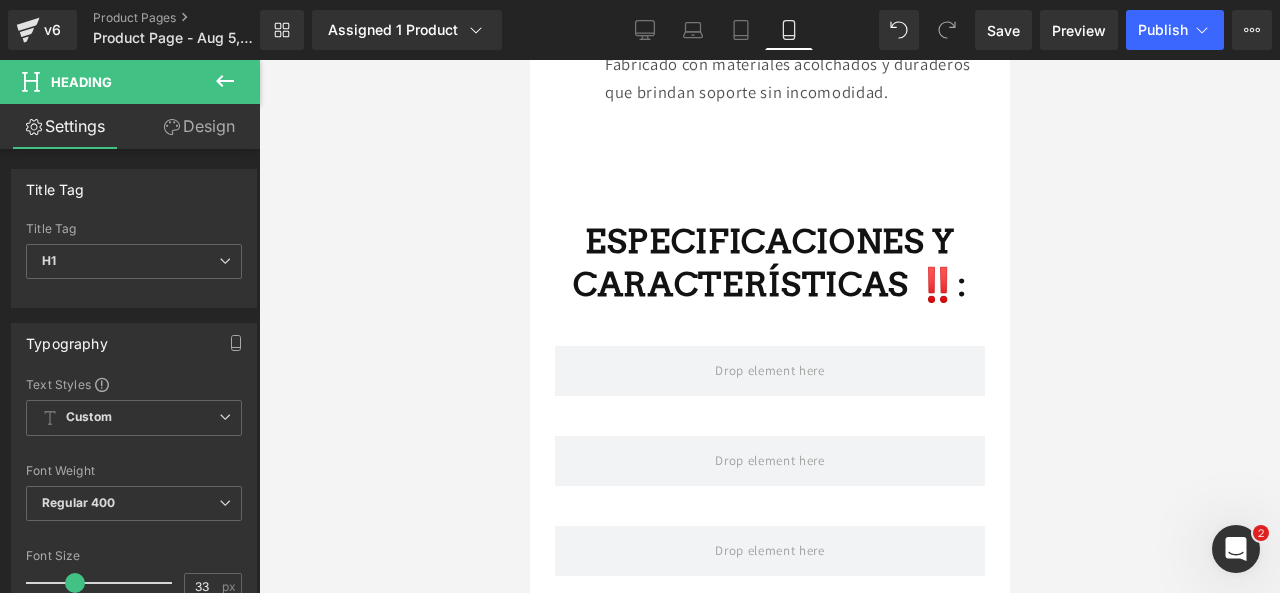 click 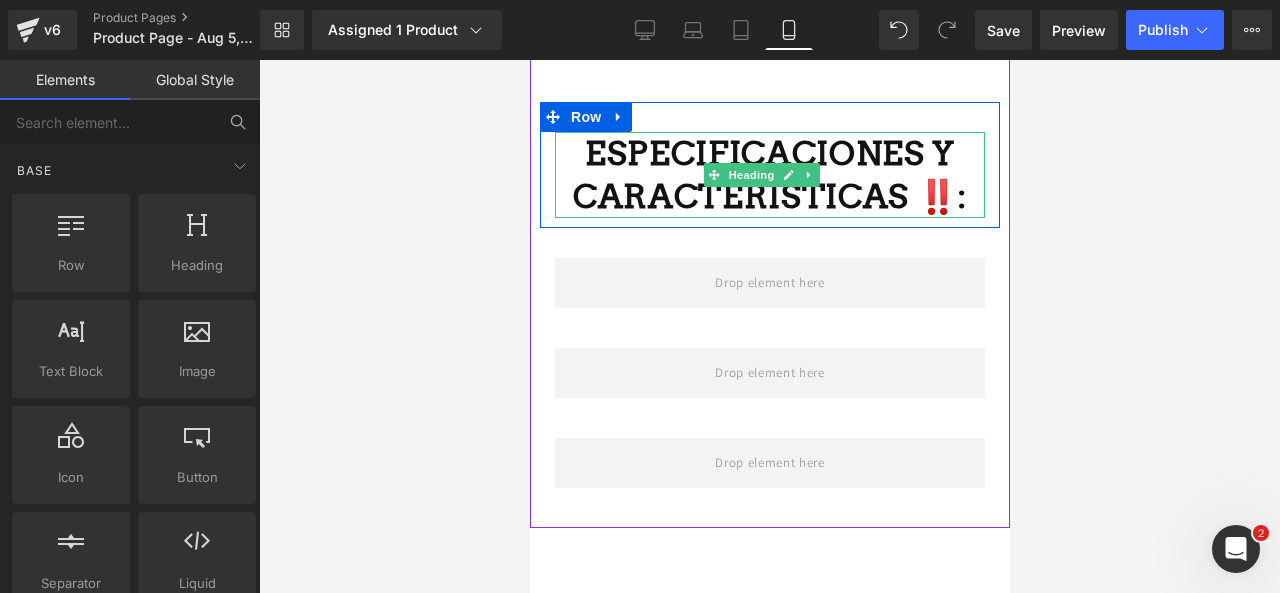 scroll, scrollTop: 2992, scrollLeft: 0, axis: vertical 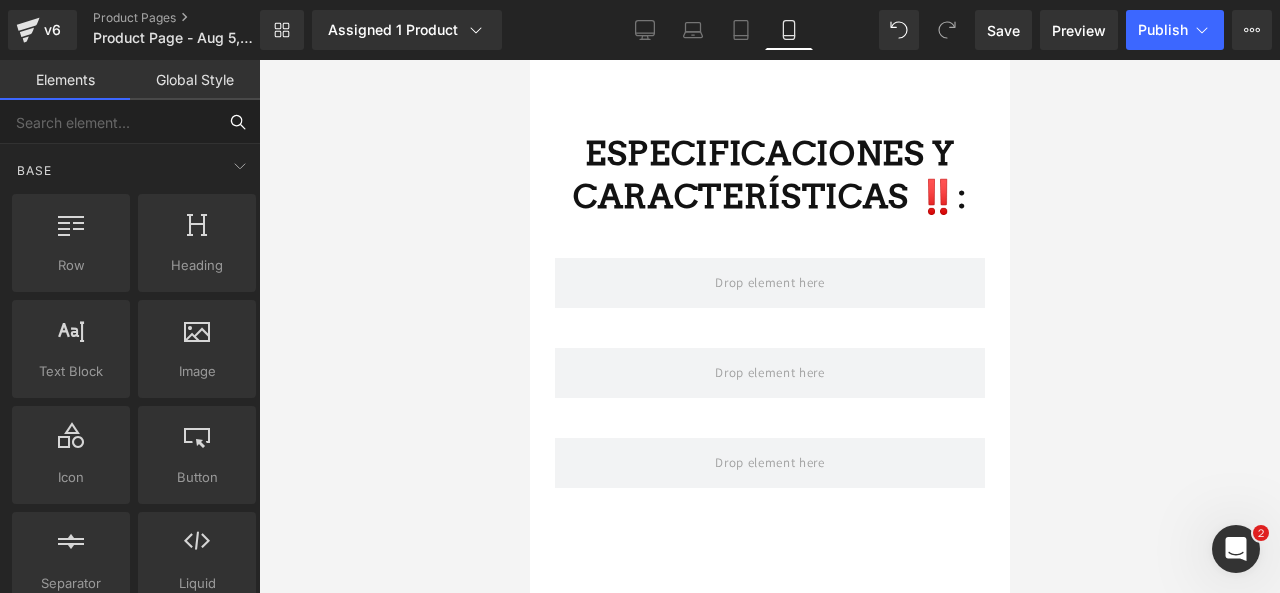 click at bounding box center [108, 122] 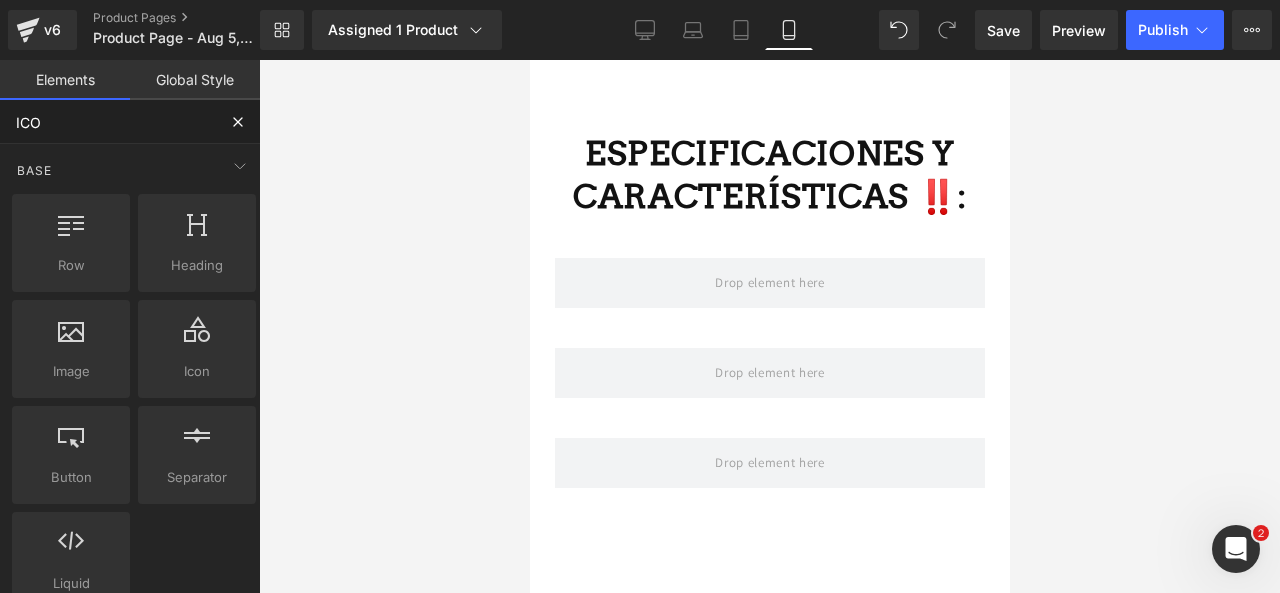 type on "ICON" 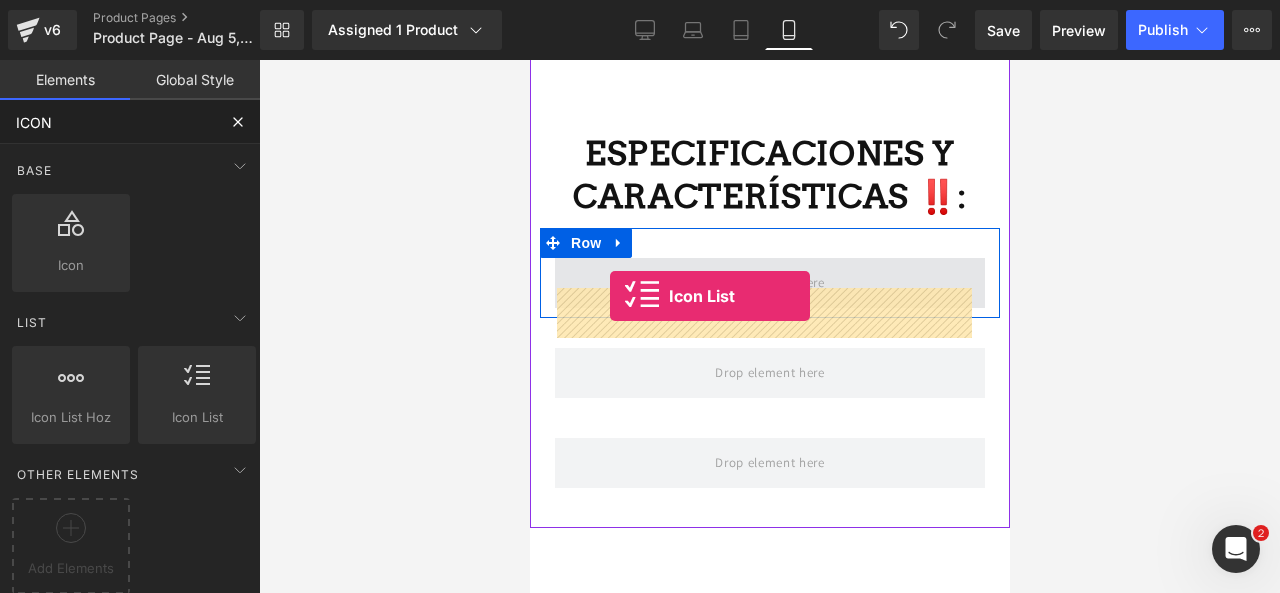 drag, startPoint x: 727, startPoint y: 447, endPoint x: 609, endPoint y: 299, distance: 189.28285 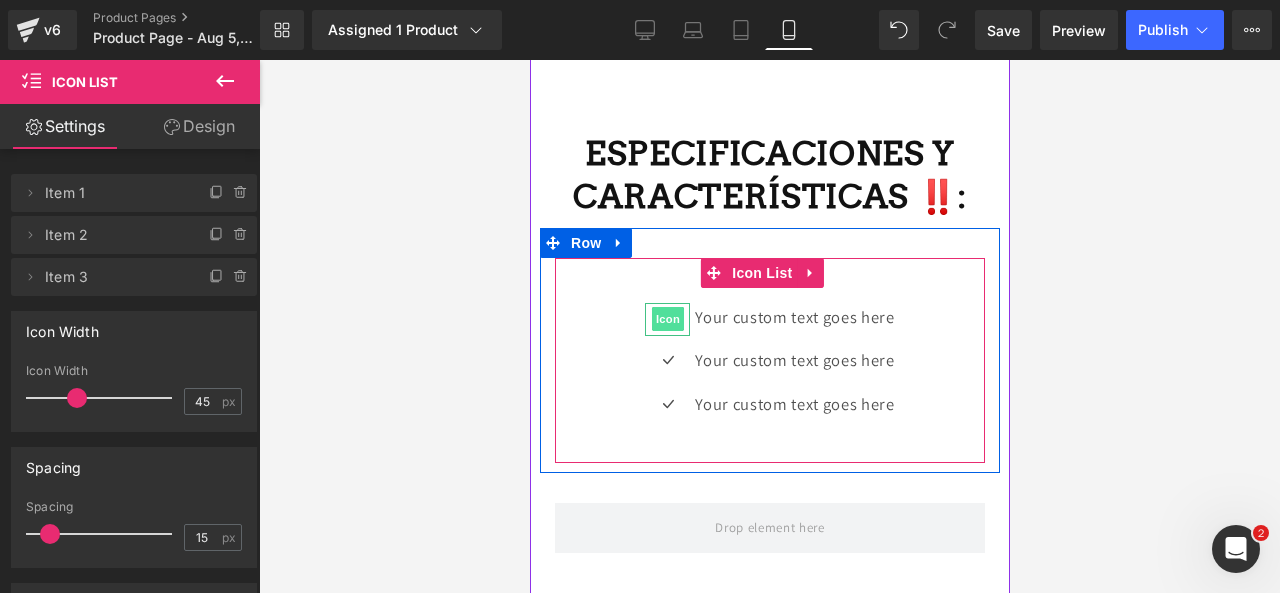 click on "Icon" at bounding box center [667, 319] 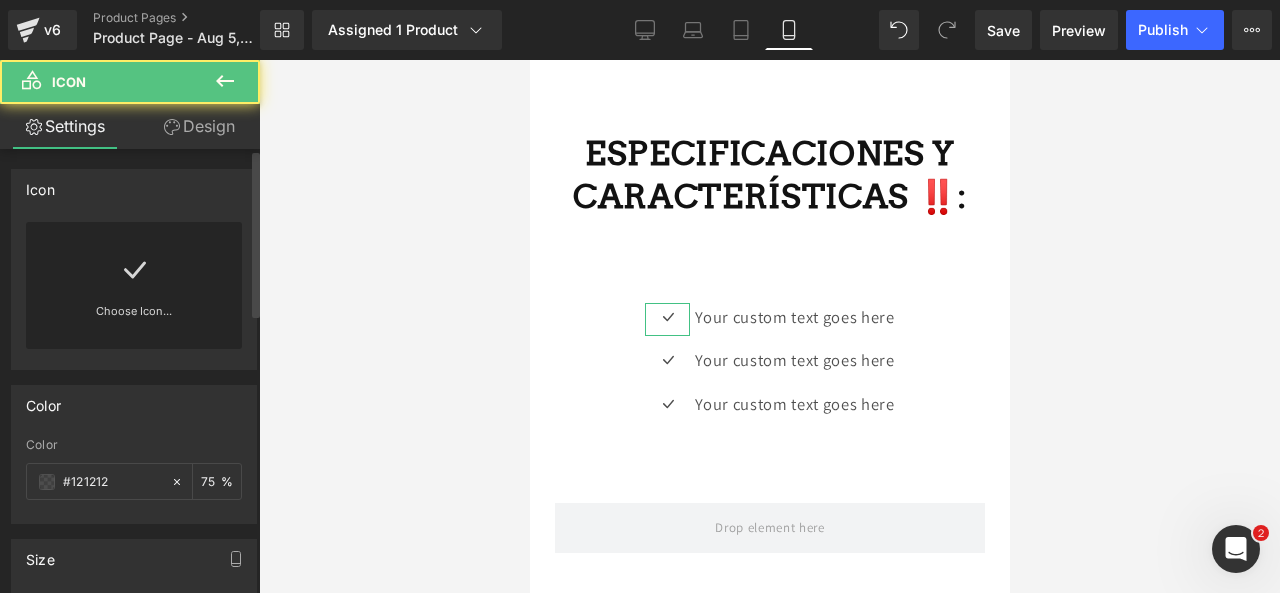 click at bounding box center (134, 262) 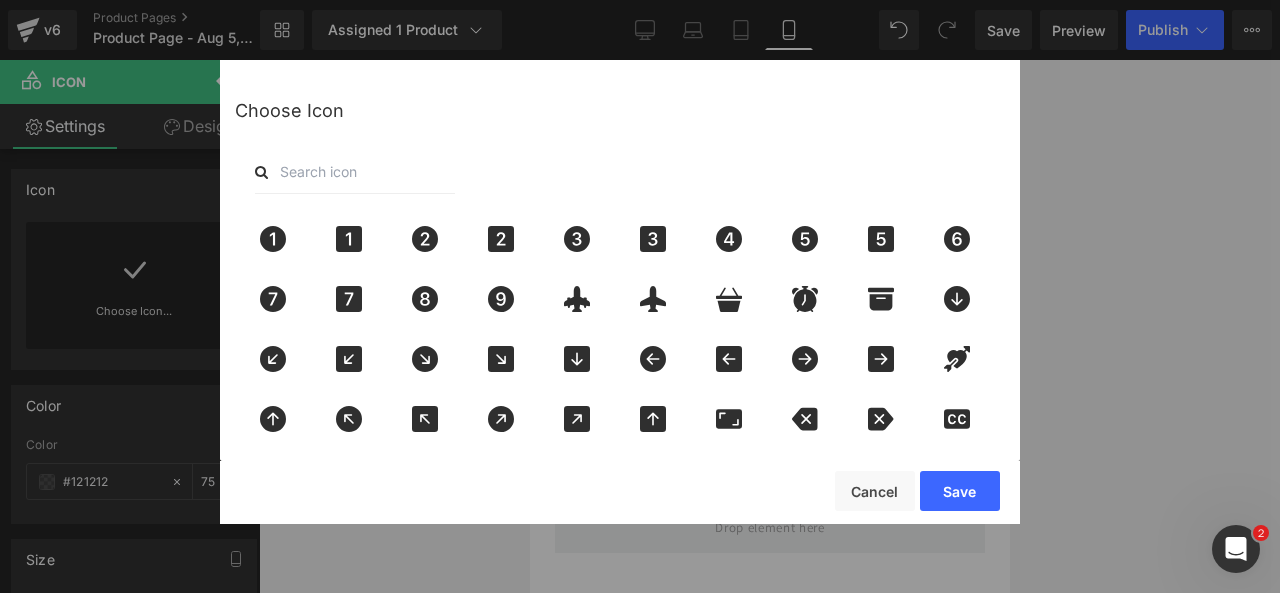 click at bounding box center (355, 172) 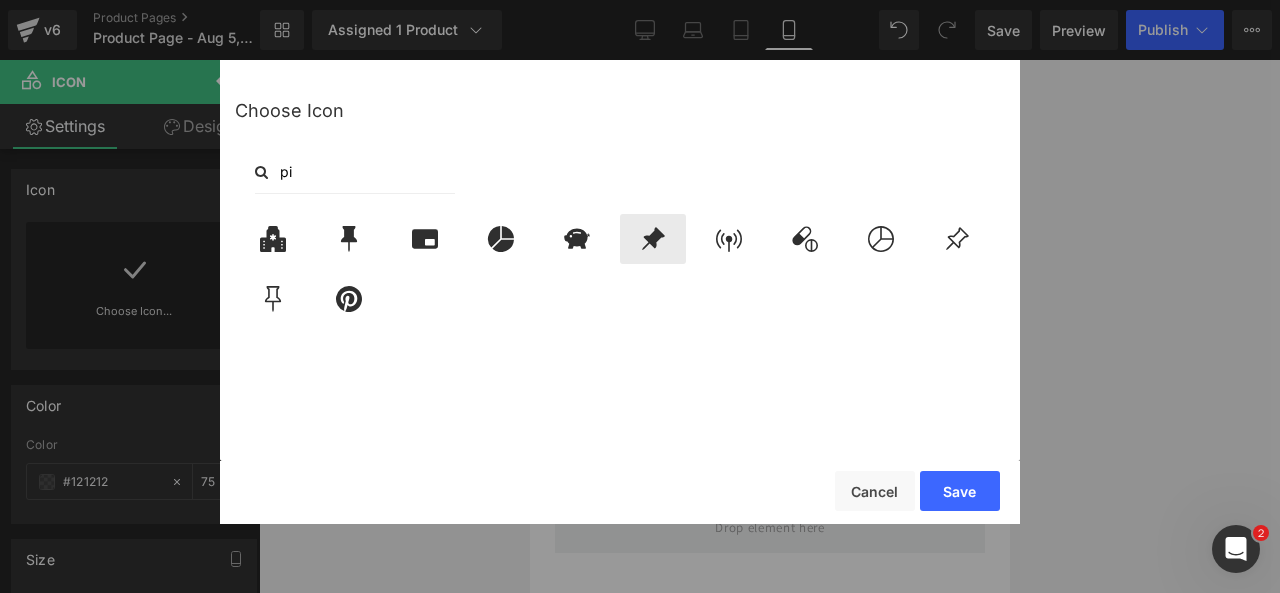type on "pi" 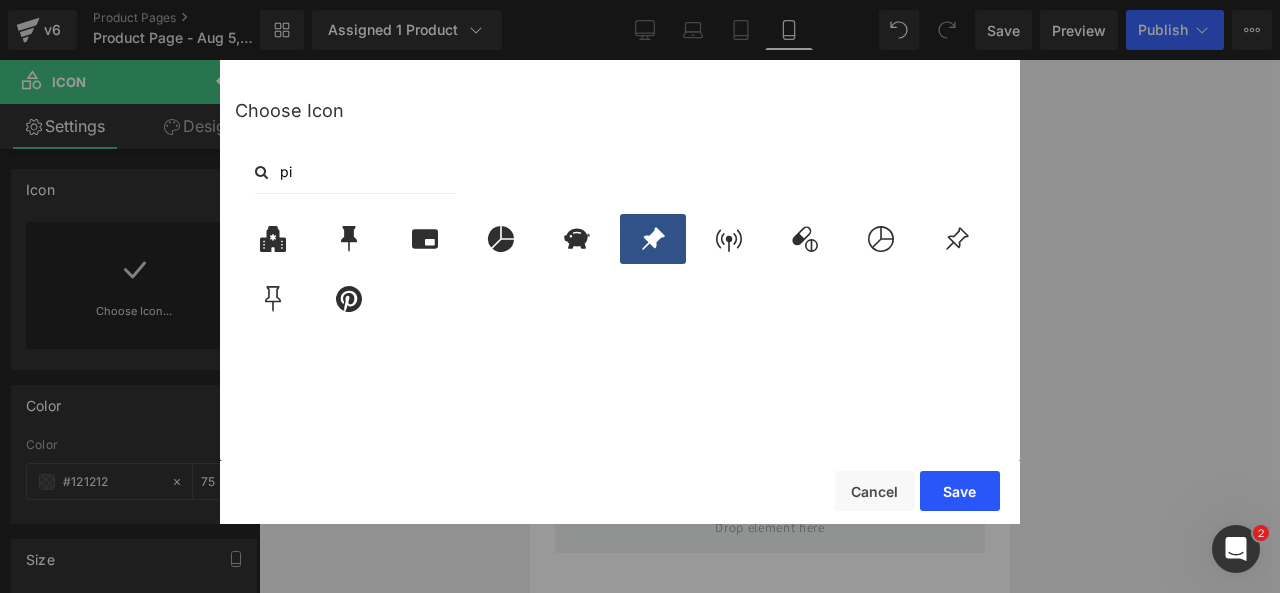 click on "Save" at bounding box center [960, 491] 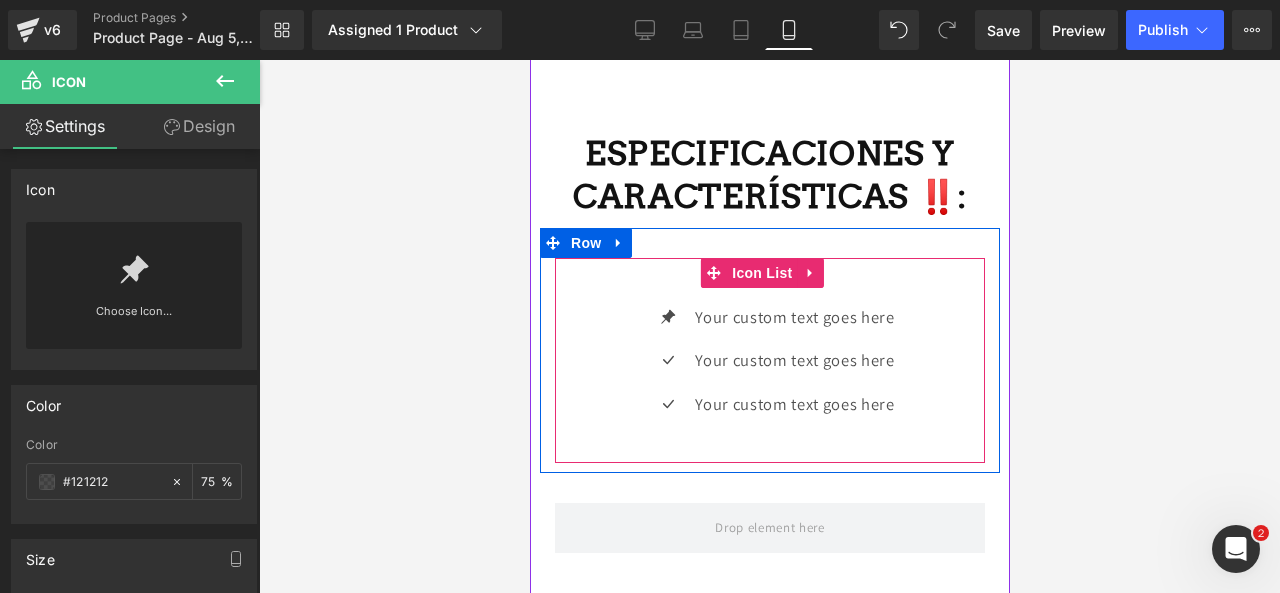 click on "Icon
Your custom text goes here
Text Block
Icon
Your custom text goes here
Text Block
Icon
Your custom text goes here
Text Block" at bounding box center [769, 368] 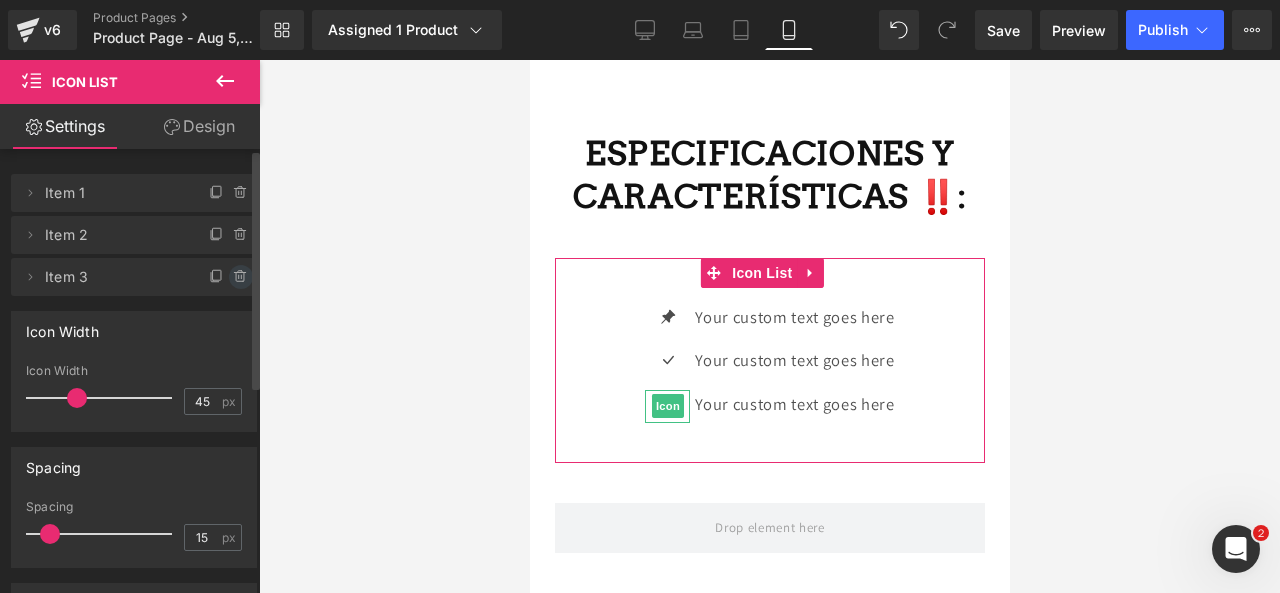 click 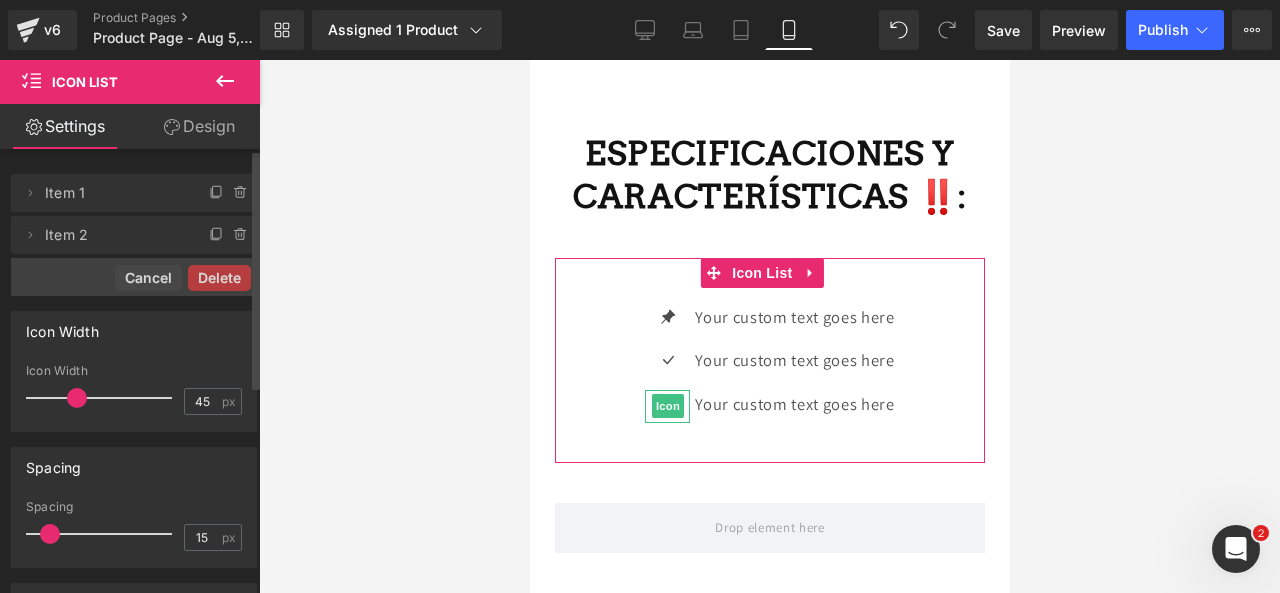 click on "Delete" at bounding box center (219, 278) 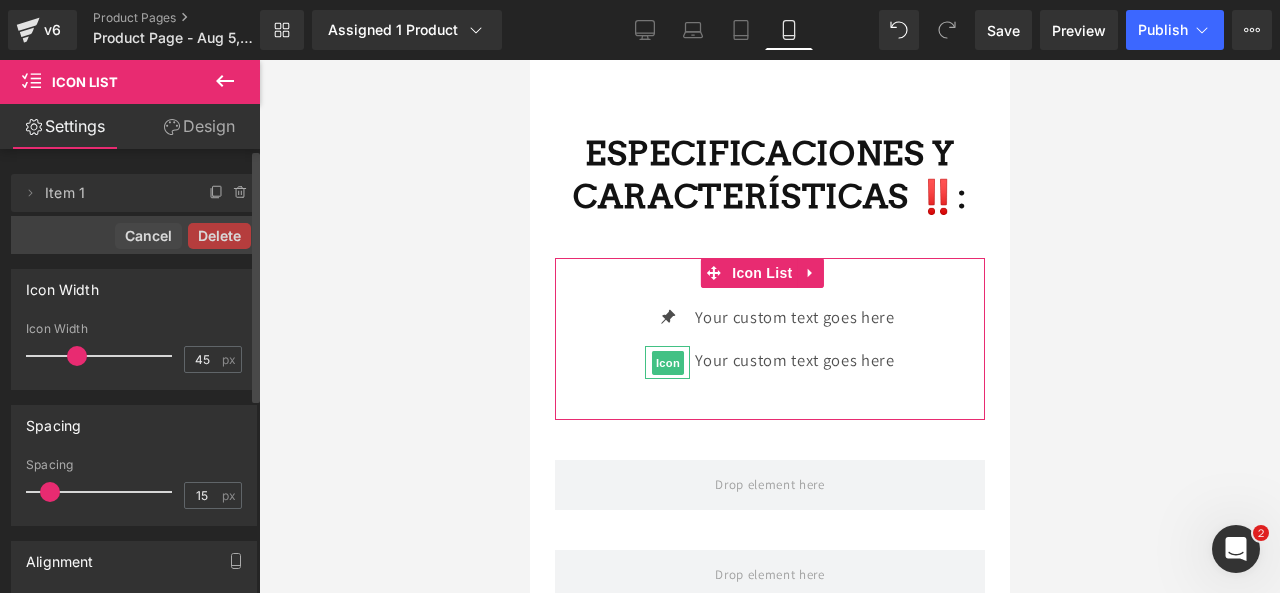 click on "Delete" at bounding box center (219, 236) 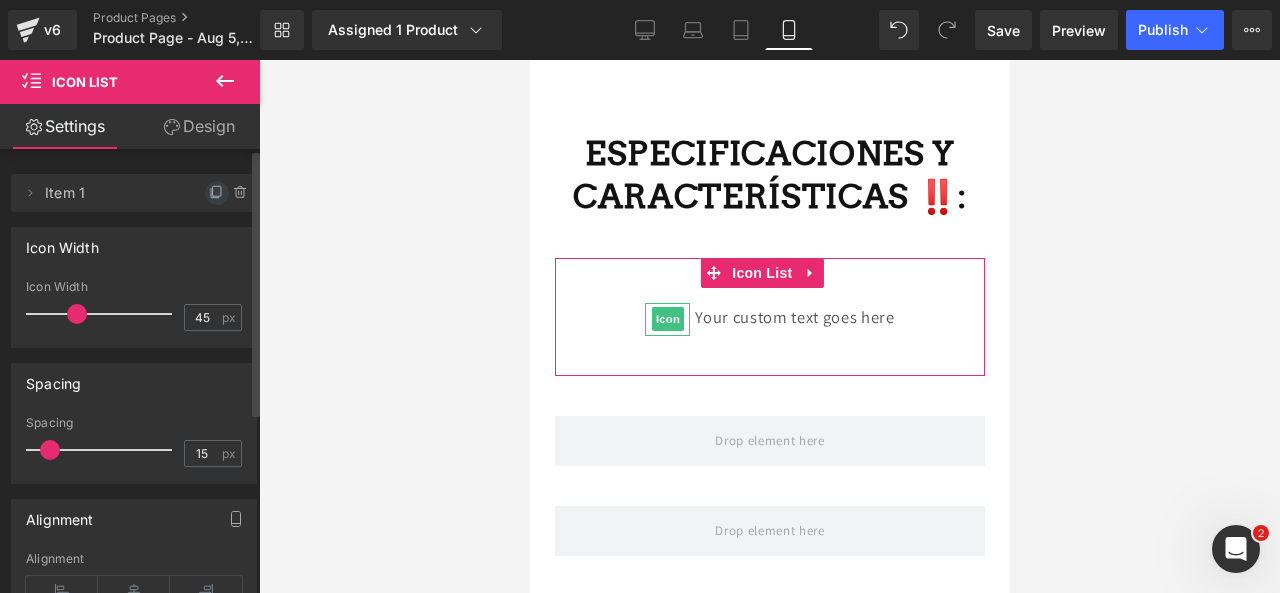 click 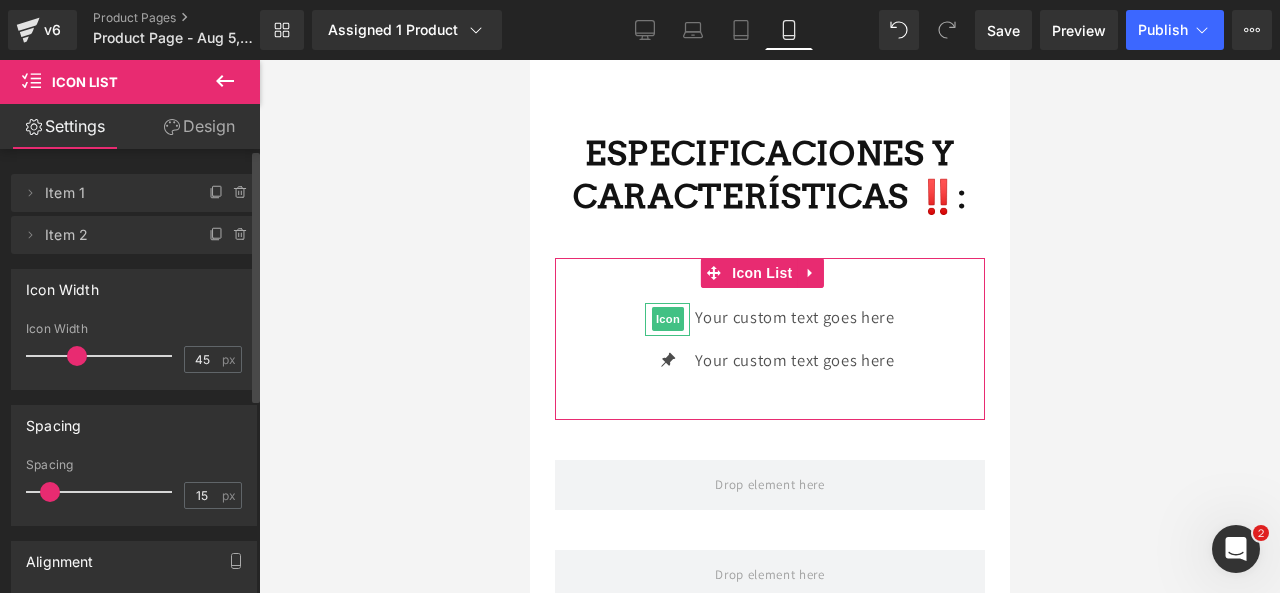 click 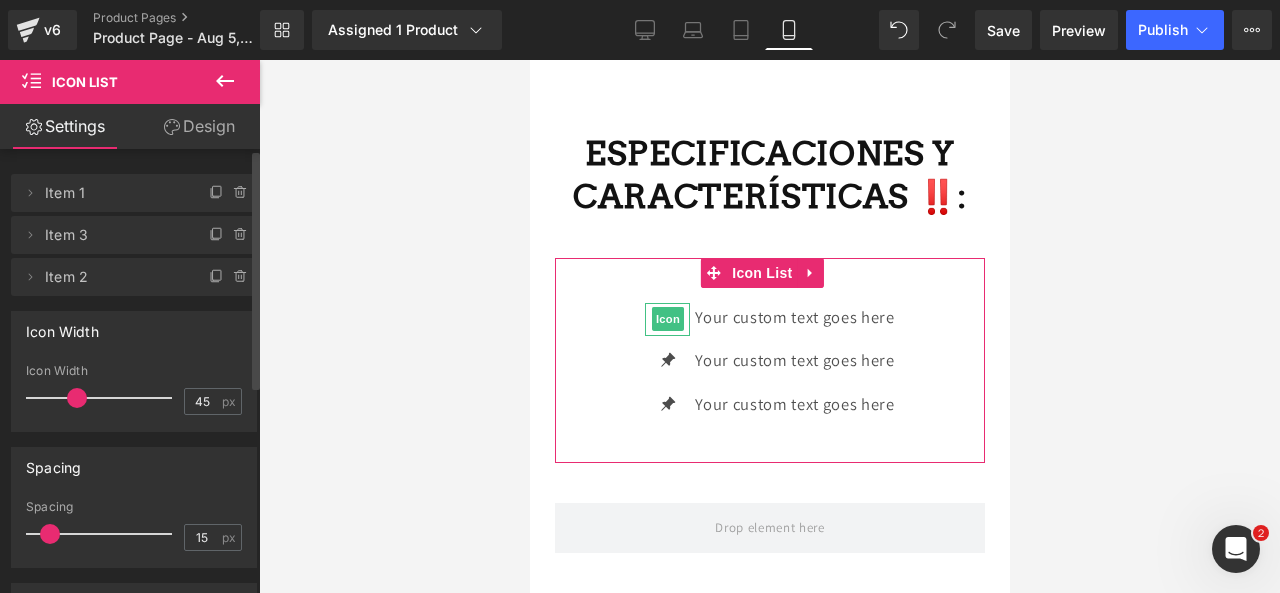click 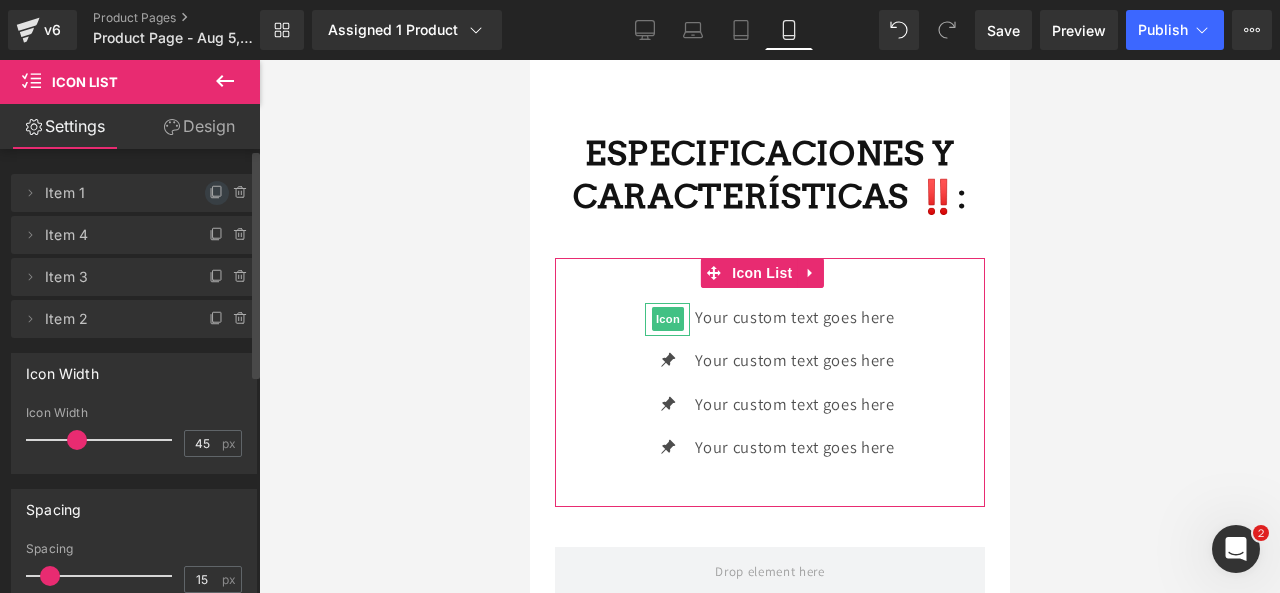 click 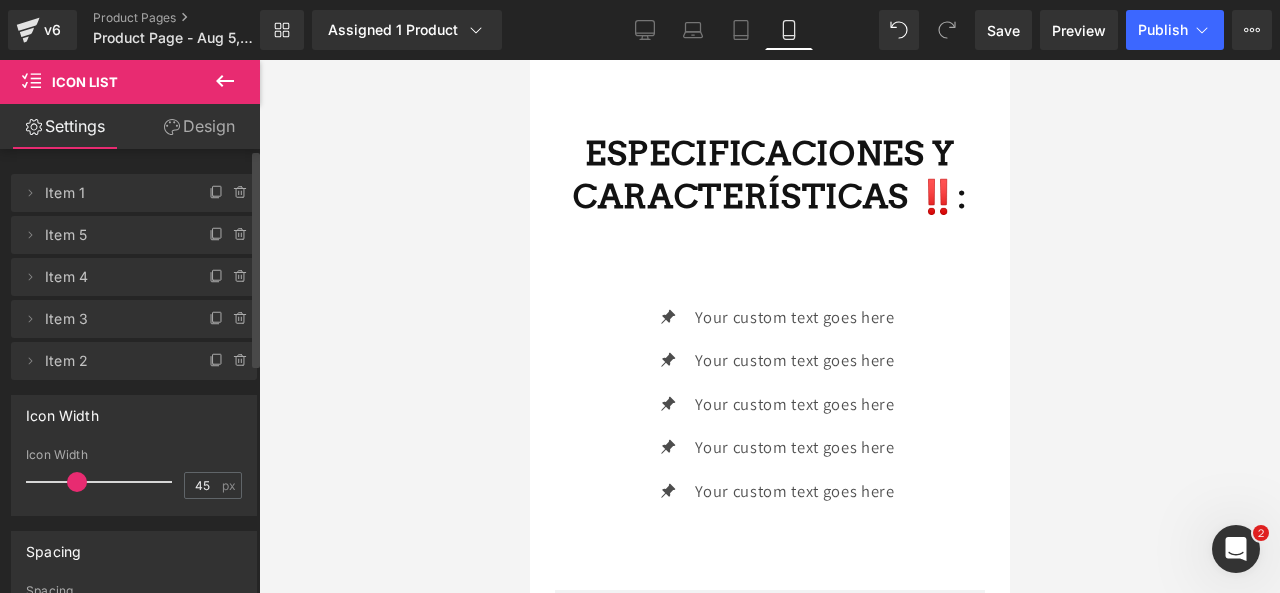 click 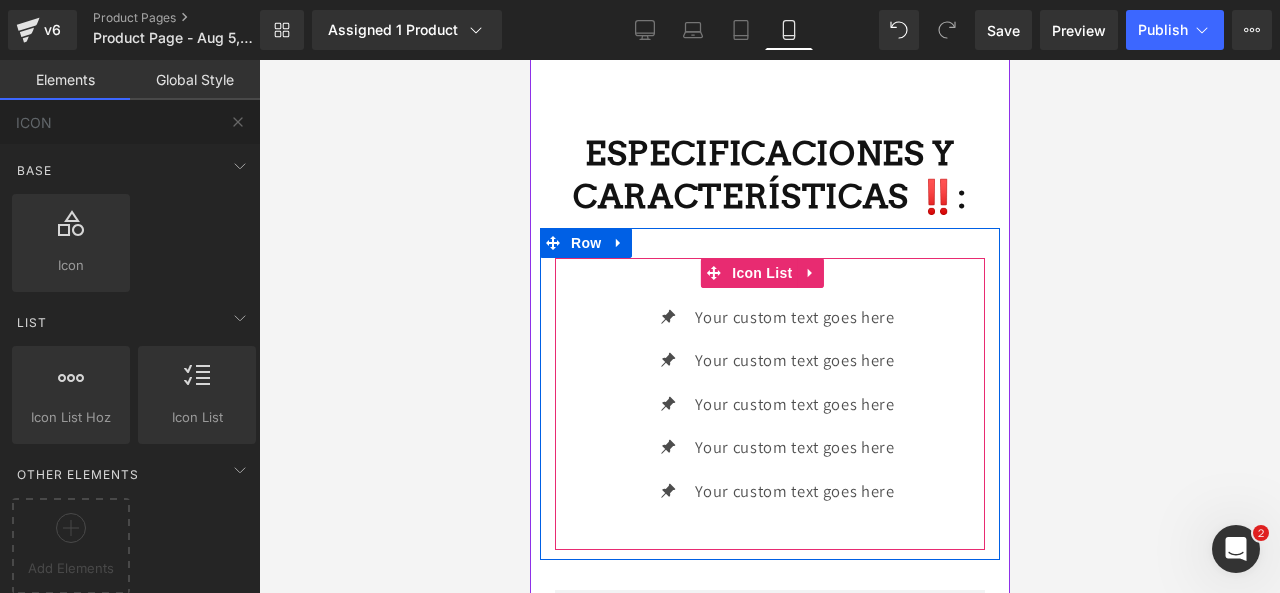 scroll, scrollTop: 3120, scrollLeft: 0, axis: vertical 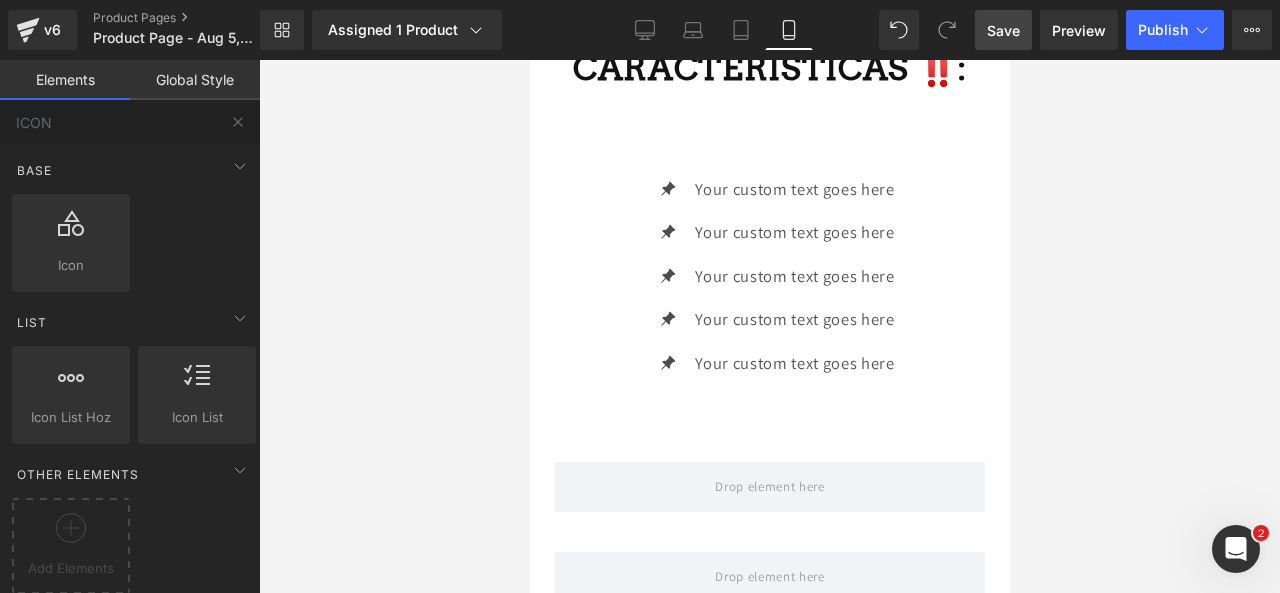 click on "Save" at bounding box center [1003, 30] 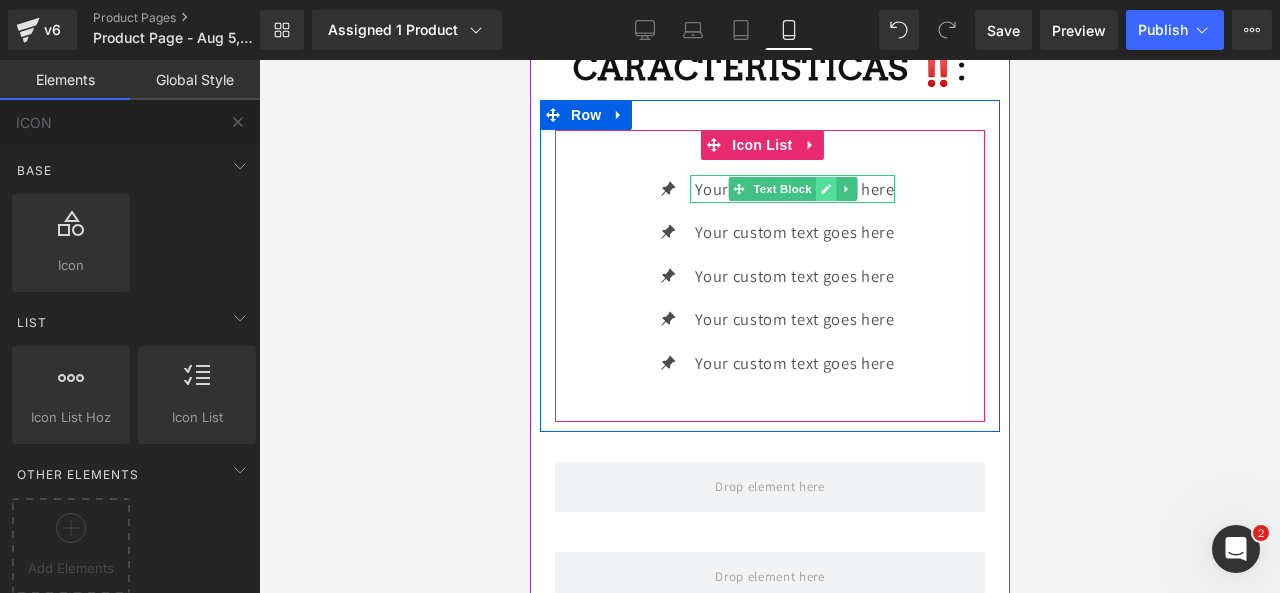 click 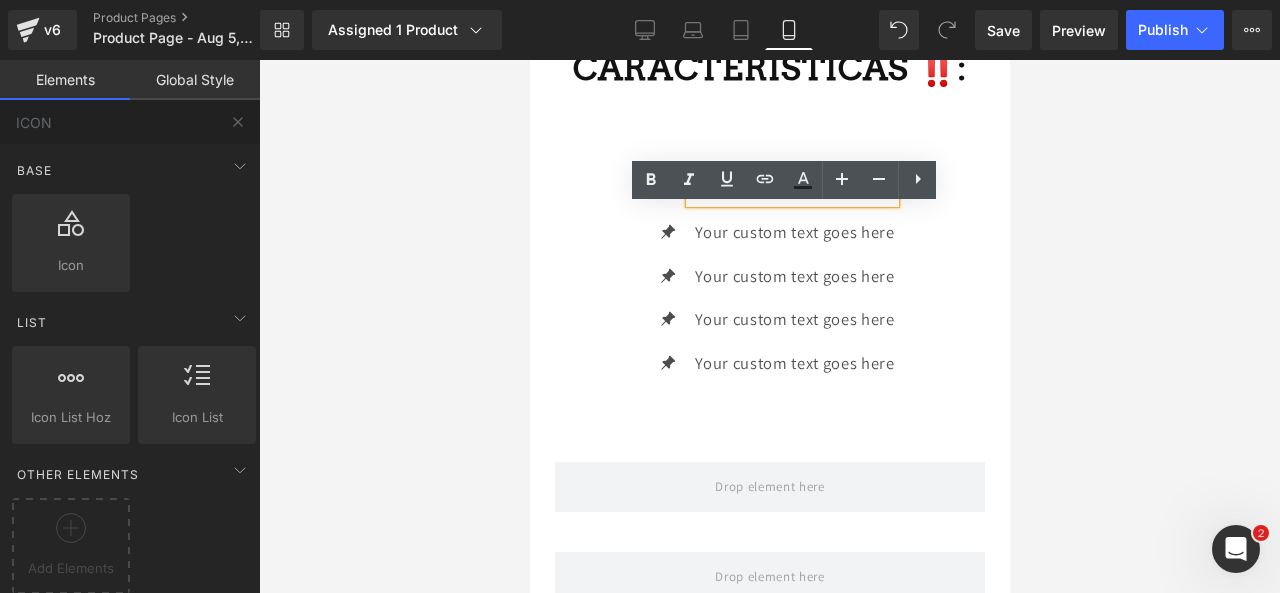 click on "Your custom text goes here" at bounding box center [791, 189] 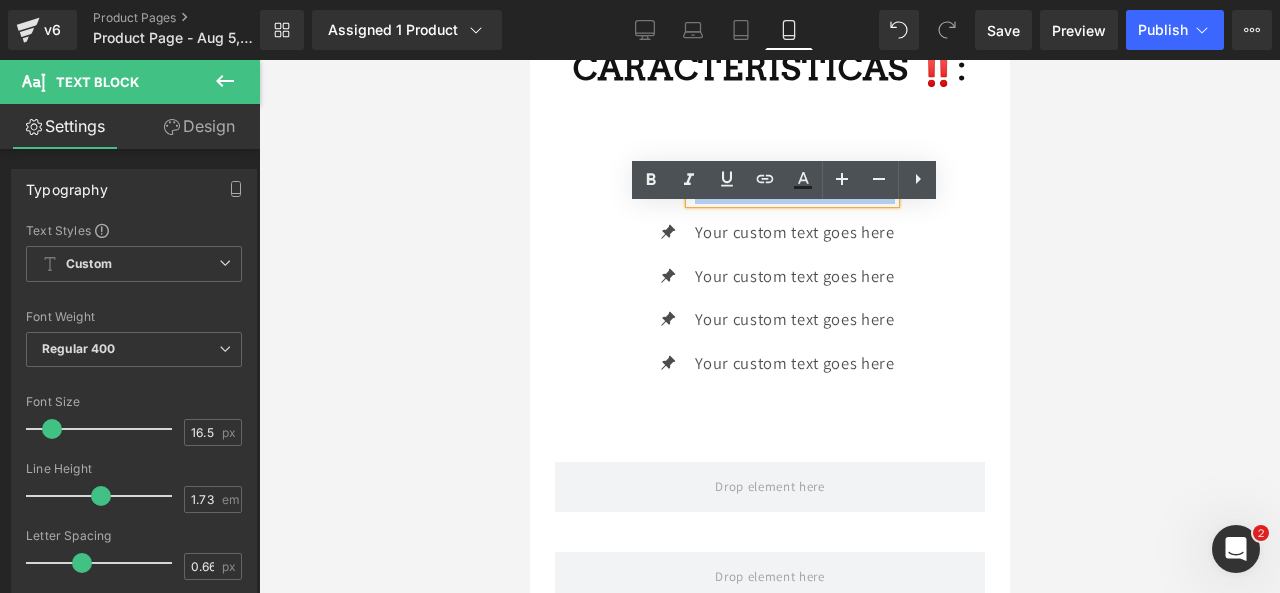 drag, startPoint x: 886, startPoint y: 221, endPoint x: 688, endPoint y: 223, distance: 198.0101 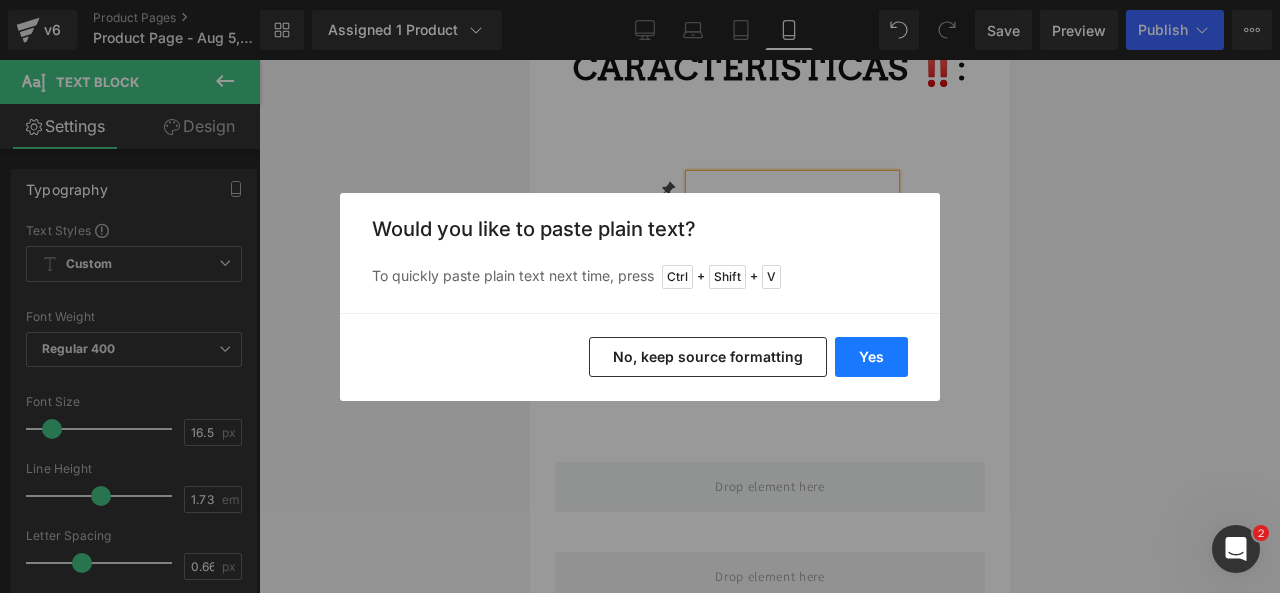 click on "Yes" at bounding box center [871, 357] 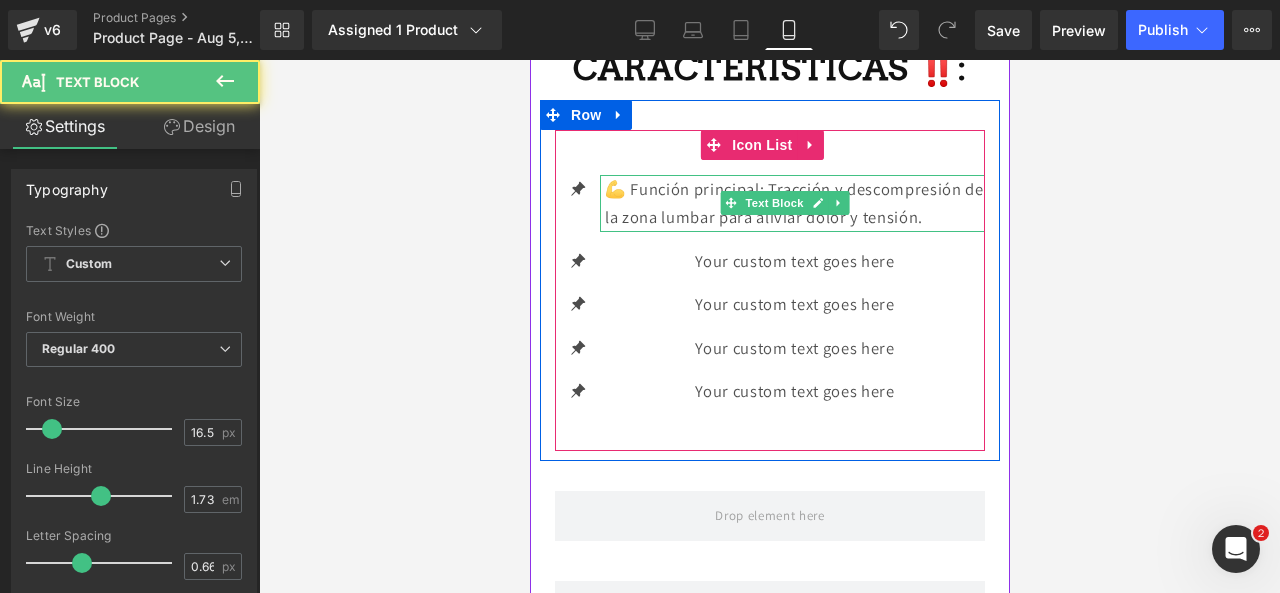 click on "💪 Función principal: Tracción y descompresión de la zona lumbar para aliviar dolor y tensión." at bounding box center [794, 203] 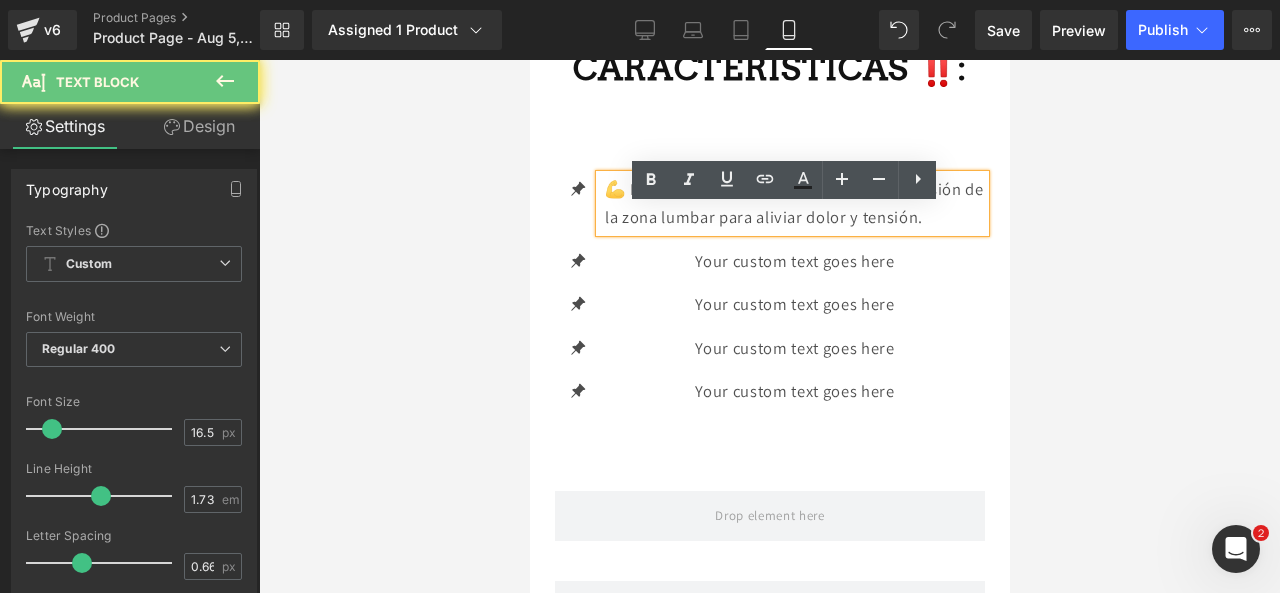 click on "💪 Función principal: Tracción y descompresión de la zona lumbar para aliviar dolor y tensión." at bounding box center (794, 203) 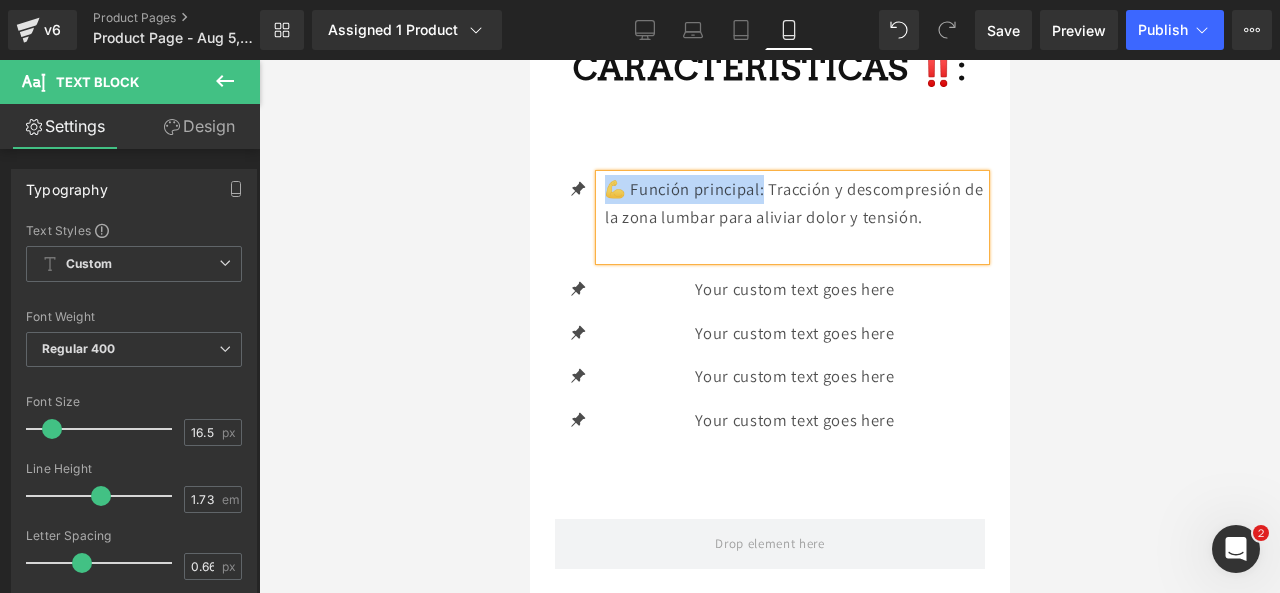 drag, startPoint x: 766, startPoint y: 217, endPoint x: 611, endPoint y: 217, distance: 155 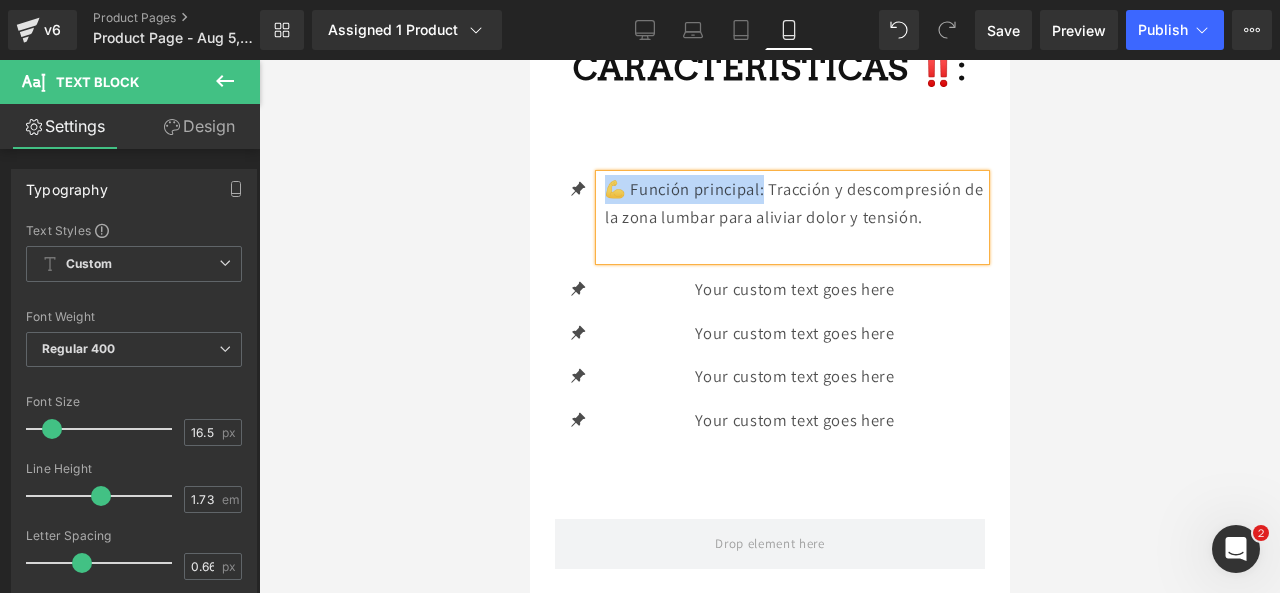 click on "💪 Función principal: Tracción y descompresión de la zona lumbar para aliviar dolor y tensión." at bounding box center [794, 203] 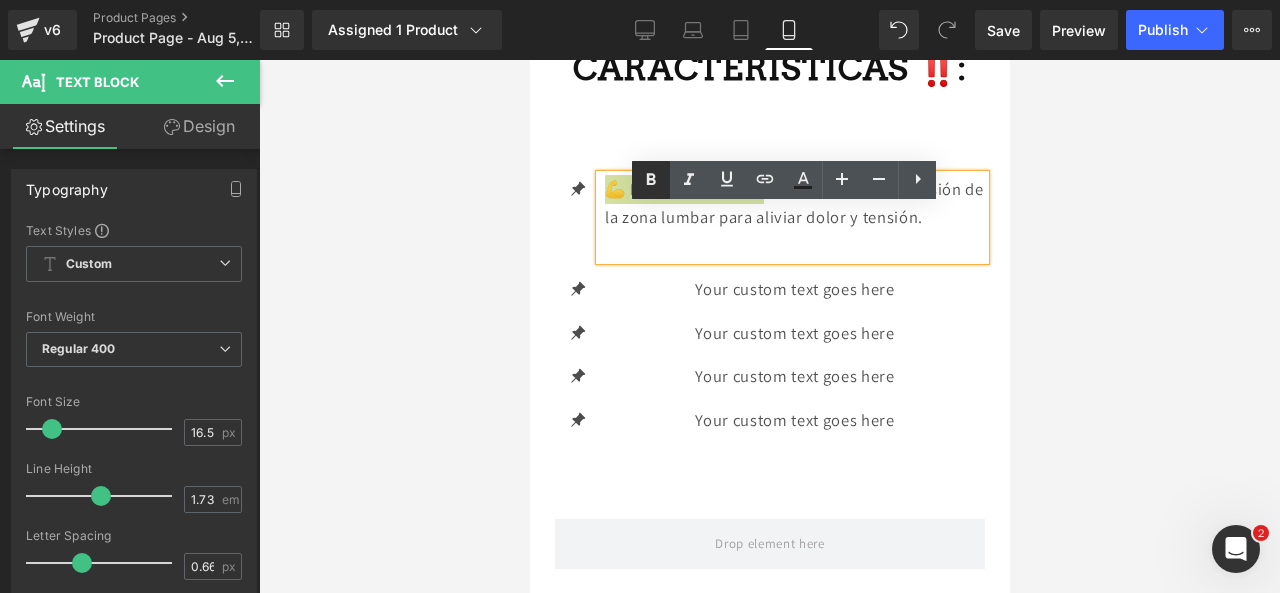 click 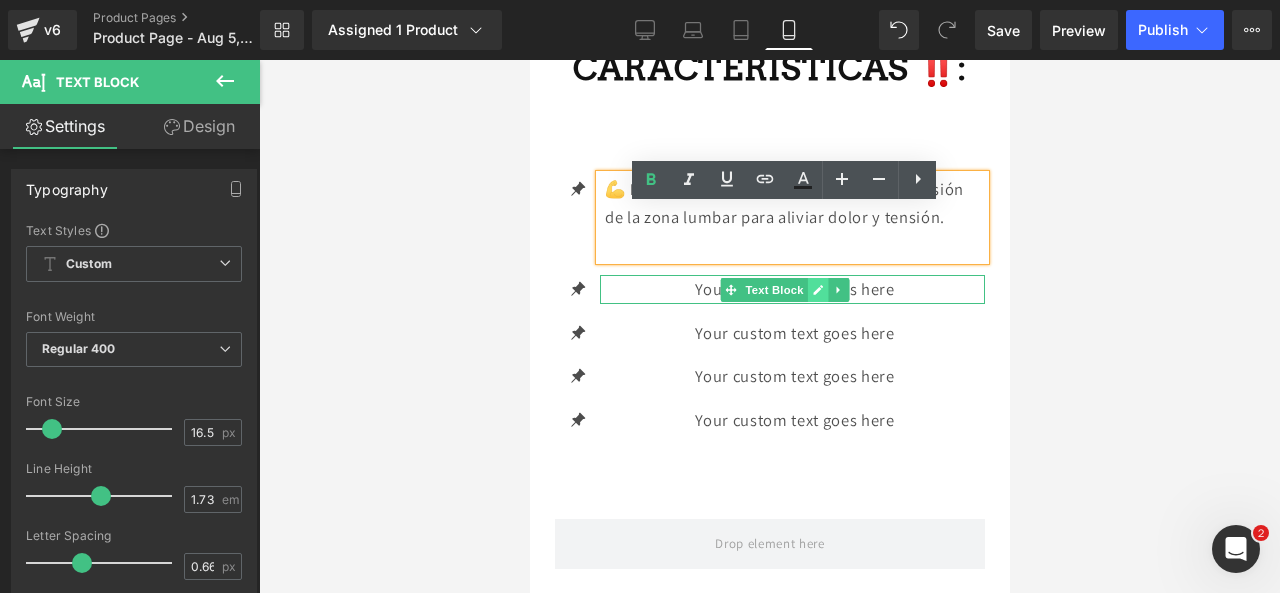 click at bounding box center (817, 290) 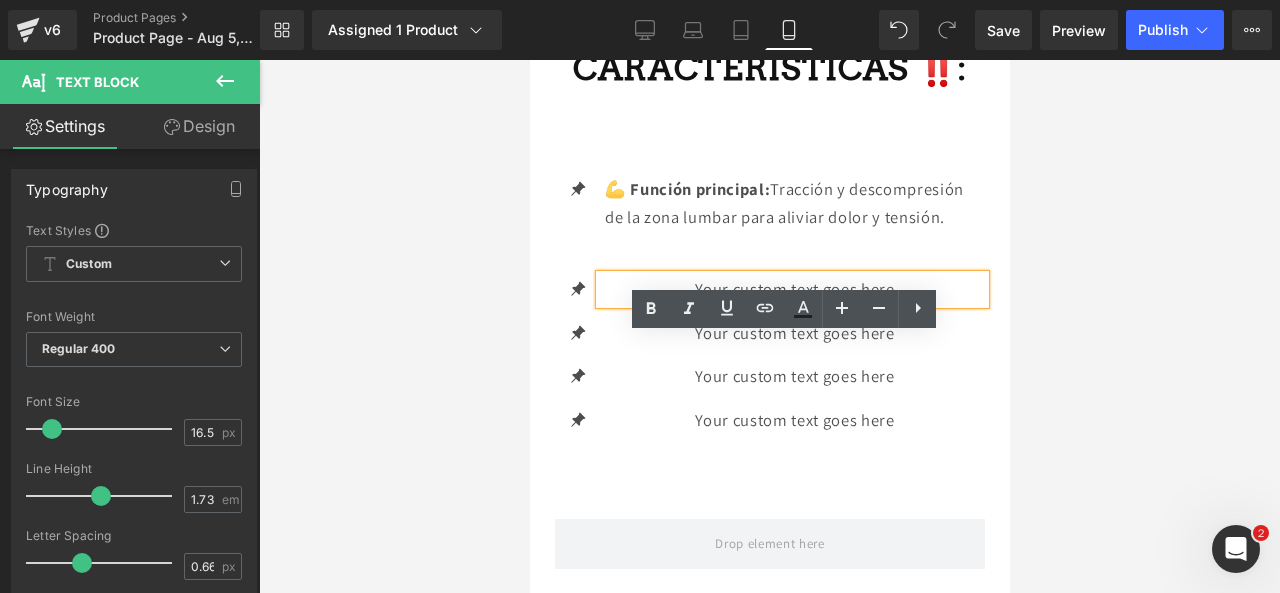 click on "Your custom text goes here" at bounding box center [794, 289] 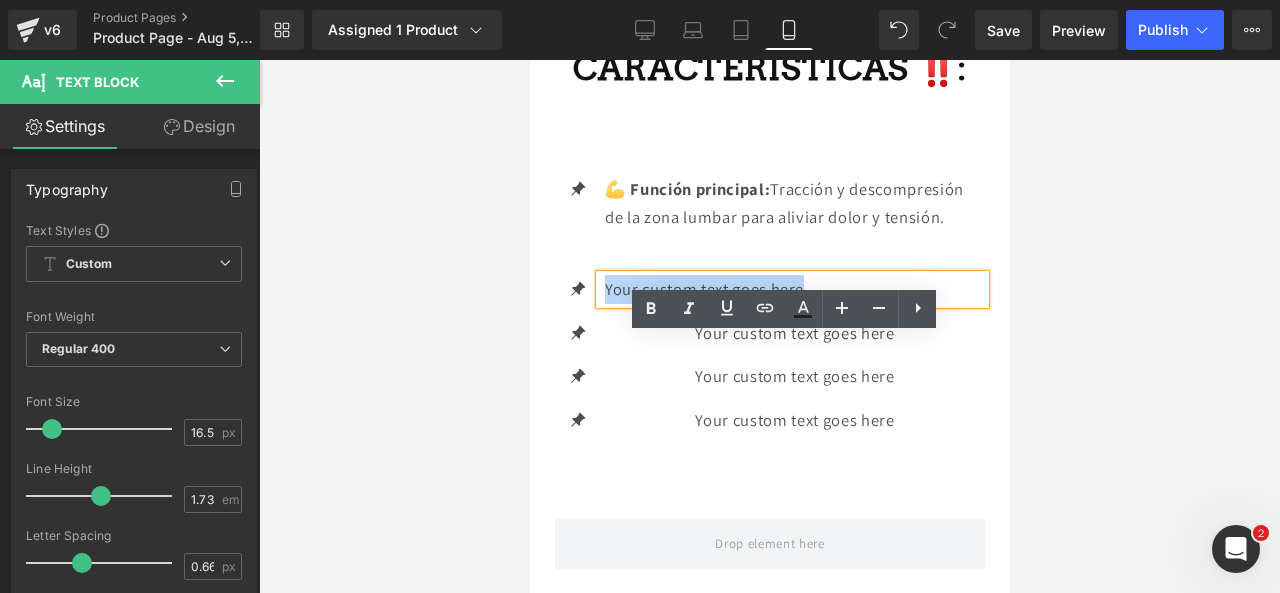 drag, startPoint x: 909, startPoint y: 349, endPoint x: 605, endPoint y: 339, distance: 304.16443 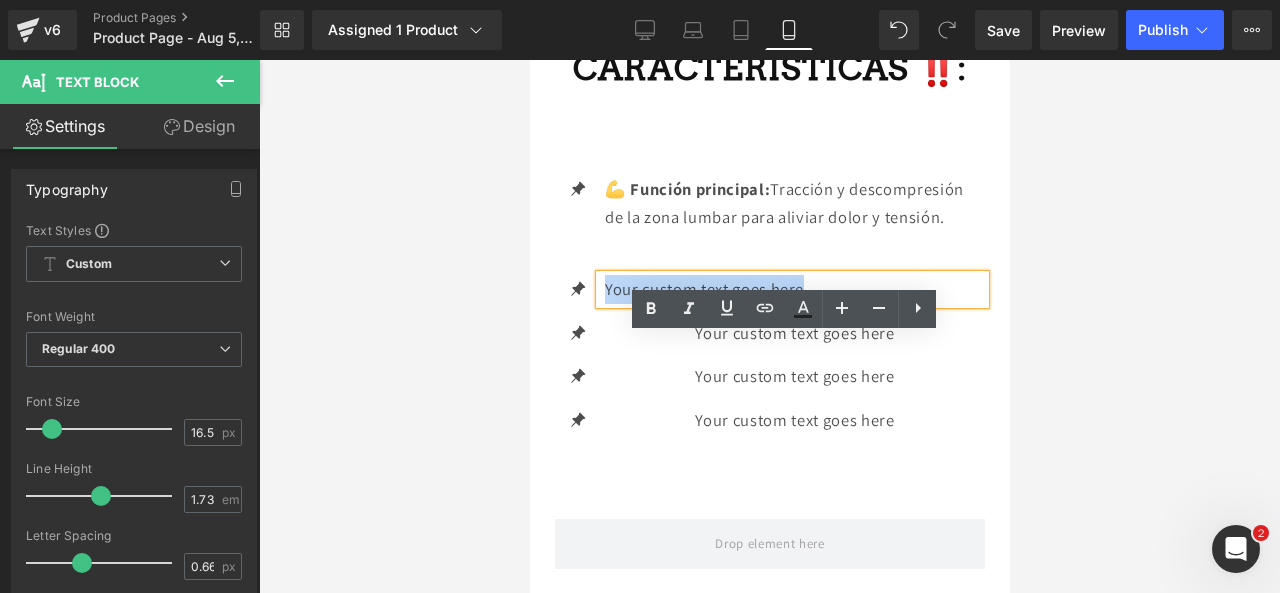 click on "Your custom text goes here" at bounding box center (794, 289) 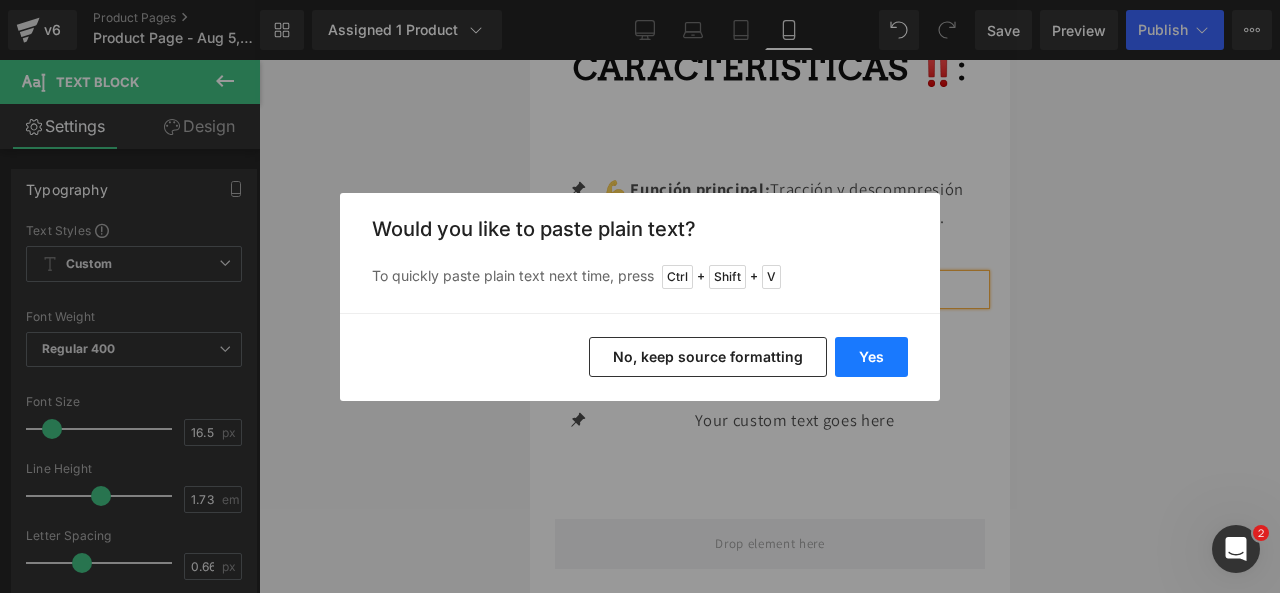 click on "Yes" at bounding box center (871, 357) 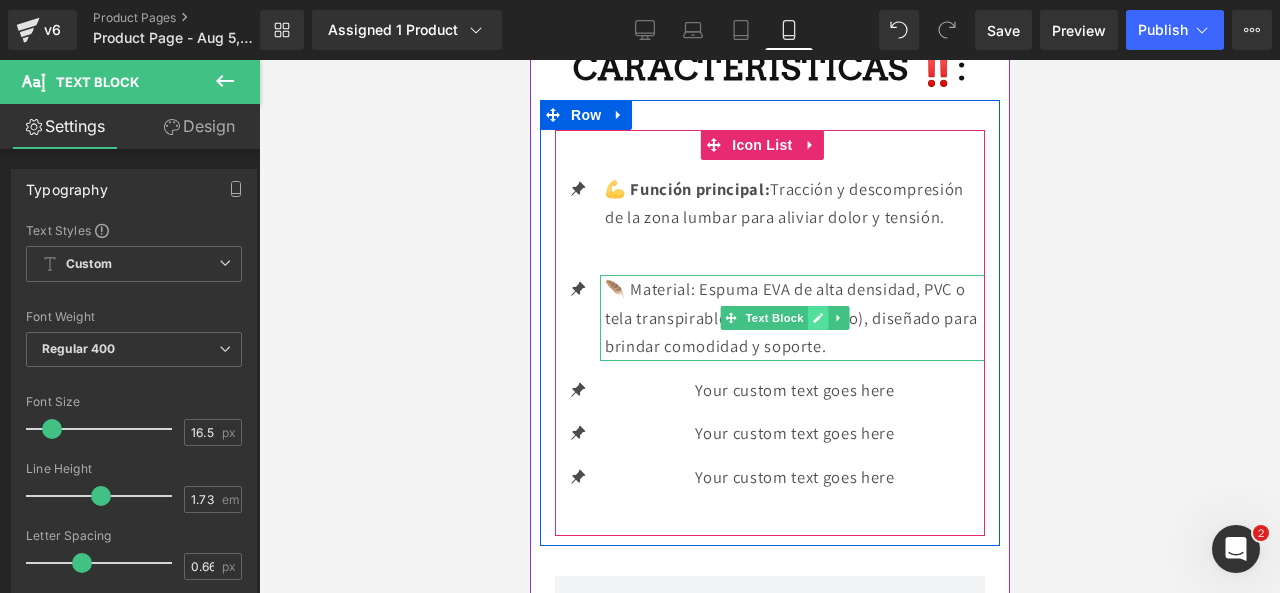 click 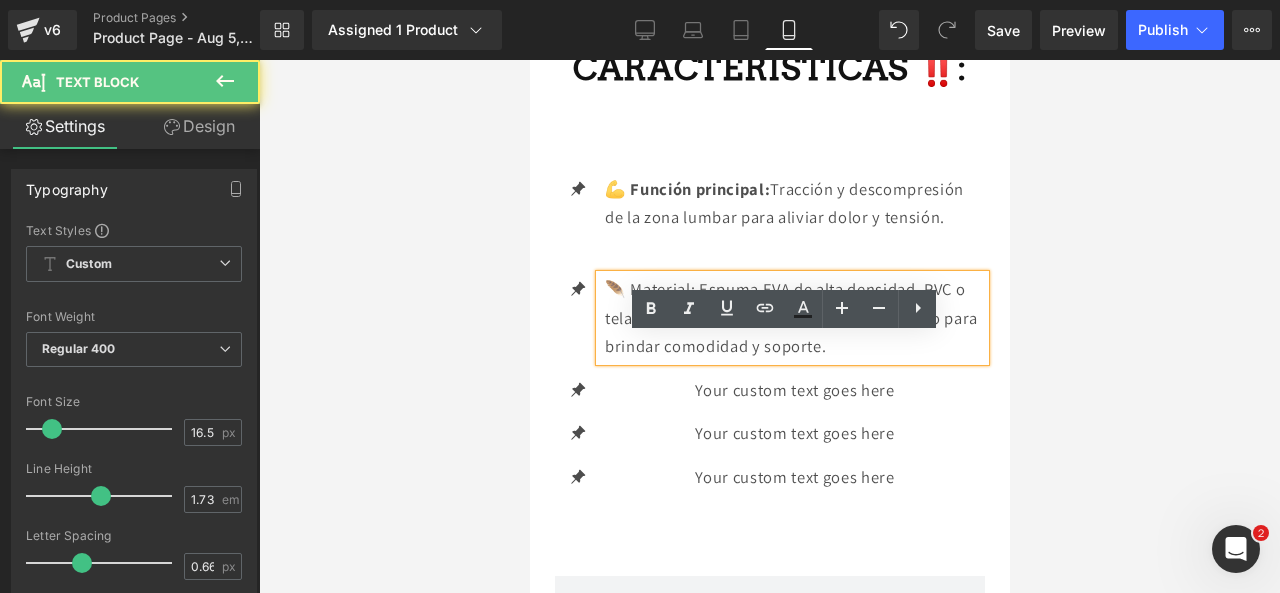 click on "🪶 Material: Espuma EVA de alta densidad, PVC o tela transpirable (según el modelo), diseñado para brindar comodidad y soporte." at bounding box center [794, 318] 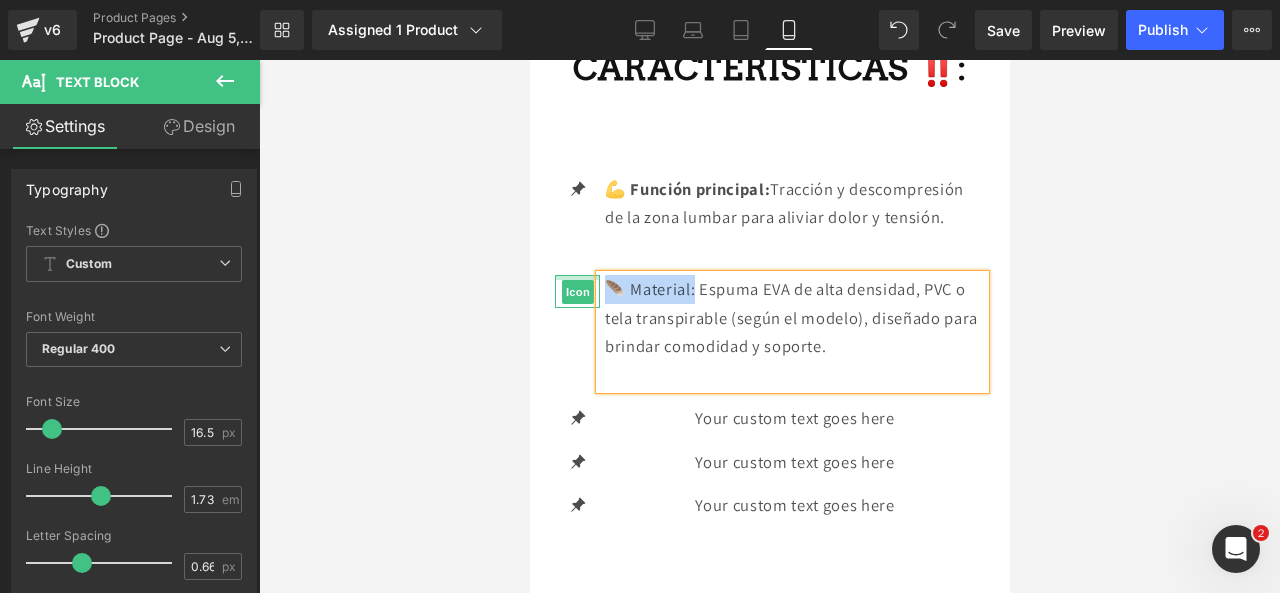 drag, startPoint x: 686, startPoint y: 341, endPoint x: 592, endPoint y: 337, distance: 94.08507 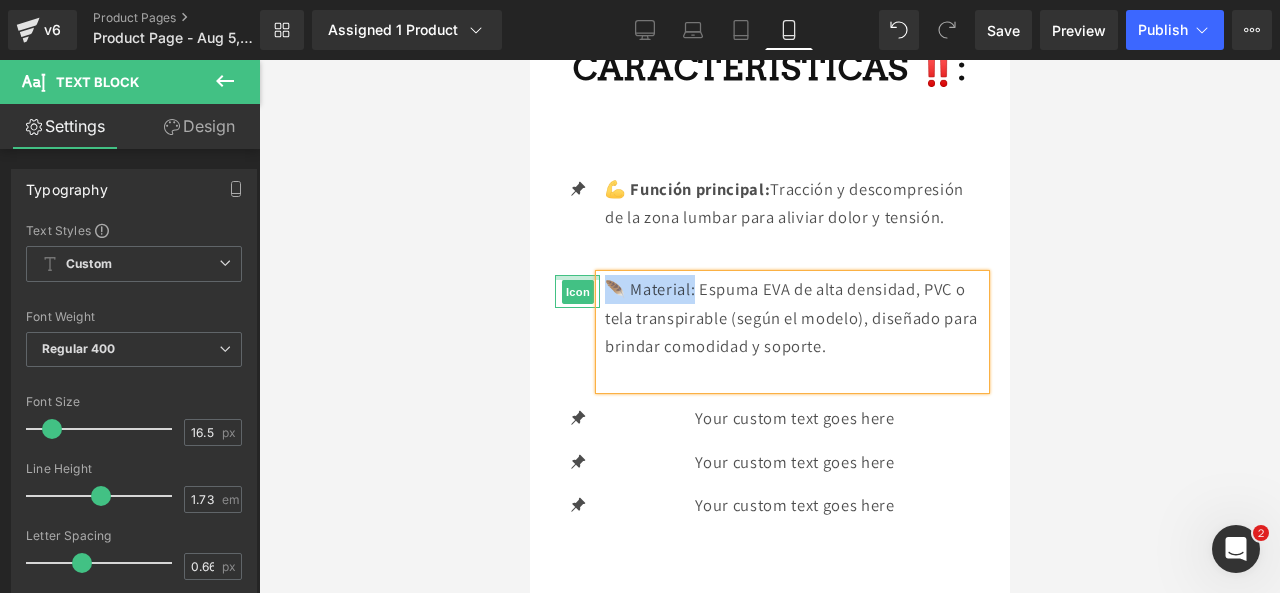 click on "Icon
🪶 Material: Espuma EVA de alta densidad, PVC o tela transpirable (según el modelo), diseñado para brindar comodidad y soporte. Text Block" at bounding box center (769, 332) 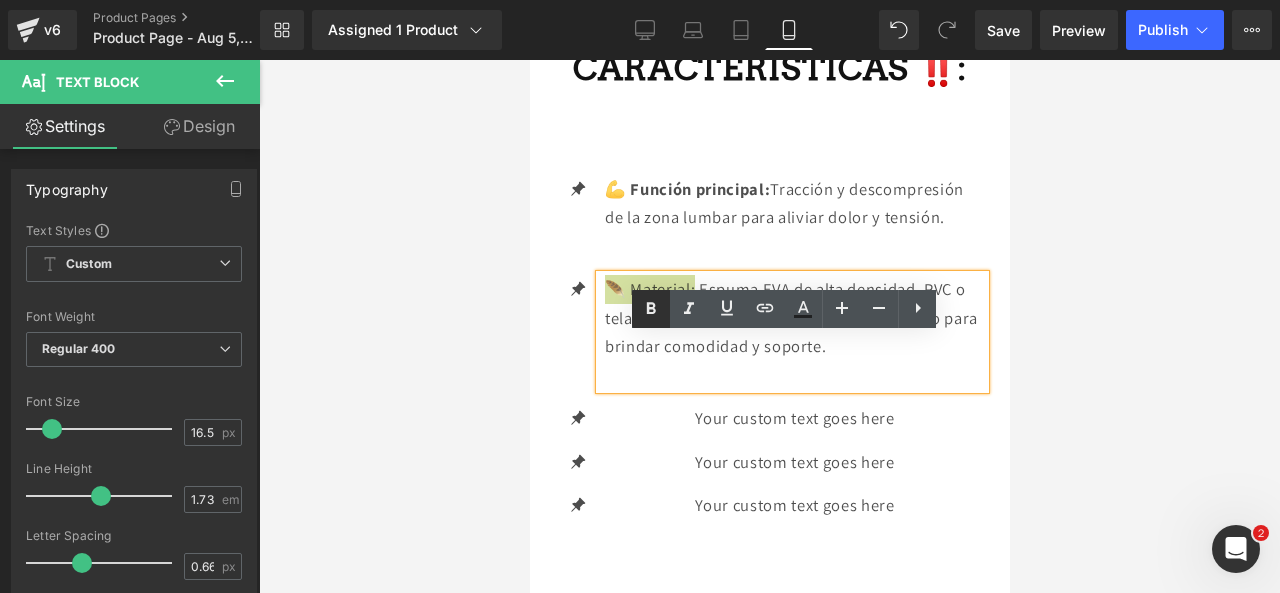 click 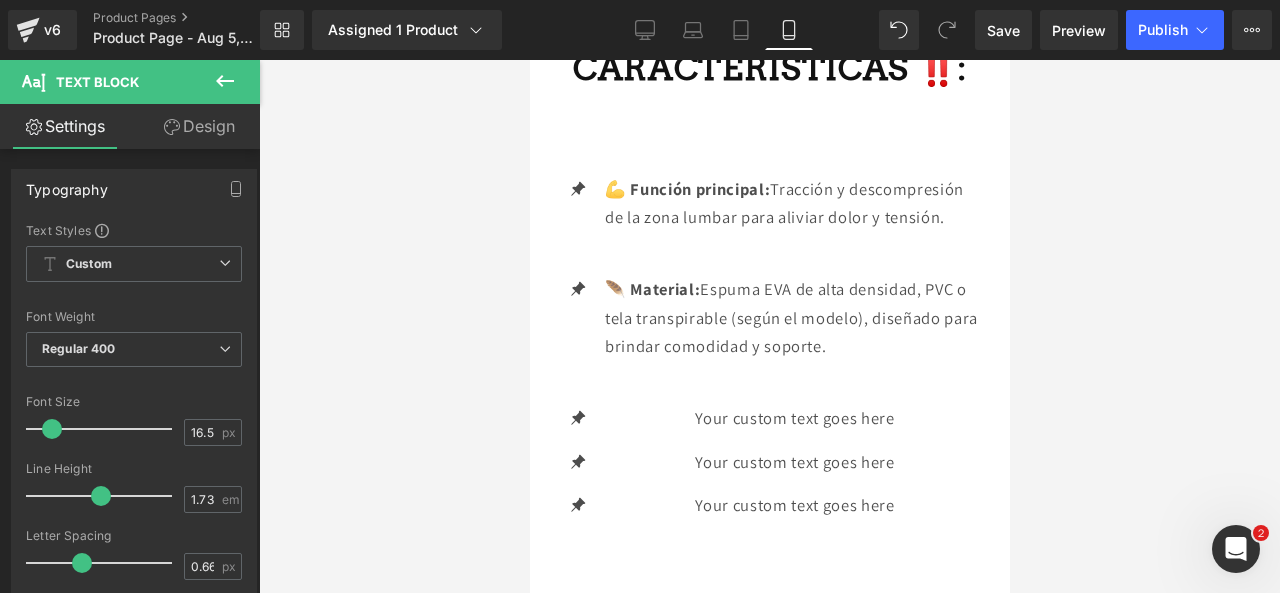 click 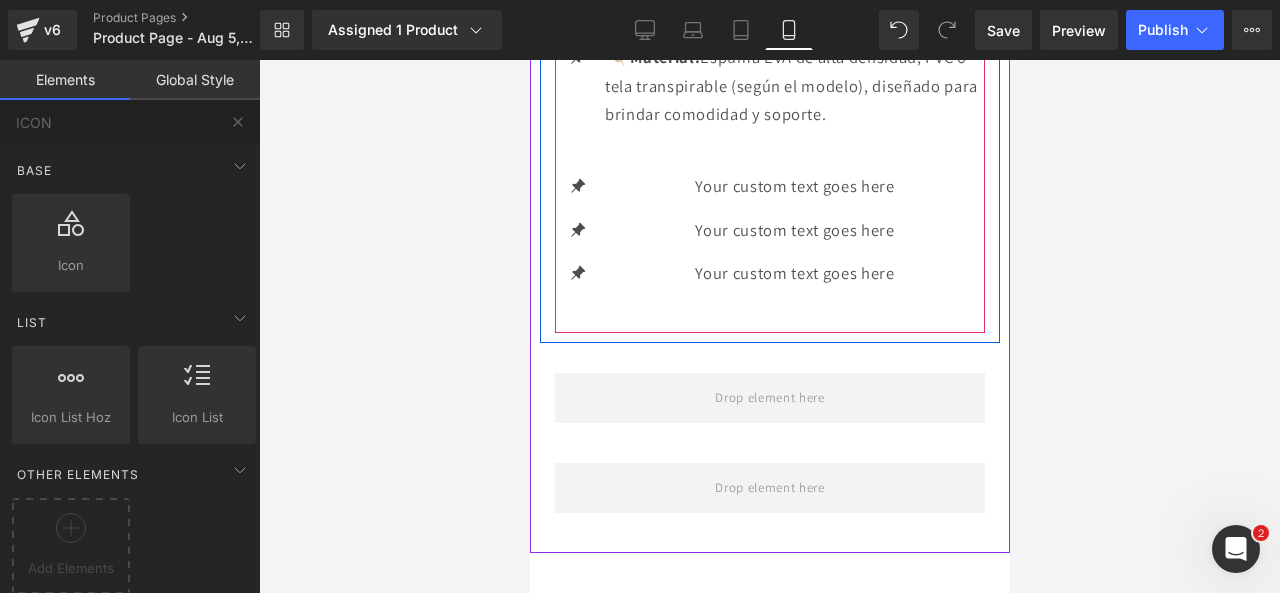 scroll, scrollTop: 3352, scrollLeft: 0, axis: vertical 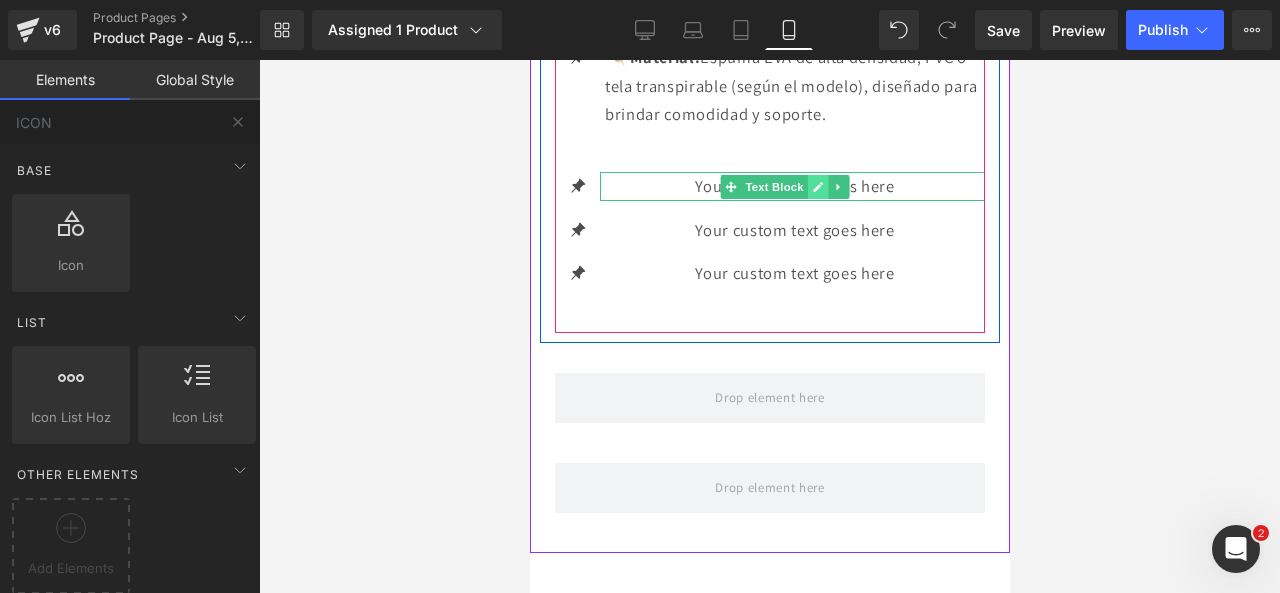 click 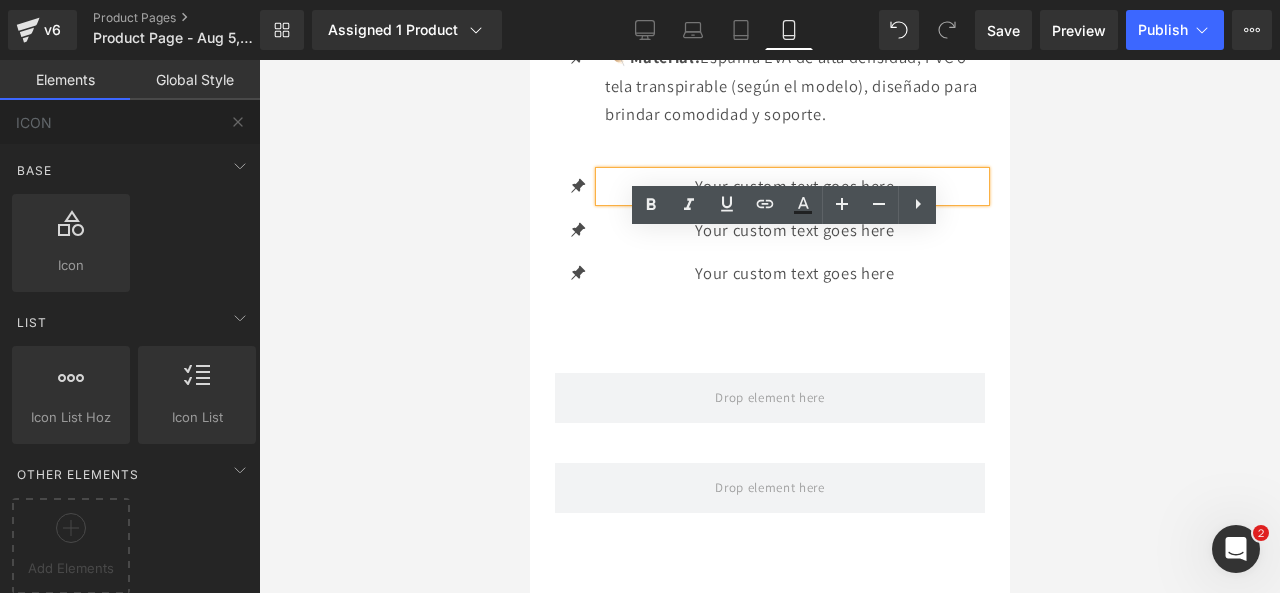 click on "Your custom text goes here" at bounding box center [794, 186] 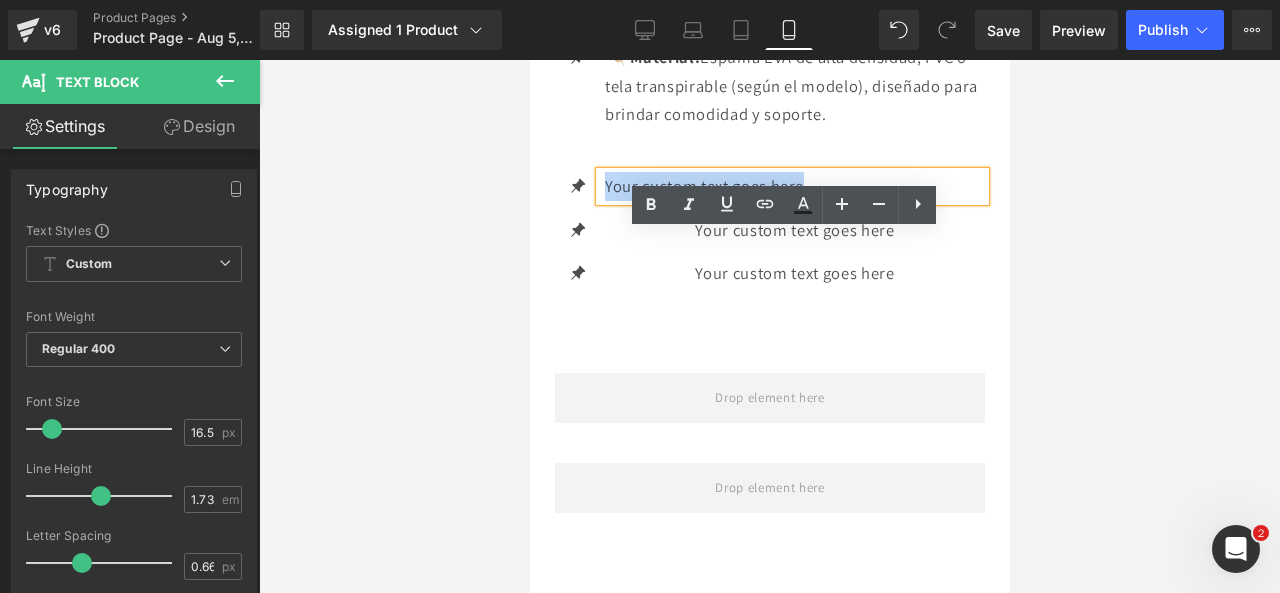 drag, startPoint x: 919, startPoint y: 246, endPoint x: 602, endPoint y: 241, distance: 317.03943 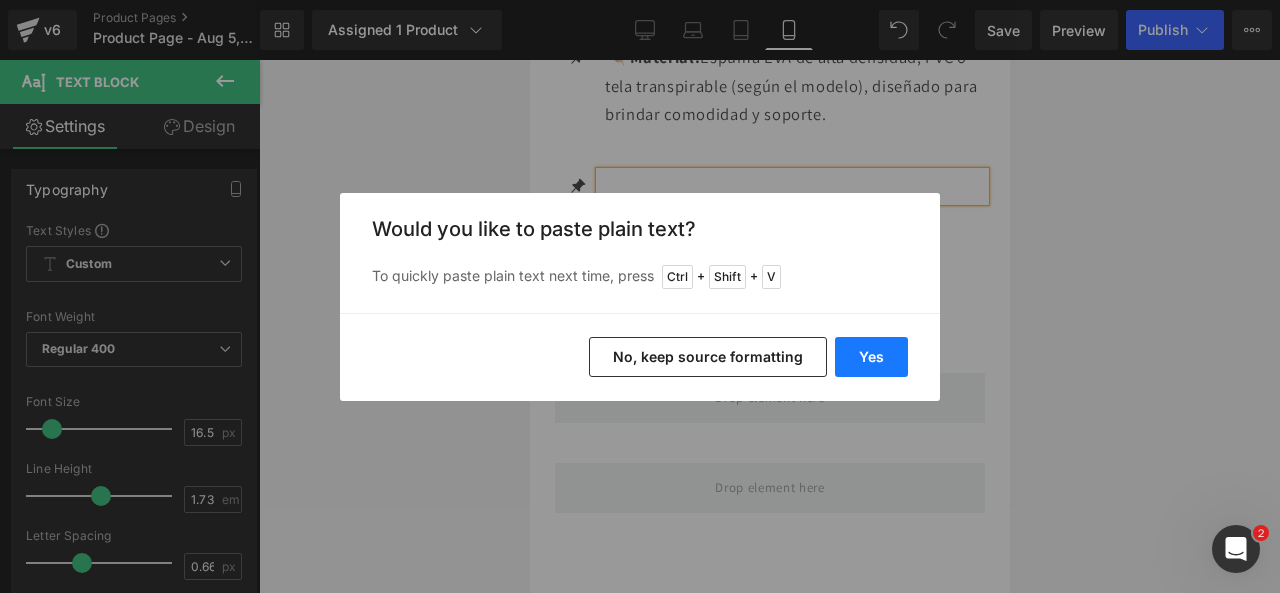drag, startPoint x: 882, startPoint y: 348, endPoint x: 349, endPoint y: 289, distance: 536.25555 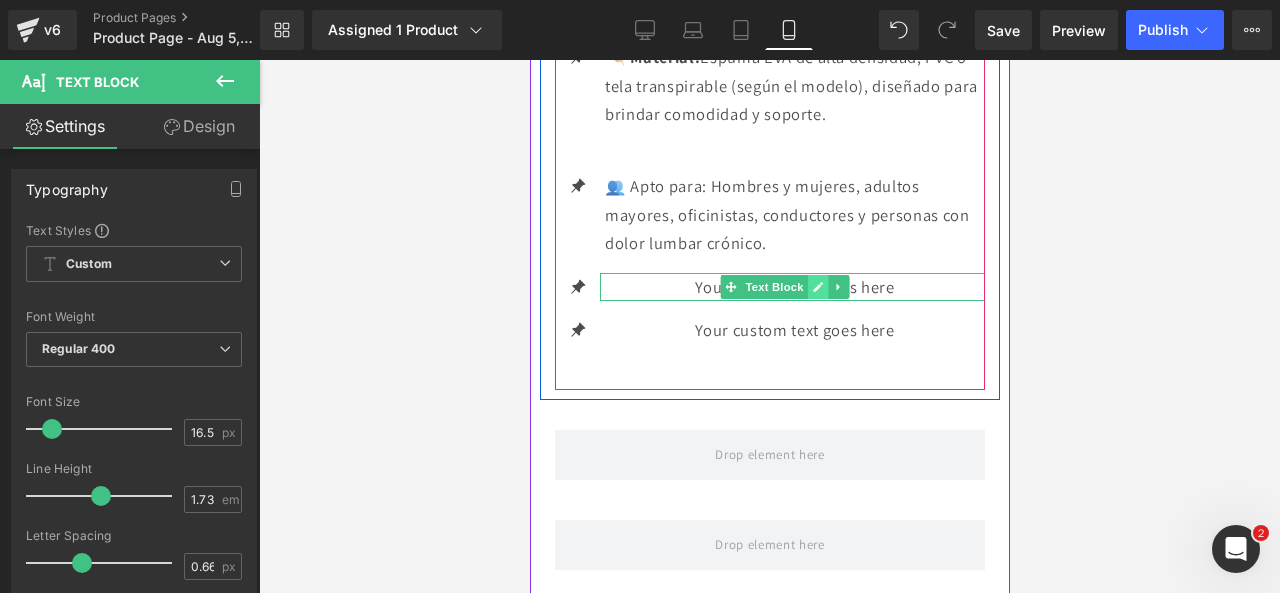 click at bounding box center [817, 287] 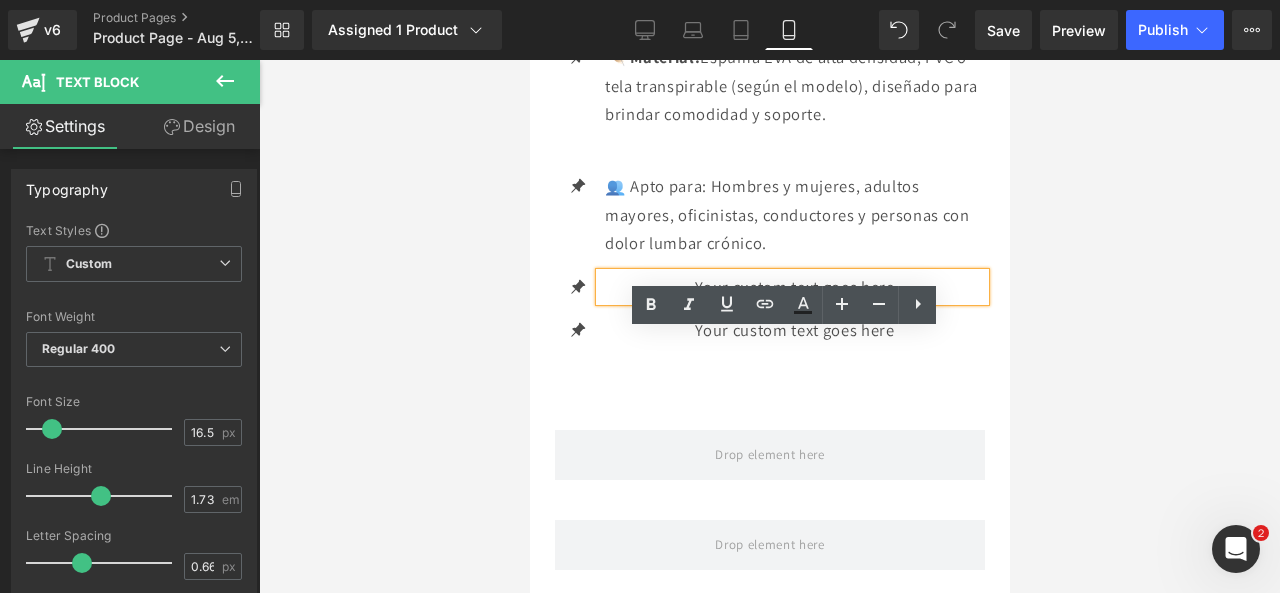 click on "Your custom text goes here" at bounding box center (794, 287) 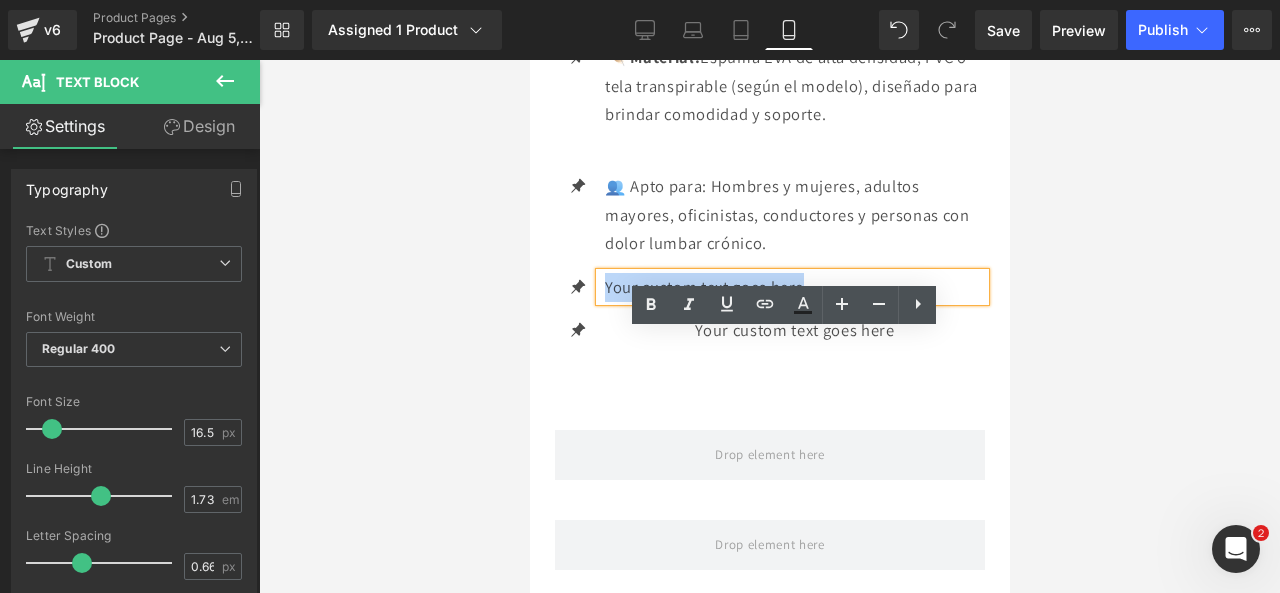 drag, startPoint x: 903, startPoint y: 349, endPoint x: 603, endPoint y: 343, distance: 300.06 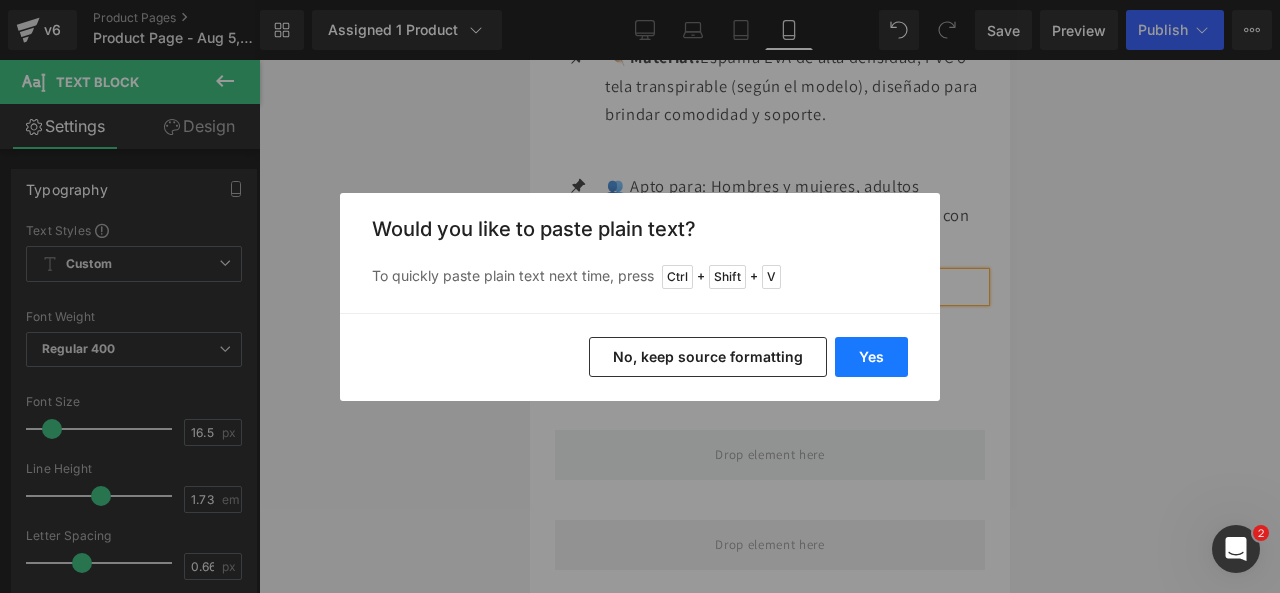 click on "Yes" at bounding box center [871, 357] 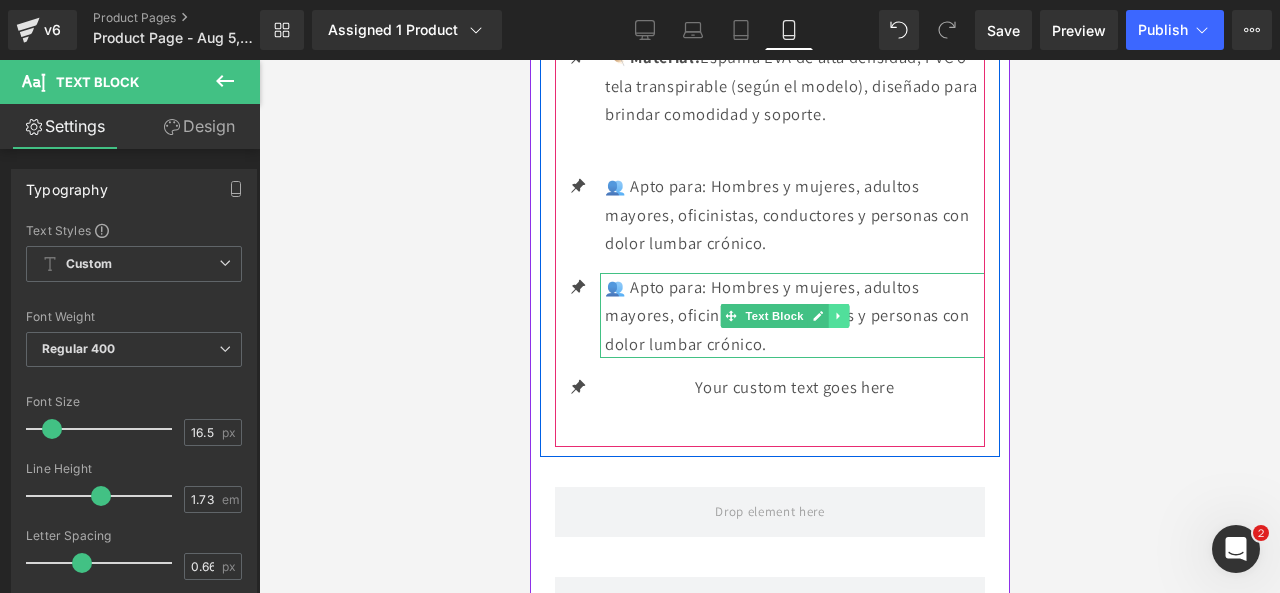 click at bounding box center (837, 316) 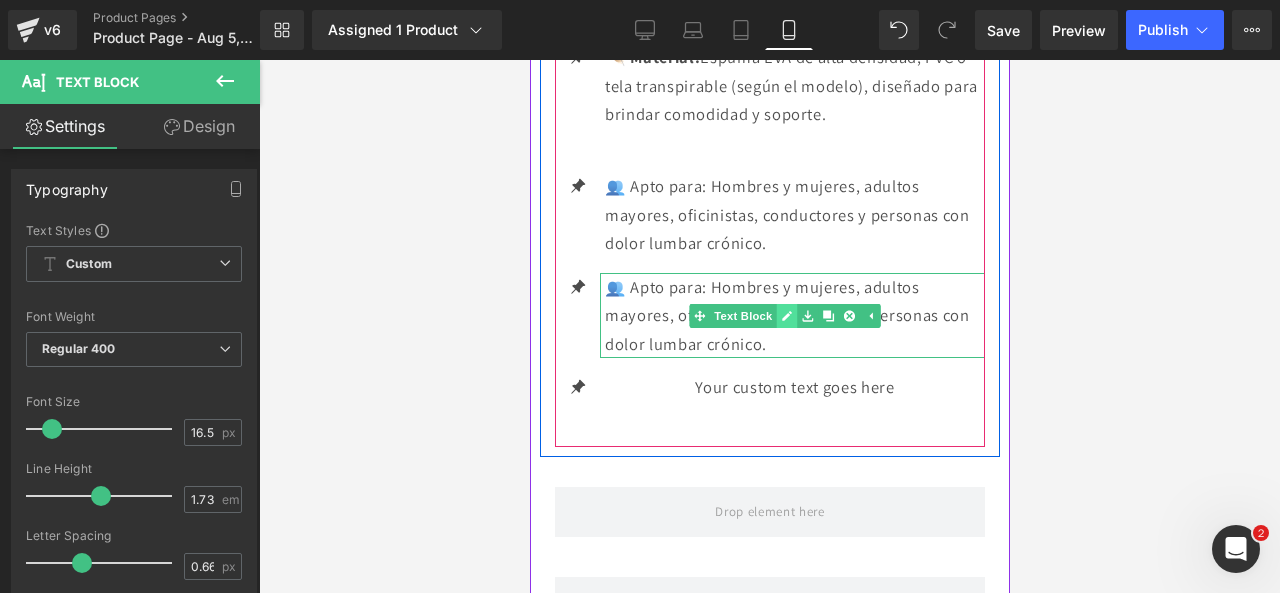 click at bounding box center [785, 316] 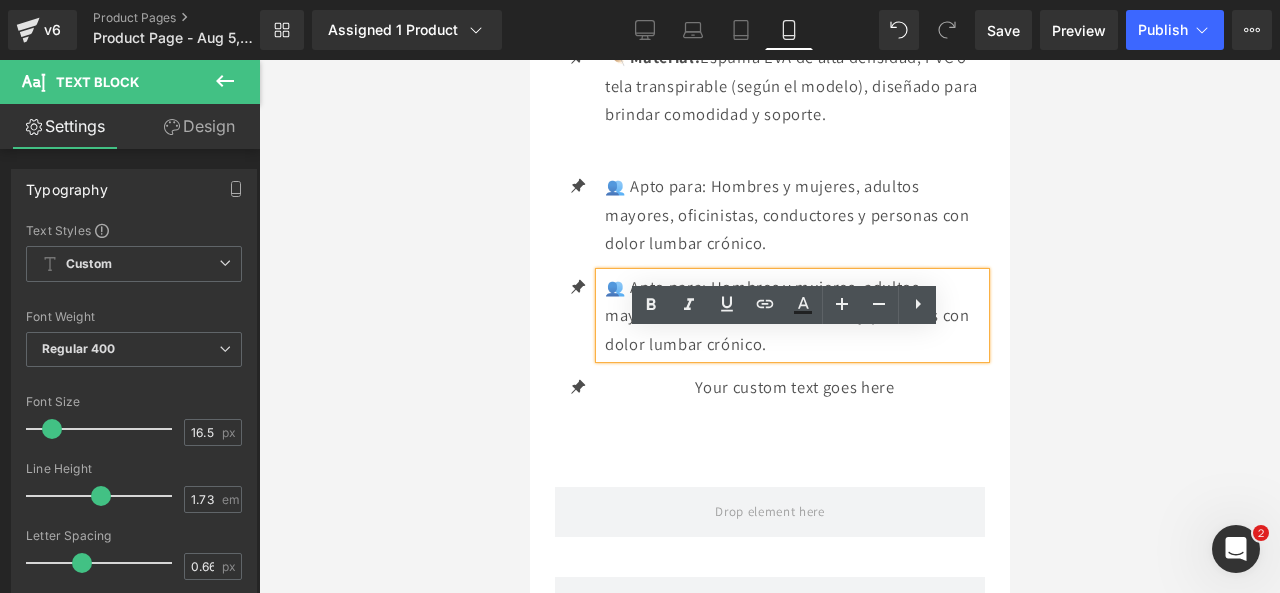 click on "👥 Apto para: Hombres y mujeres, adultos mayores, oficinistas, conductores y personas con dolor lumbar crónico." at bounding box center (794, 316) 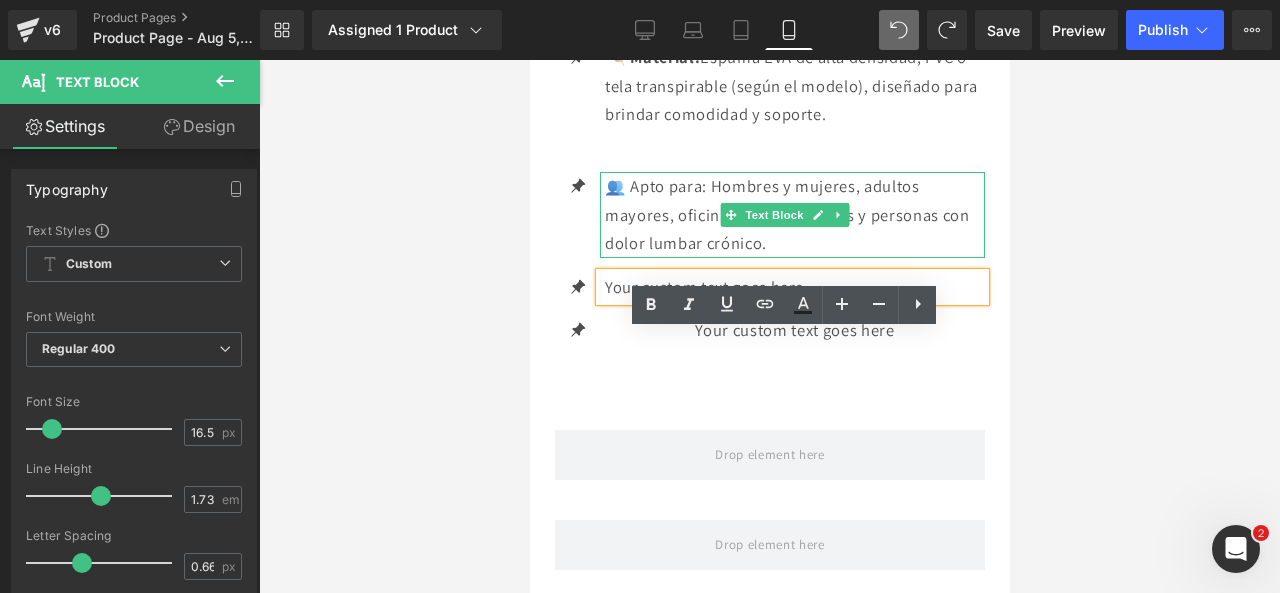 click on "👥 Apto para: Hombres y mujeres, adultos mayores, oficinistas, conductores y personas con dolor lumbar crónico." at bounding box center (794, 215) 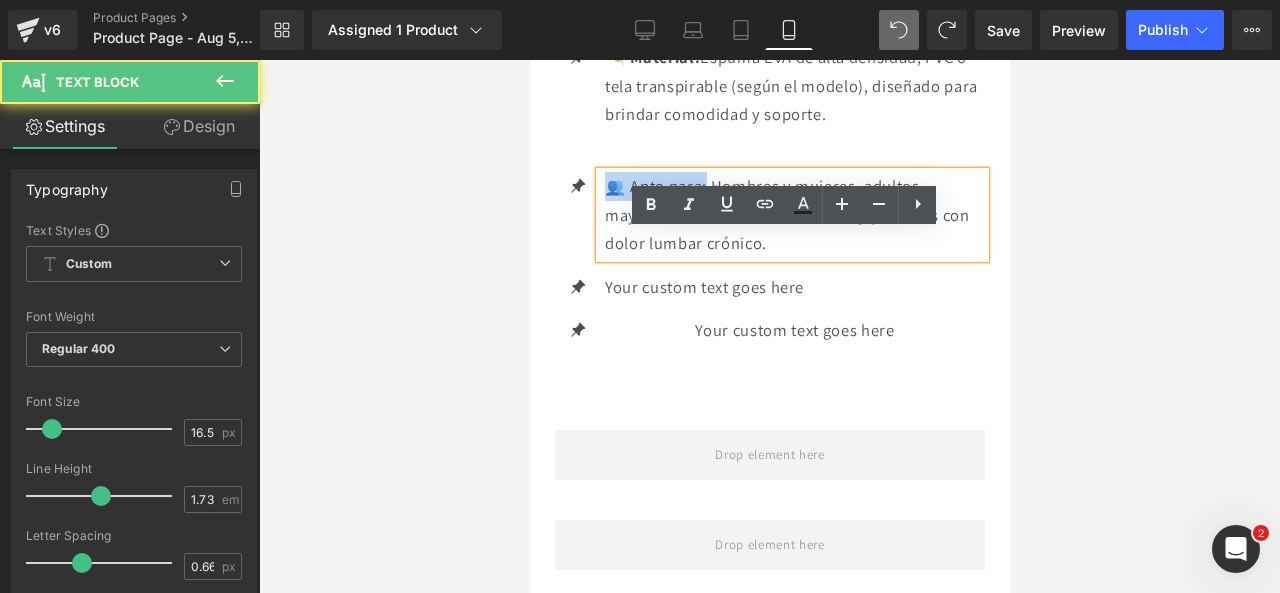 drag, startPoint x: 708, startPoint y: 251, endPoint x: 604, endPoint y: 226, distance: 106.96261 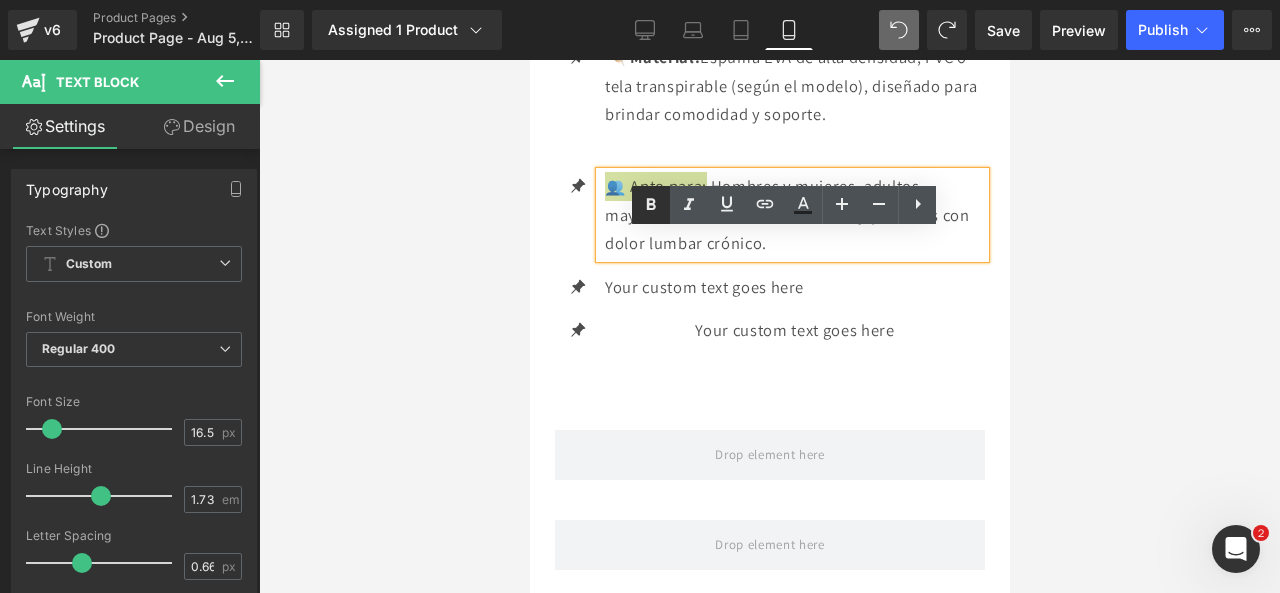 click 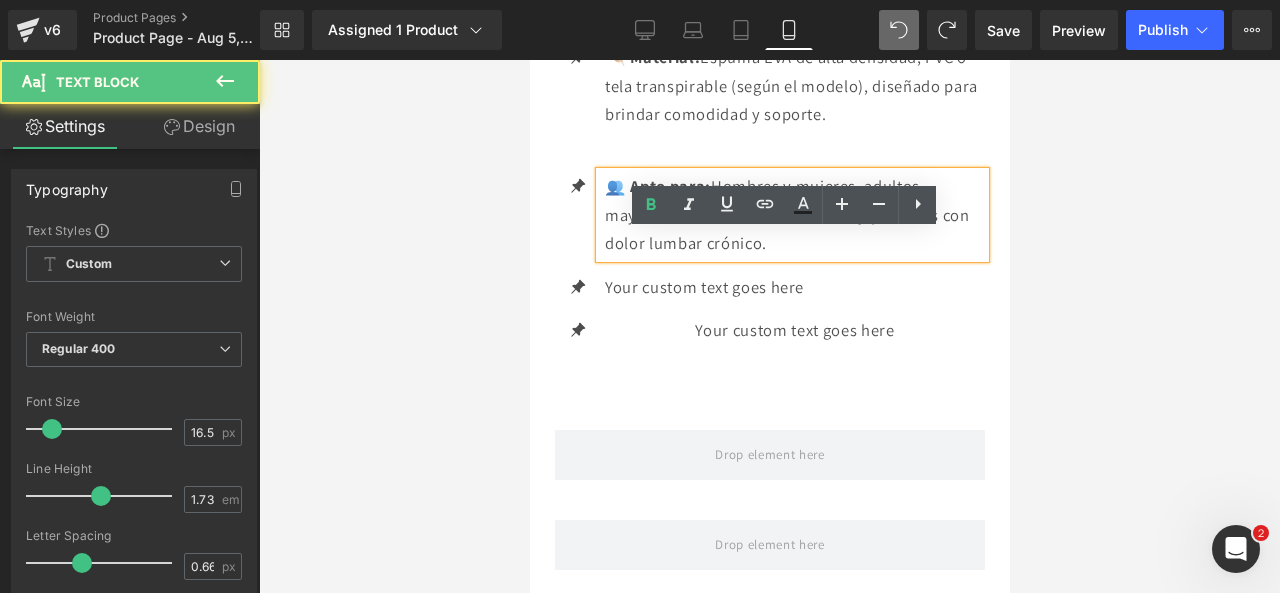 click on "👥 Apto para:  Hombres y mujeres, adultos mayores, oficinistas, conductores y personas con dolor lumbar crónico." at bounding box center (794, 215) 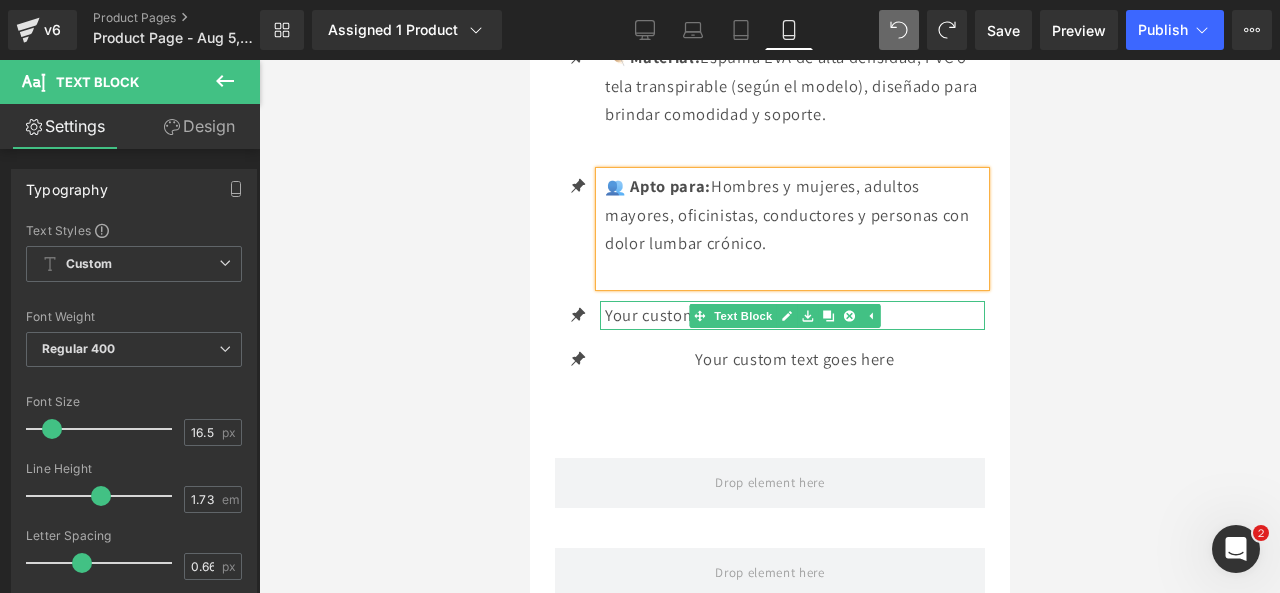 click at bounding box center [785, 316] 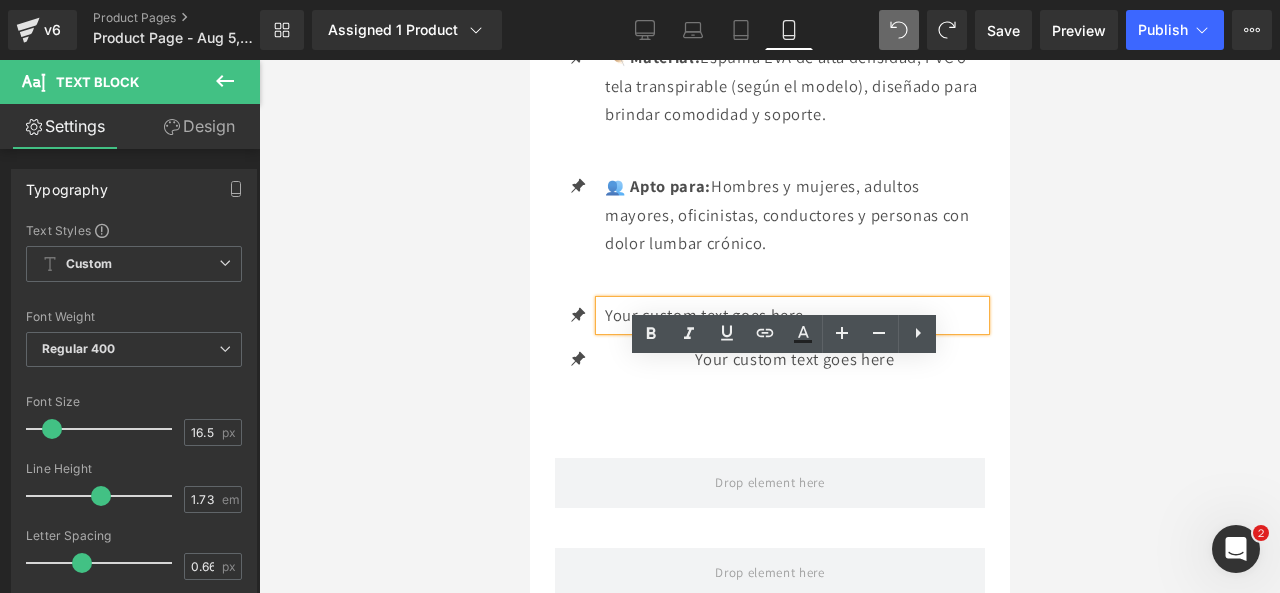 click on "Your custom text goes here" at bounding box center [794, 315] 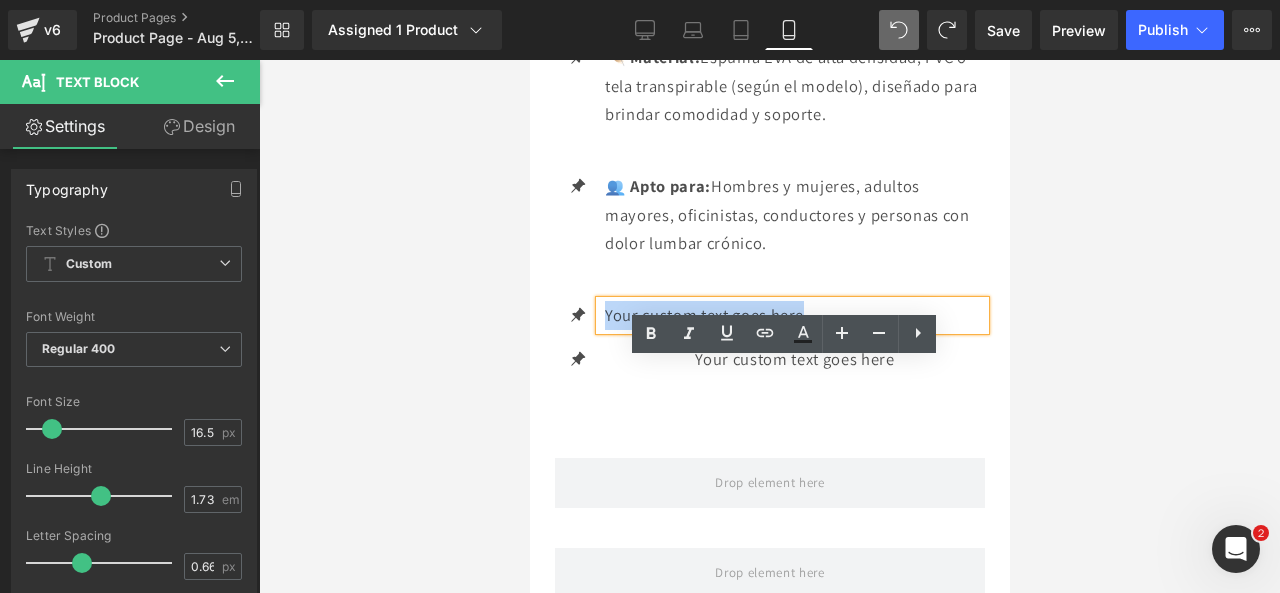 drag, startPoint x: 802, startPoint y: 375, endPoint x: 603, endPoint y: 367, distance: 199.16074 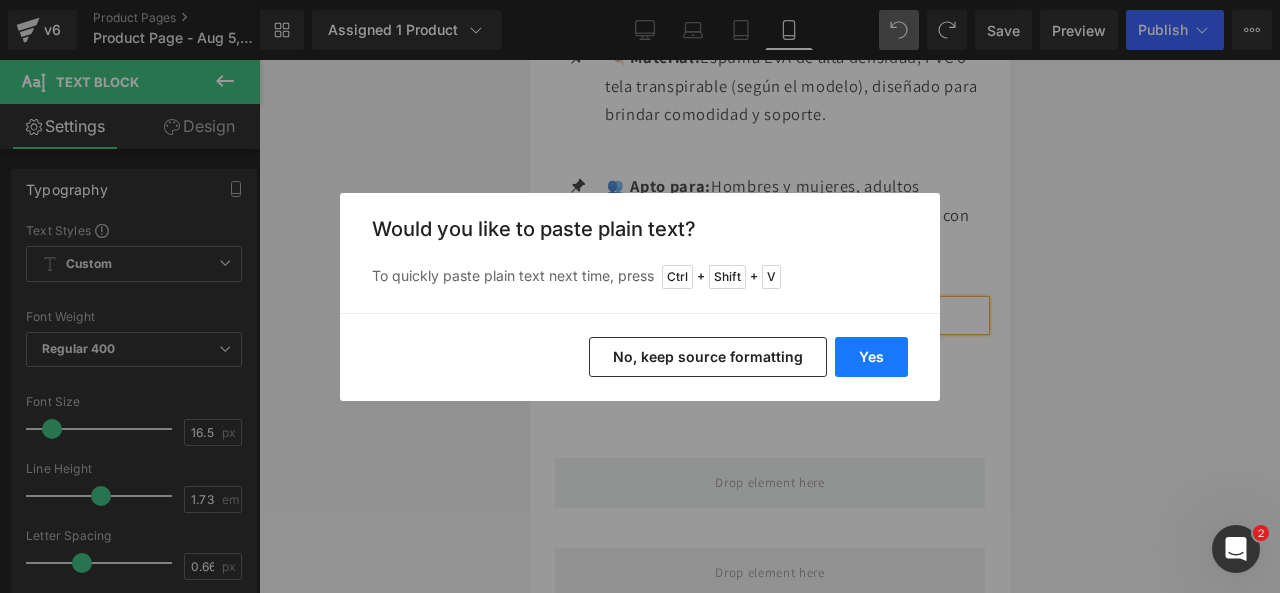click on "Yes" at bounding box center (871, 357) 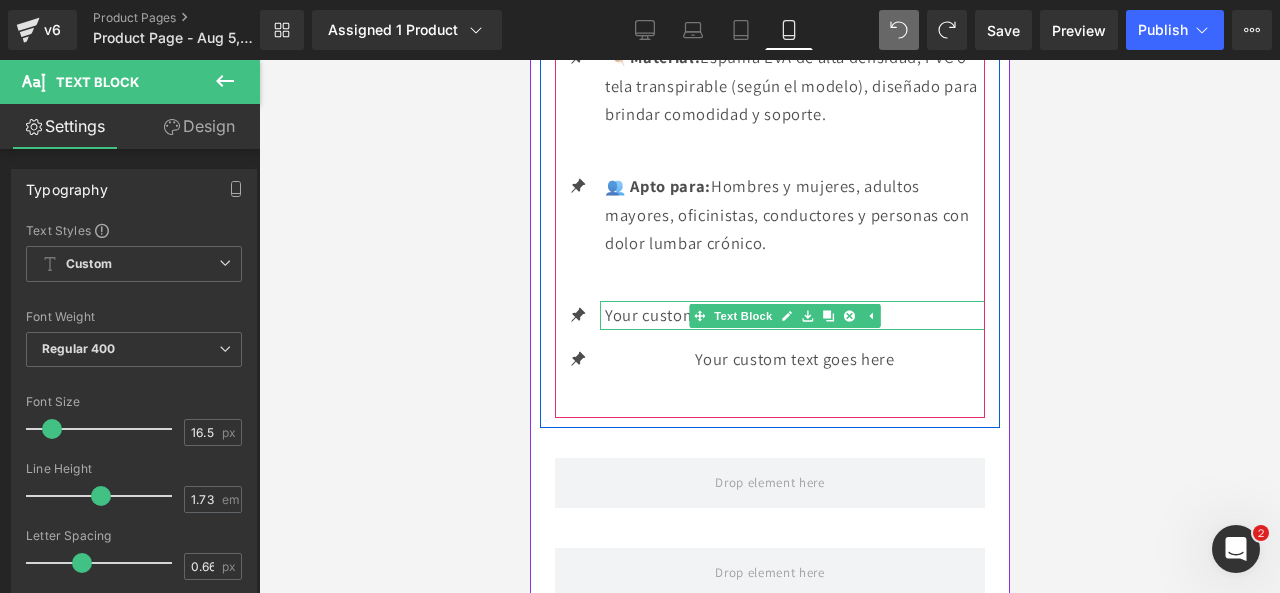 click 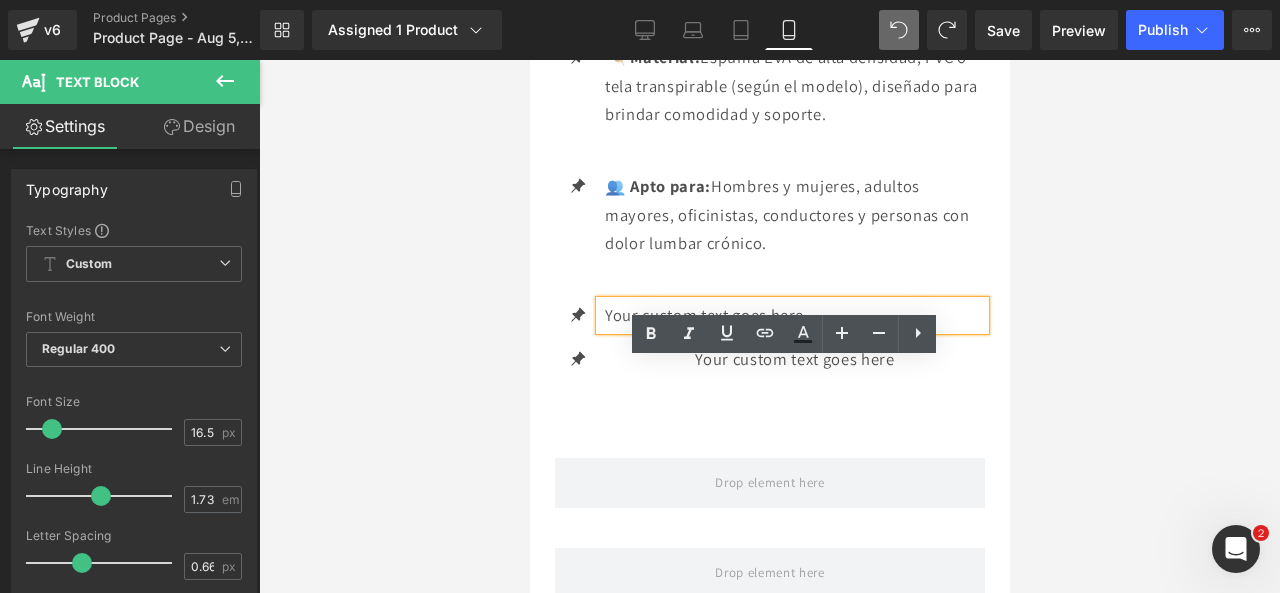 click on "Your custom text goes here" at bounding box center (794, 315) 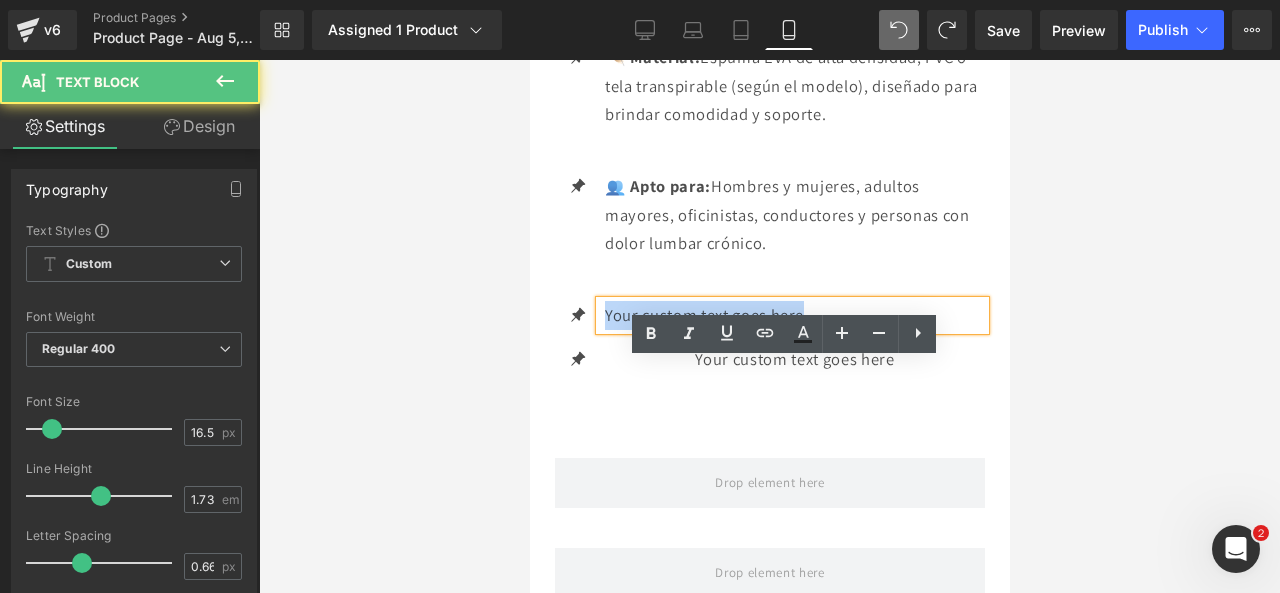 drag, startPoint x: 814, startPoint y: 374, endPoint x: 604, endPoint y: 363, distance: 210.2879 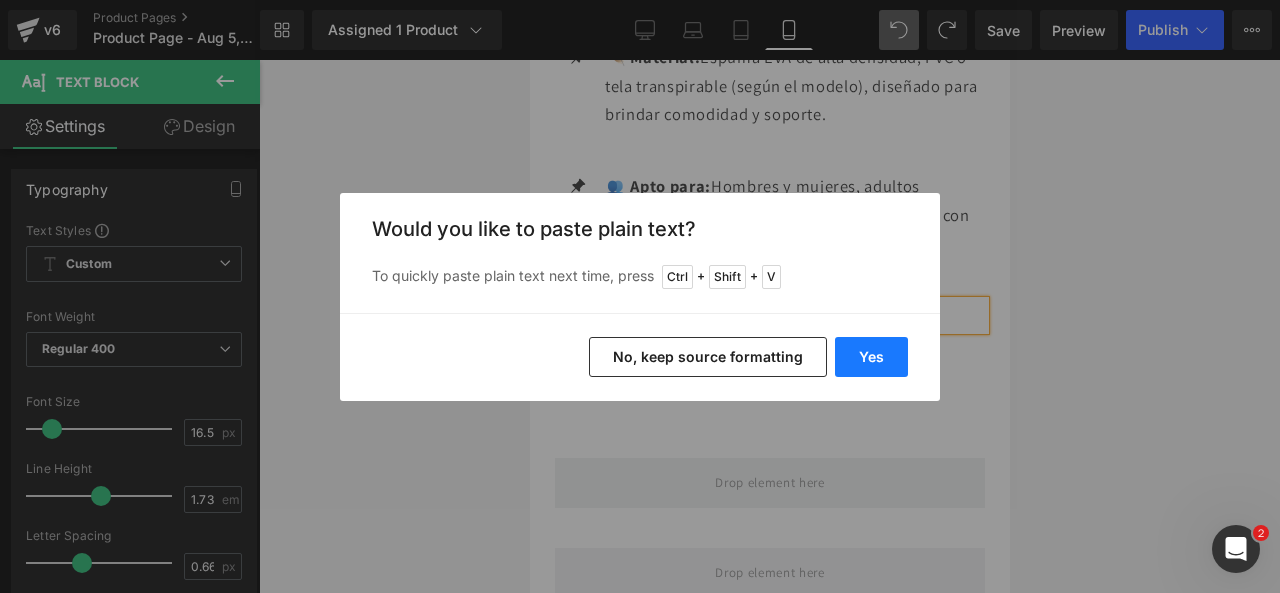 click on "Yes" at bounding box center (871, 357) 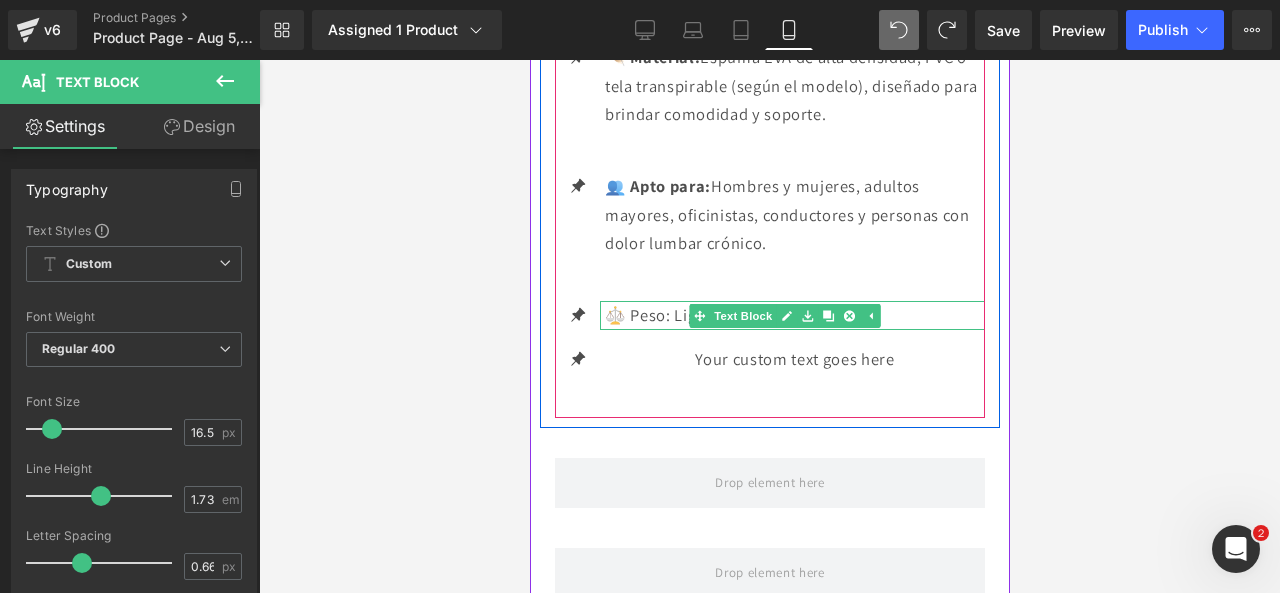 click at bounding box center [785, 316] 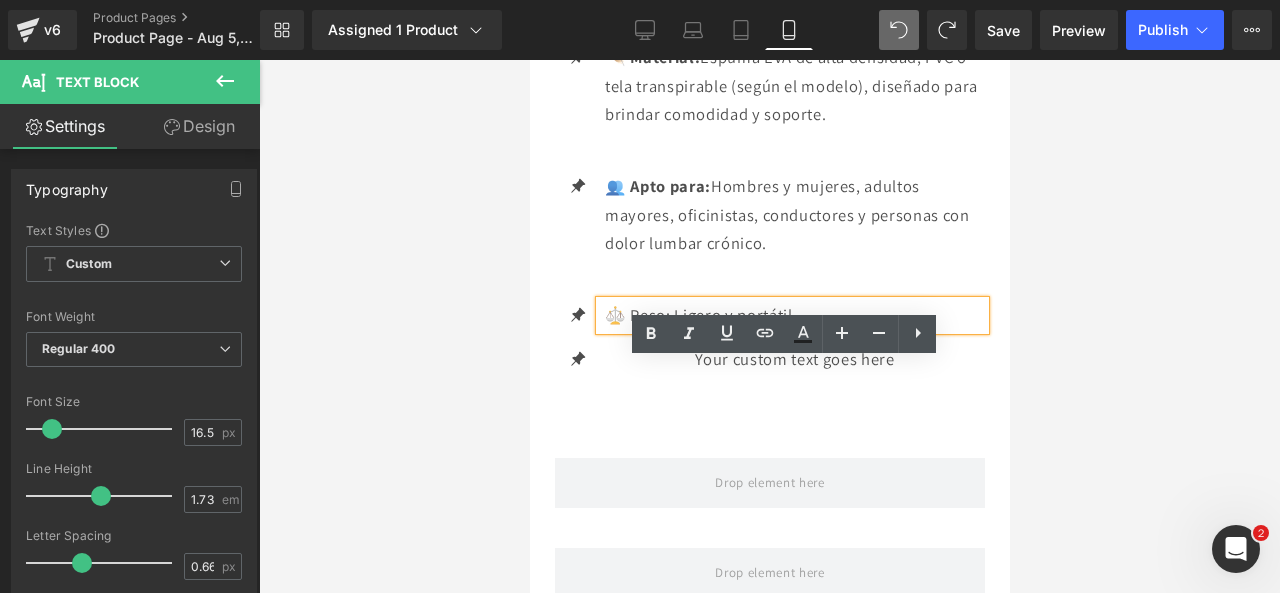 click on "⚖️ Peso: Ligero y portátil," at bounding box center [794, 315] 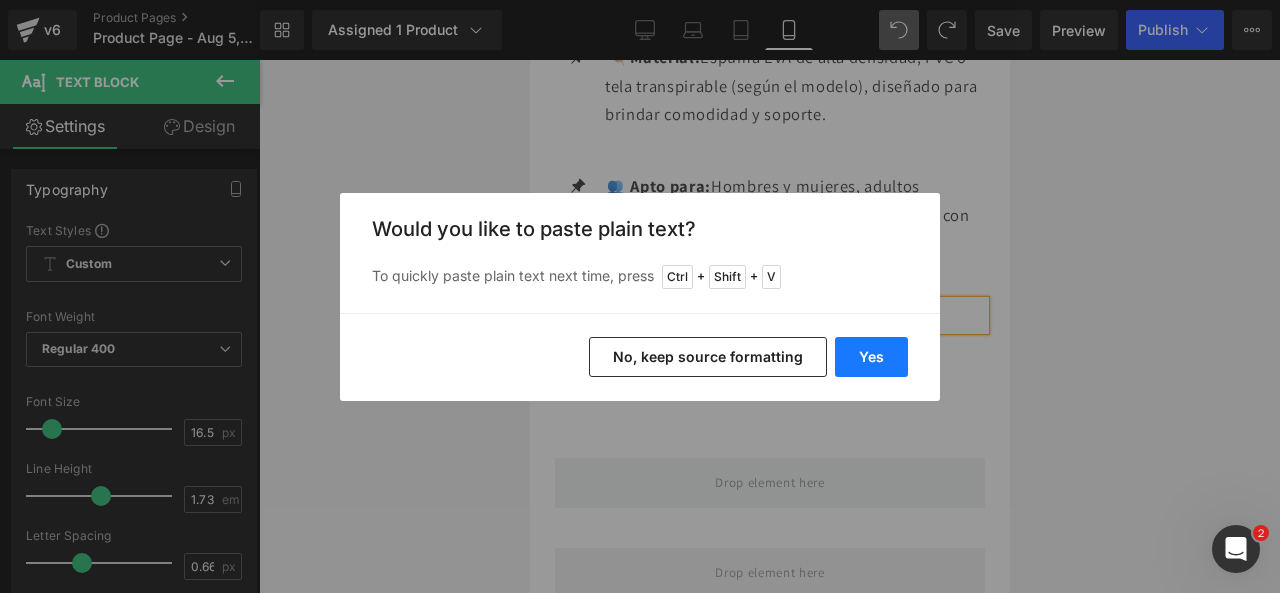 click on "Yes" at bounding box center [871, 357] 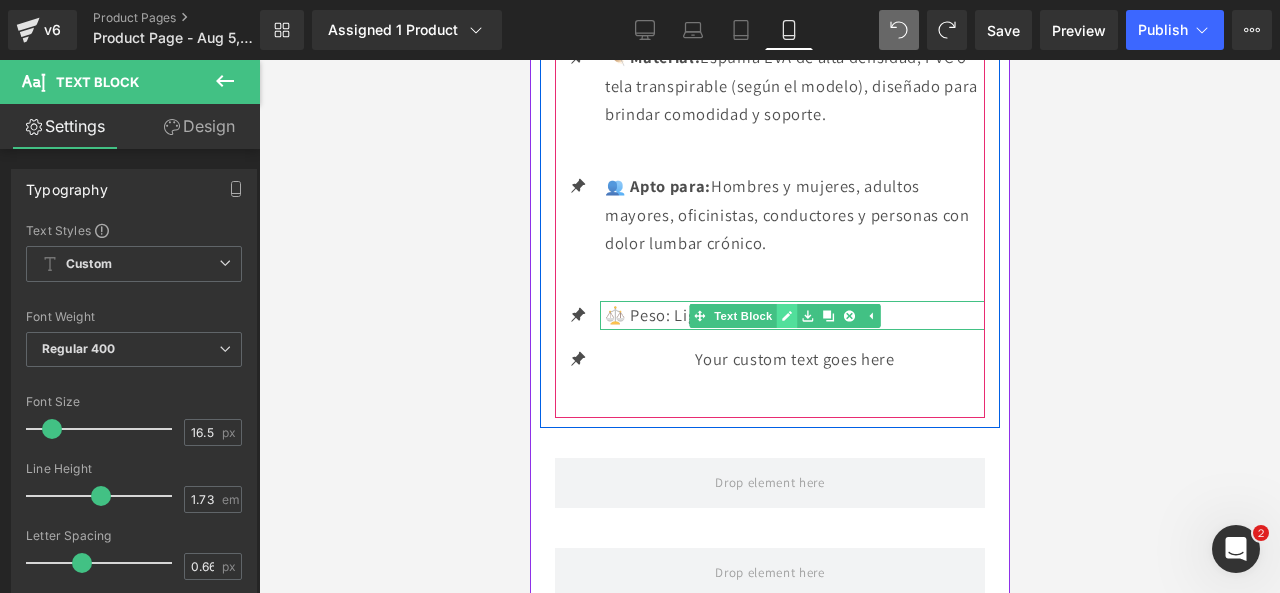 click at bounding box center [785, 316] 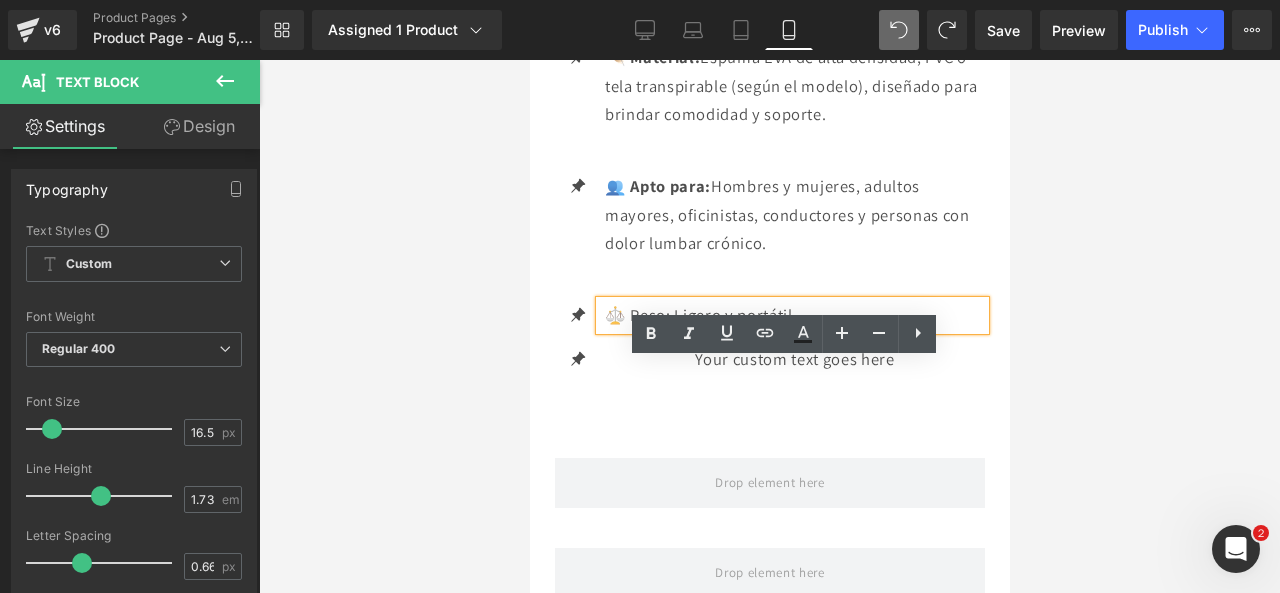 click on "⚖️ Peso: Ligero y portátil," at bounding box center [794, 315] 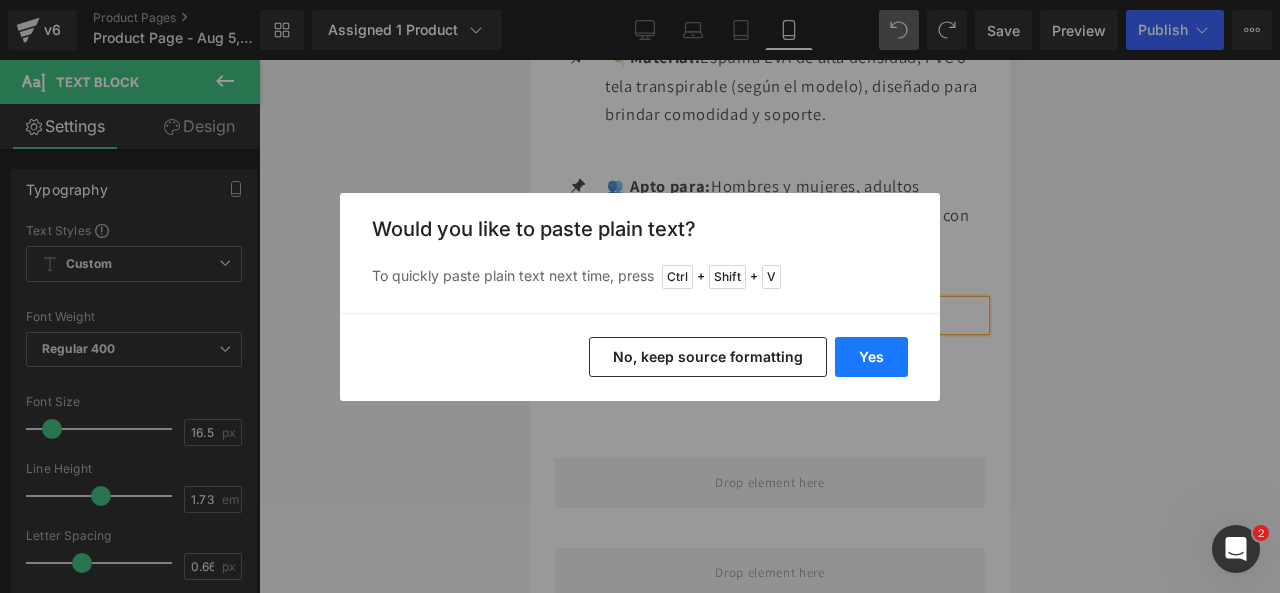 click on "Yes" at bounding box center [871, 357] 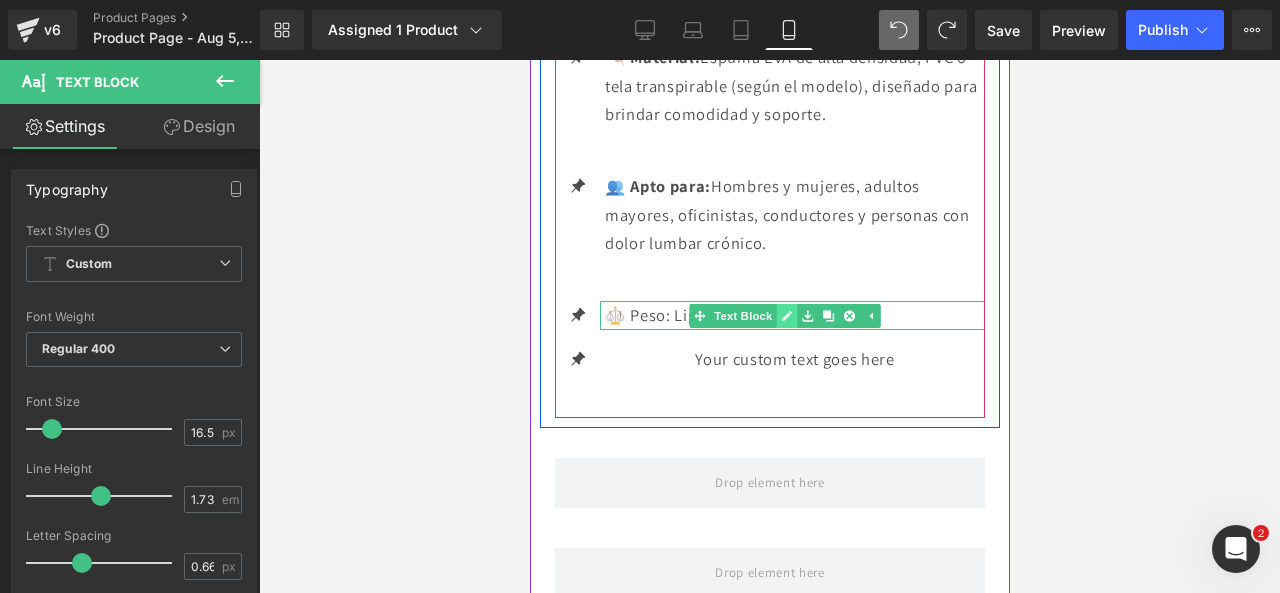 click at bounding box center [785, 316] 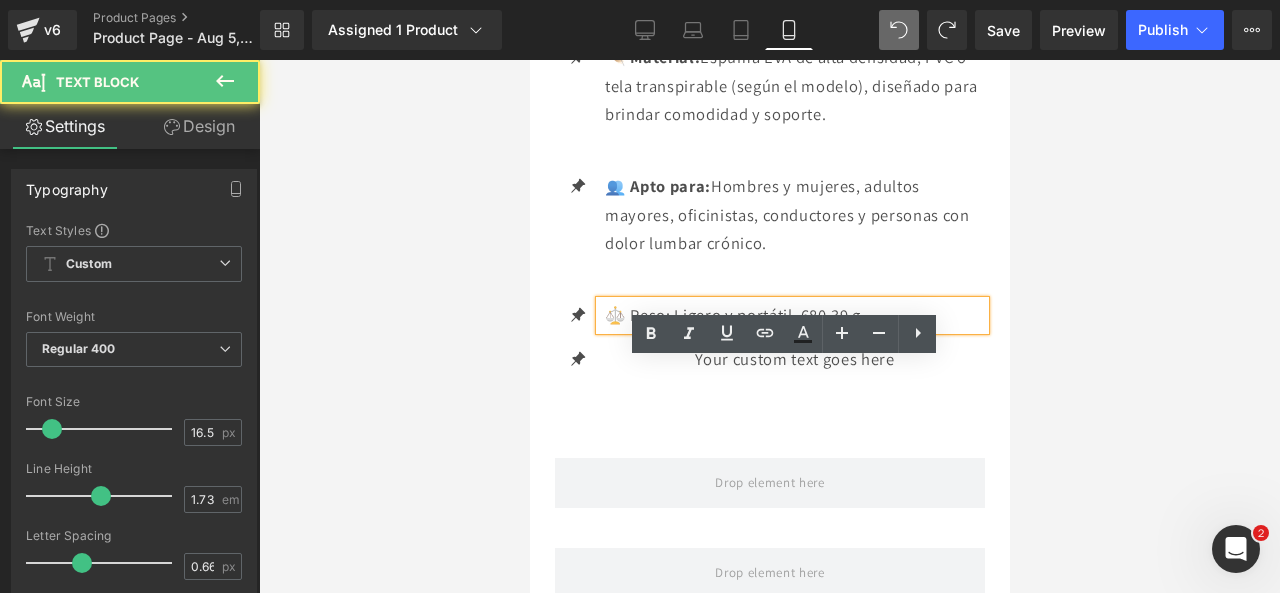 click on "⚖️ Peso: Ligero y portátil, 680,39 g" at bounding box center [794, 315] 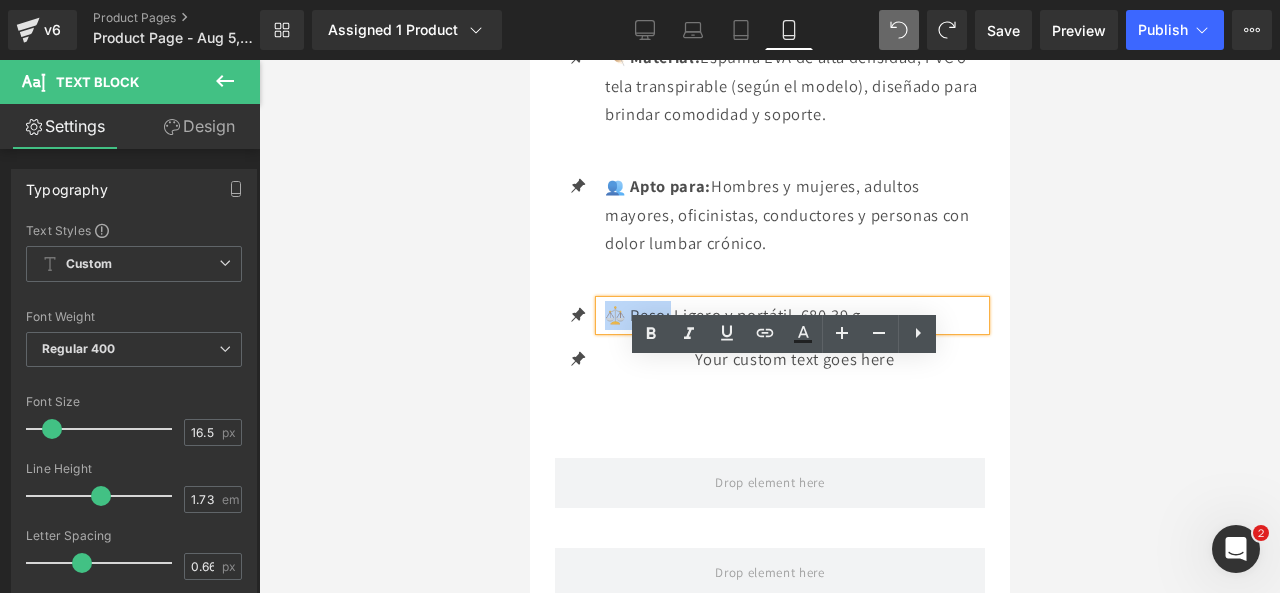 drag, startPoint x: 672, startPoint y: 379, endPoint x: 602, endPoint y: 371, distance: 70.45566 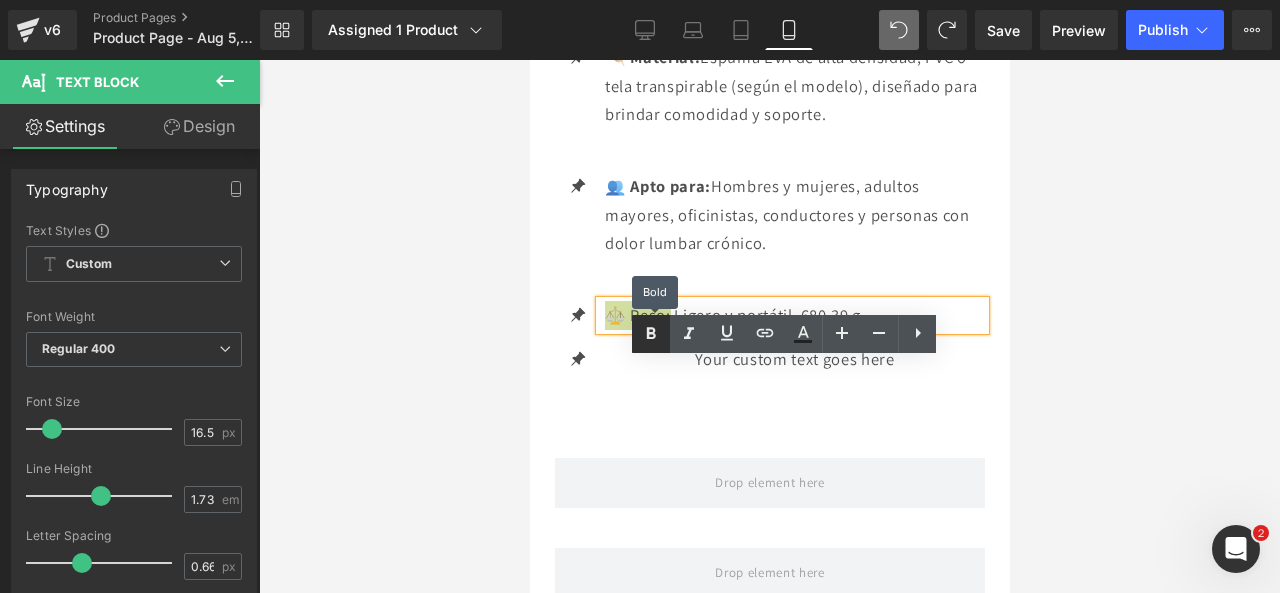 click 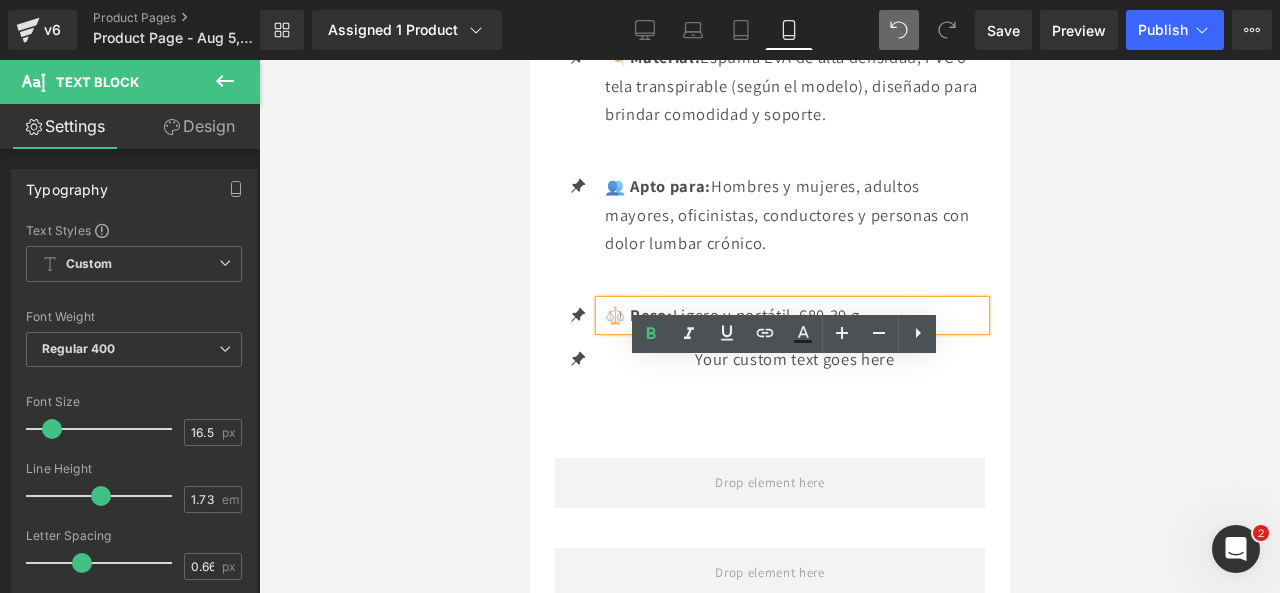 click on "⚖️ Peso:  Ligero y portátil, 680,39 g" at bounding box center [794, 315] 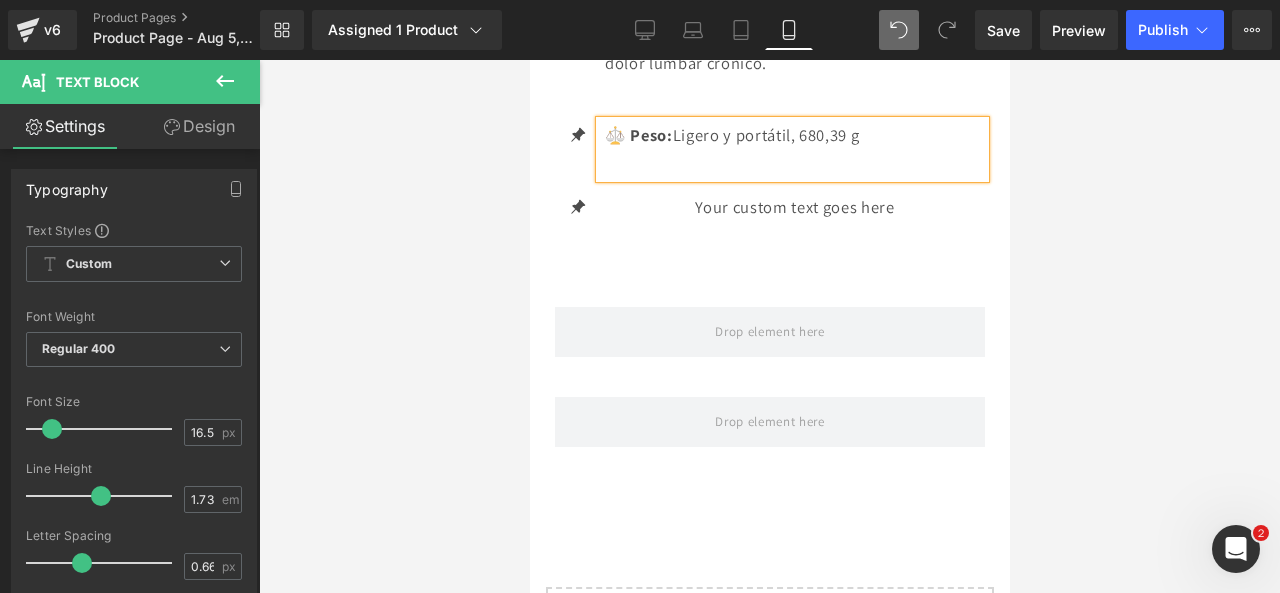 scroll, scrollTop: 3532, scrollLeft: 0, axis: vertical 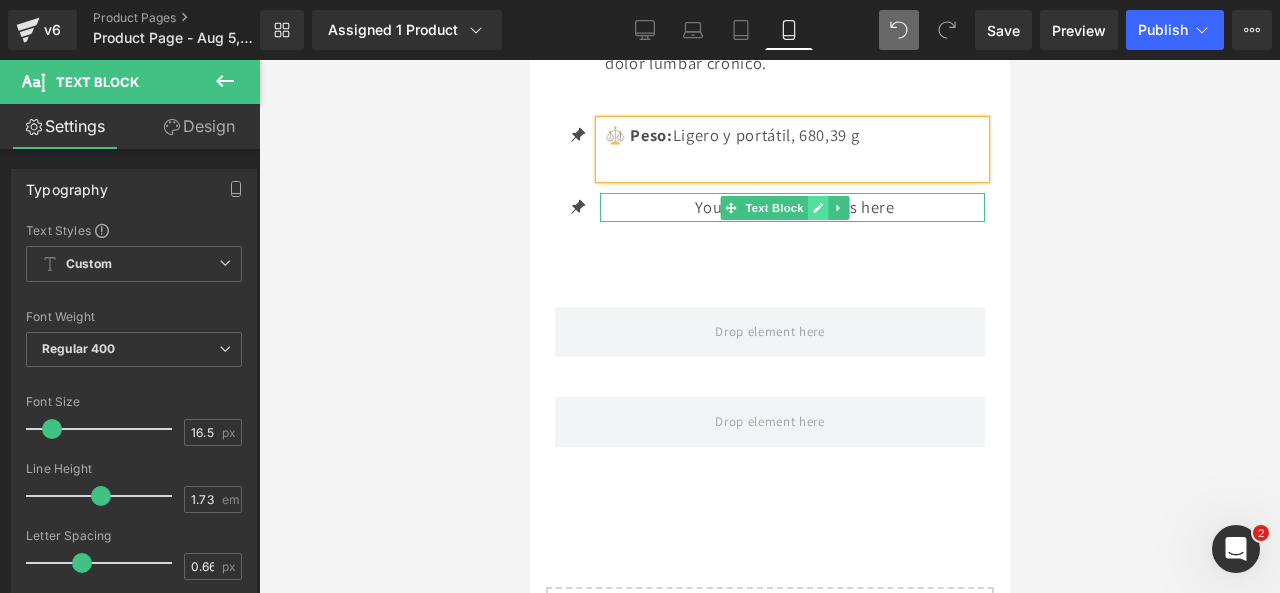 click 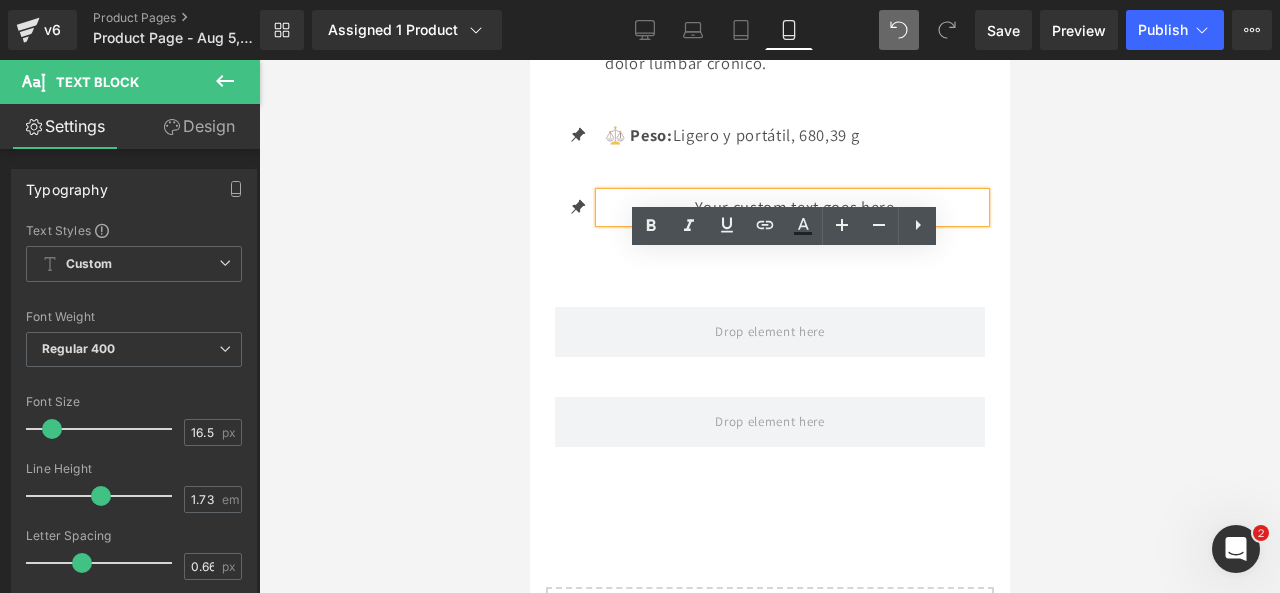 click on "Your custom text goes here" at bounding box center [794, 207] 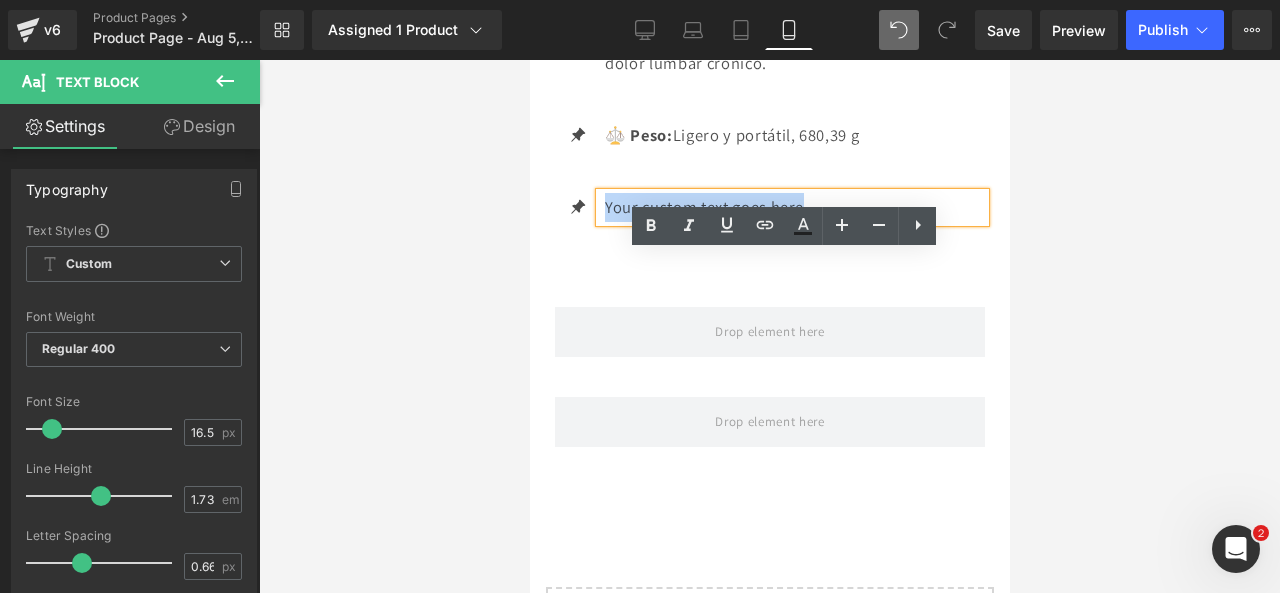 drag, startPoint x: 804, startPoint y: 266, endPoint x: 600, endPoint y: 266, distance: 204 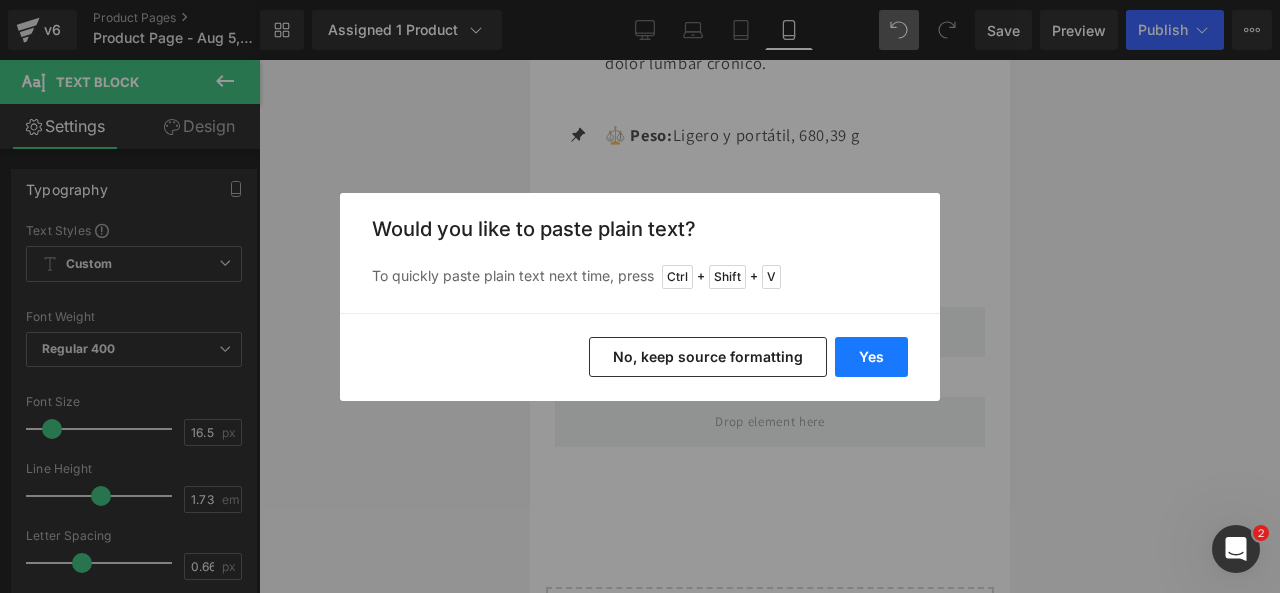 click on "Yes" at bounding box center (871, 357) 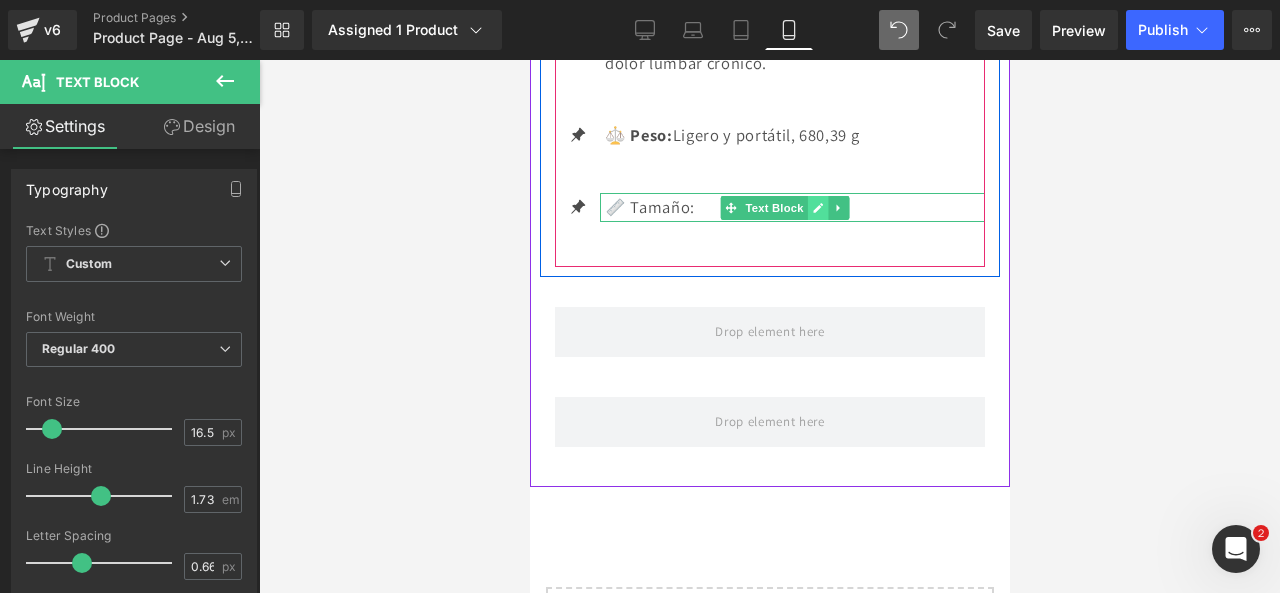 click at bounding box center (817, 208) 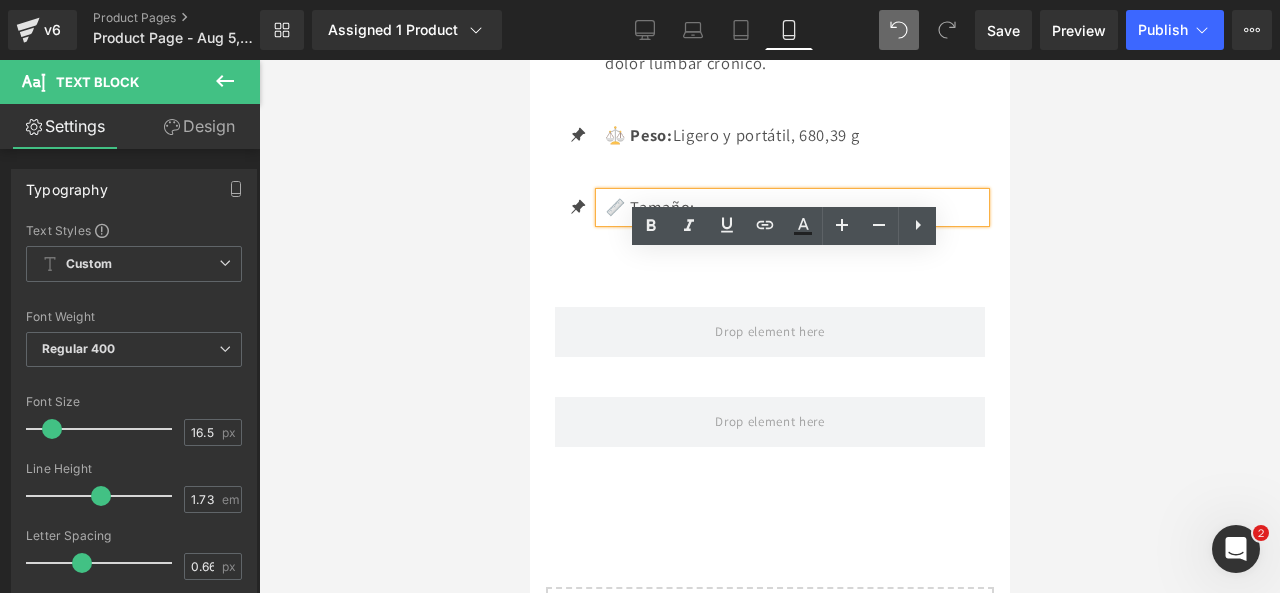 click on "📏 Tamaño:" at bounding box center (794, 207) 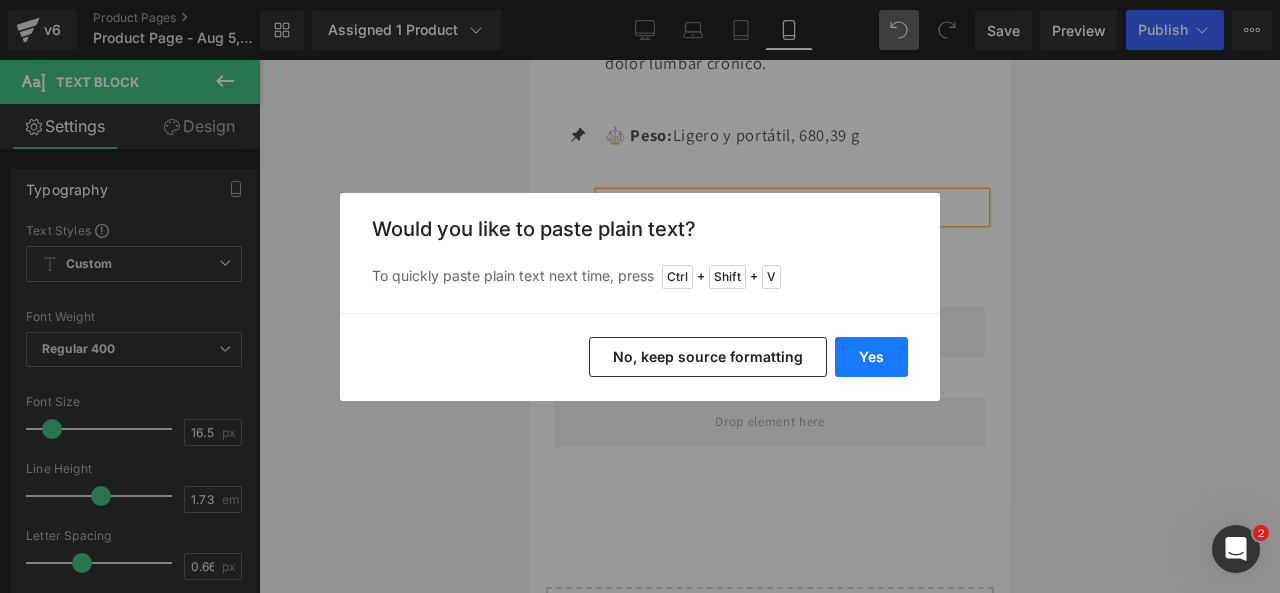click on "Yes" at bounding box center (871, 357) 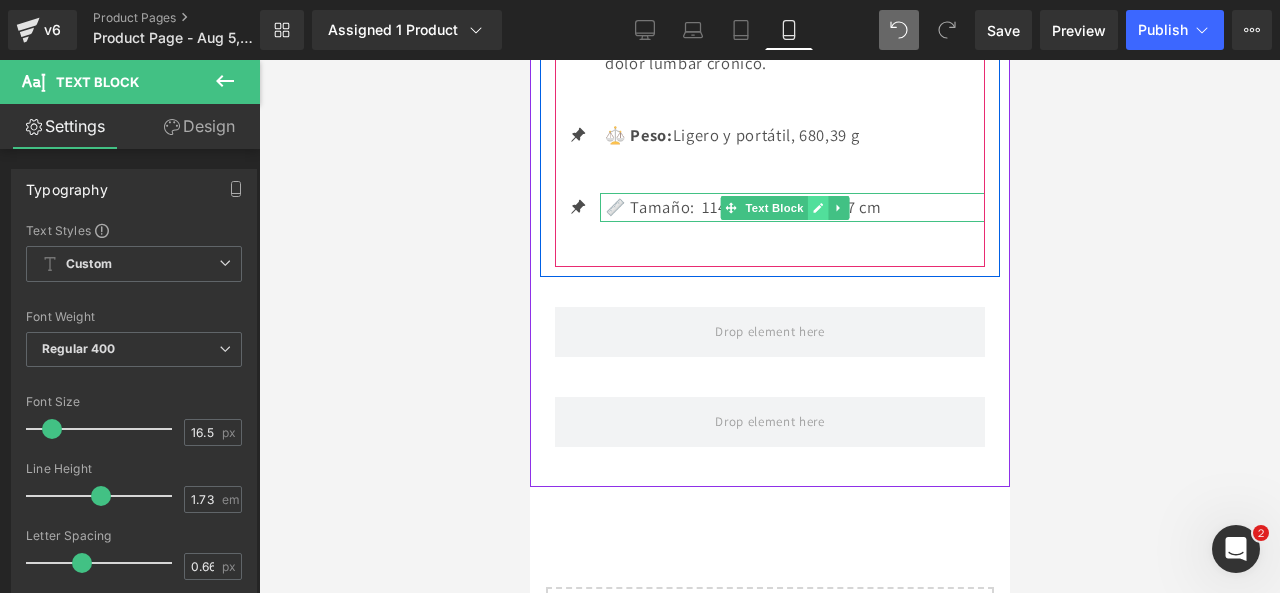 click at bounding box center [817, 208] 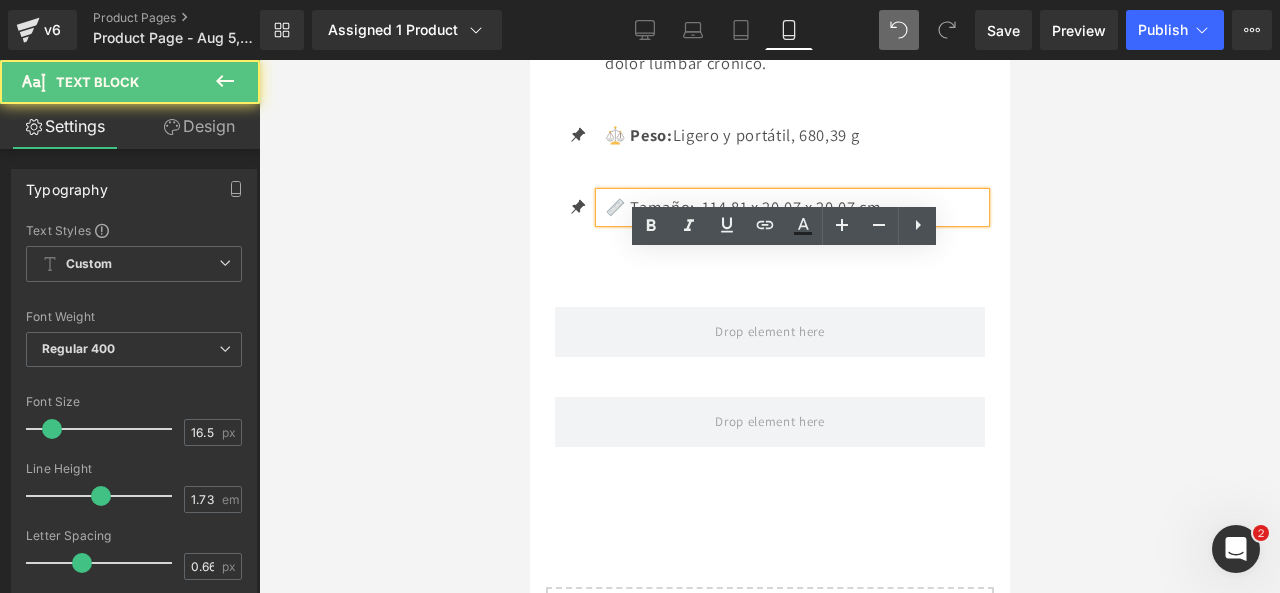 click on "📏 Tamaño: ‎ 114,81 x 20,07 x 20,07 cm" at bounding box center [794, 207] 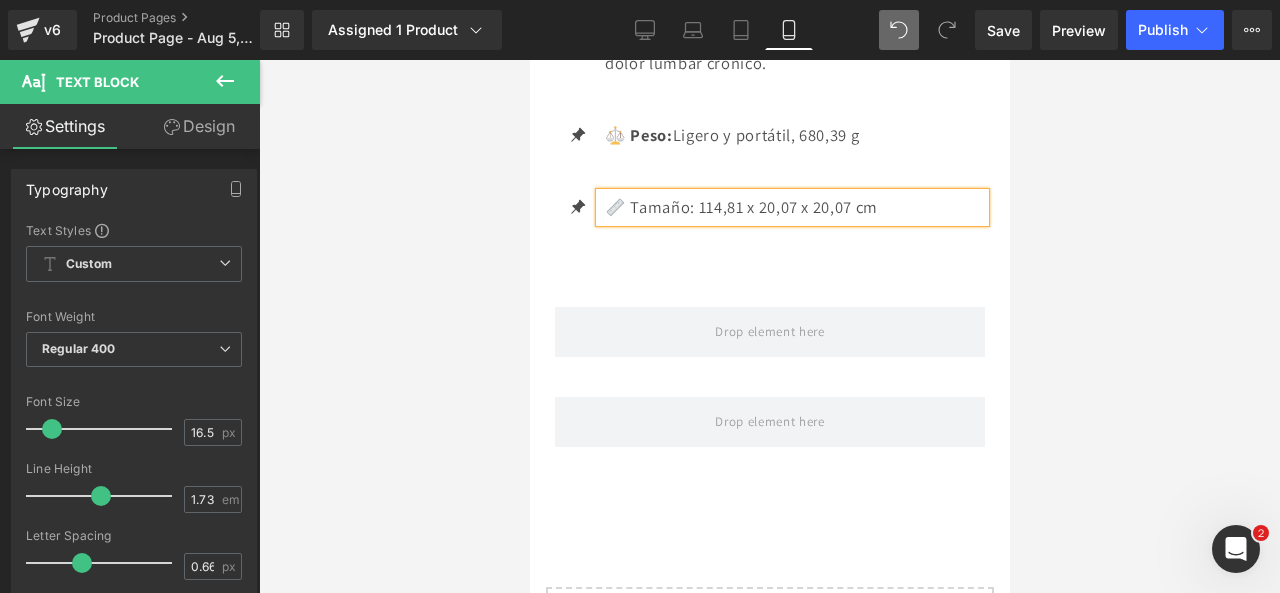 click on "📏 Tamaño: ‎114,81 x 20,07 x 20,07 cm" at bounding box center (794, 207) 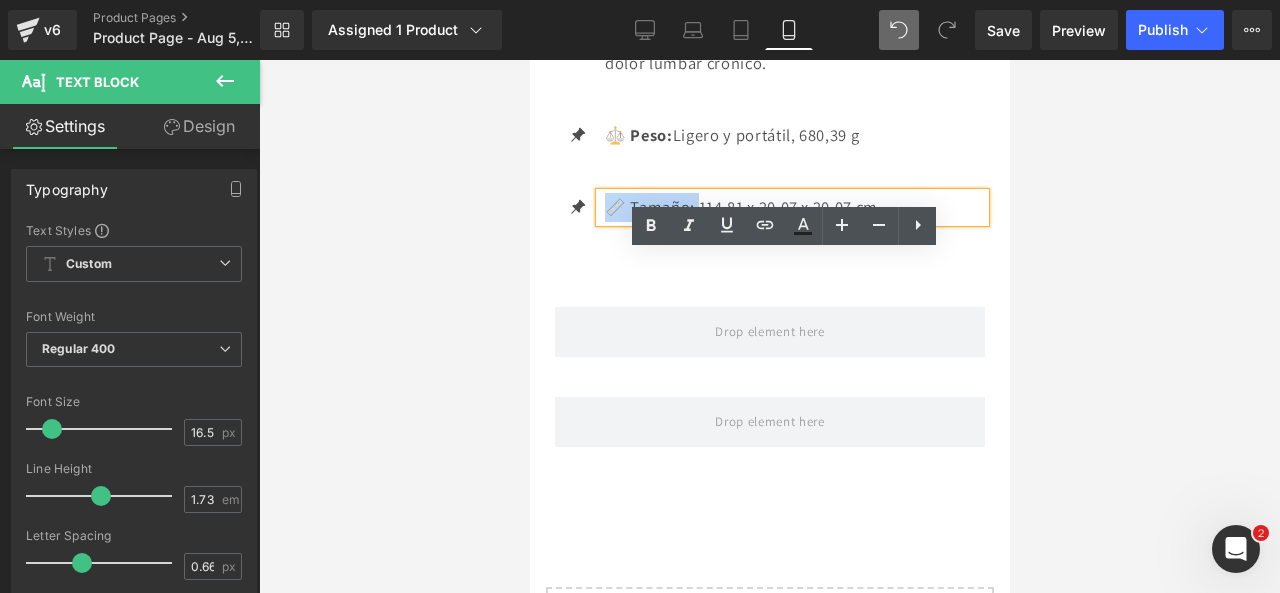 drag, startPoint x: 698, startPoint y: 262, endPoint x: 611, endPoint y: 266, distance: 87.0919 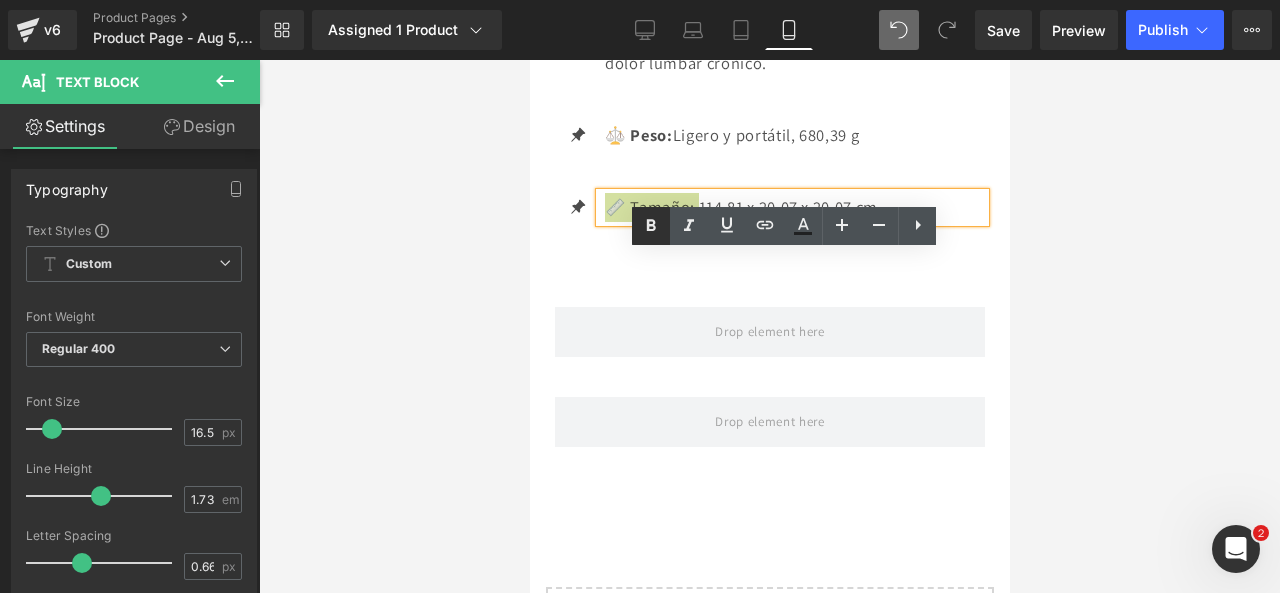 click 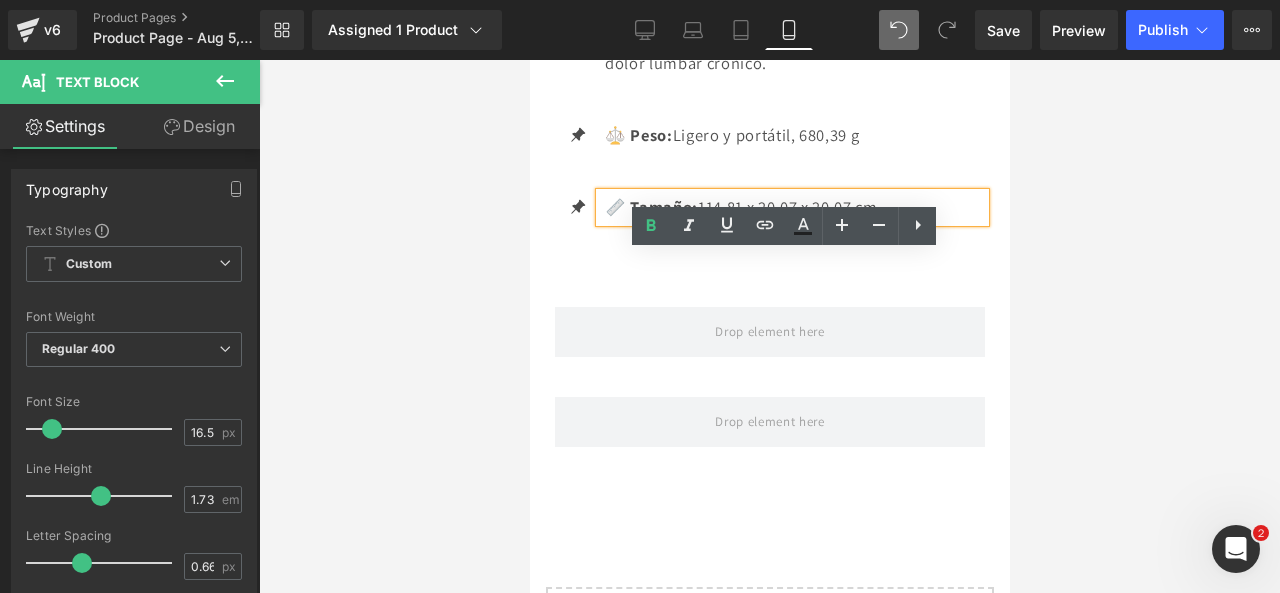 click on "📏 Tamaño:  ‎114,81 x 20,07 x 20,07 cm" at bounding box center [794, 207] 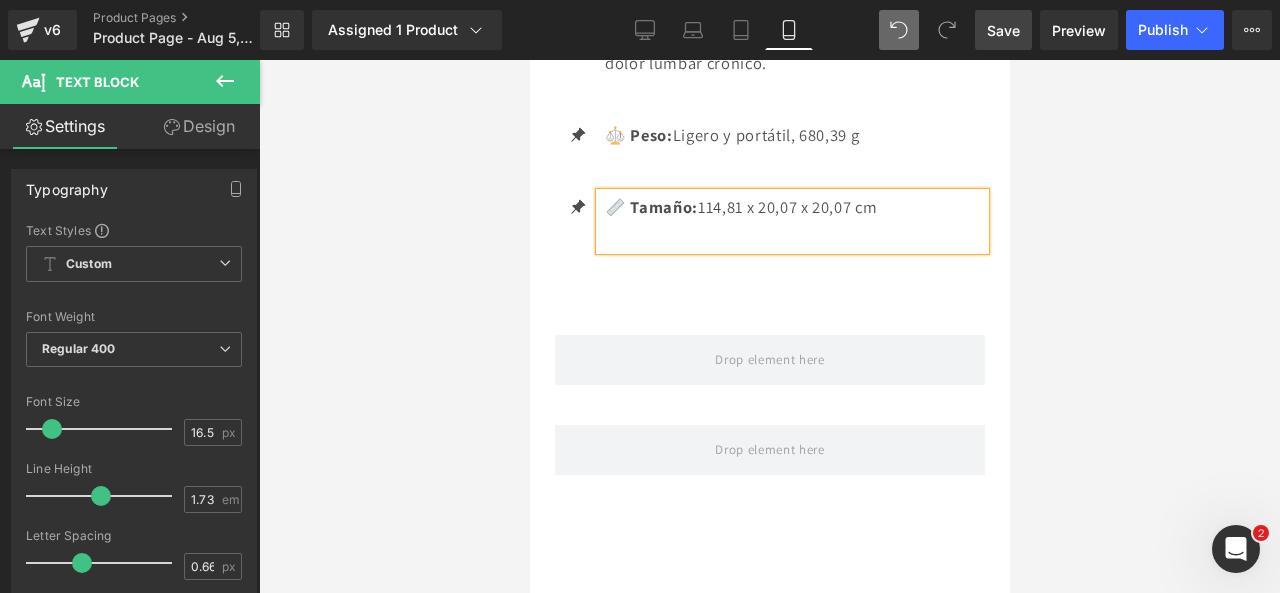 click on "Save" at bounding box center (1003, 30) 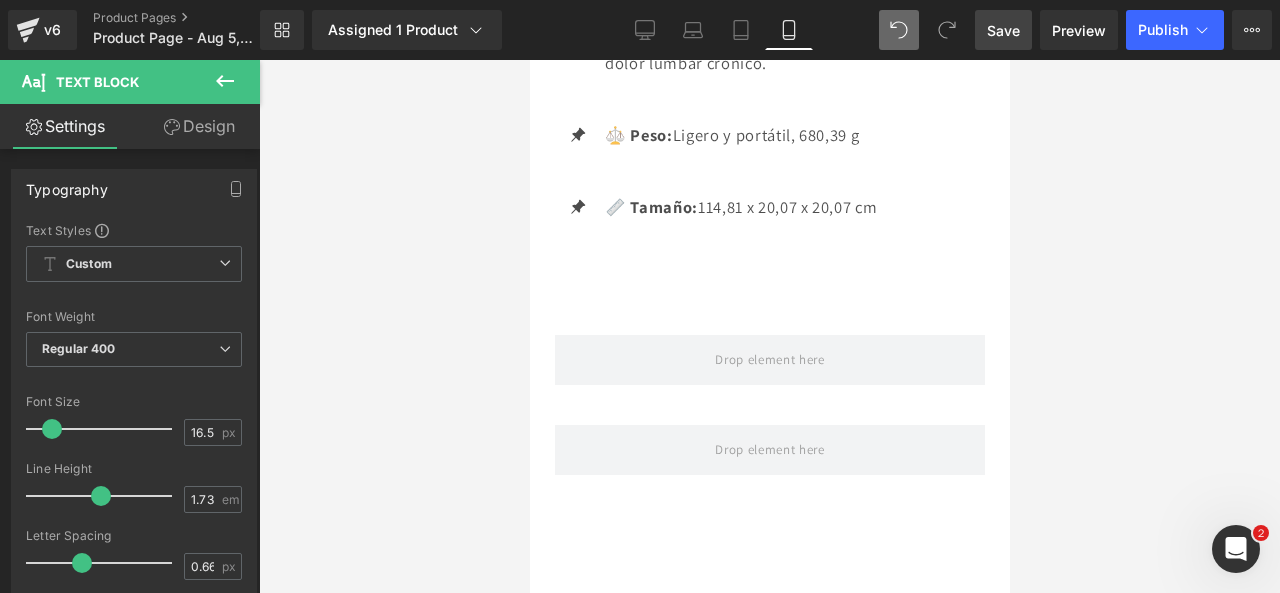 click at bounding box center (225, 82) 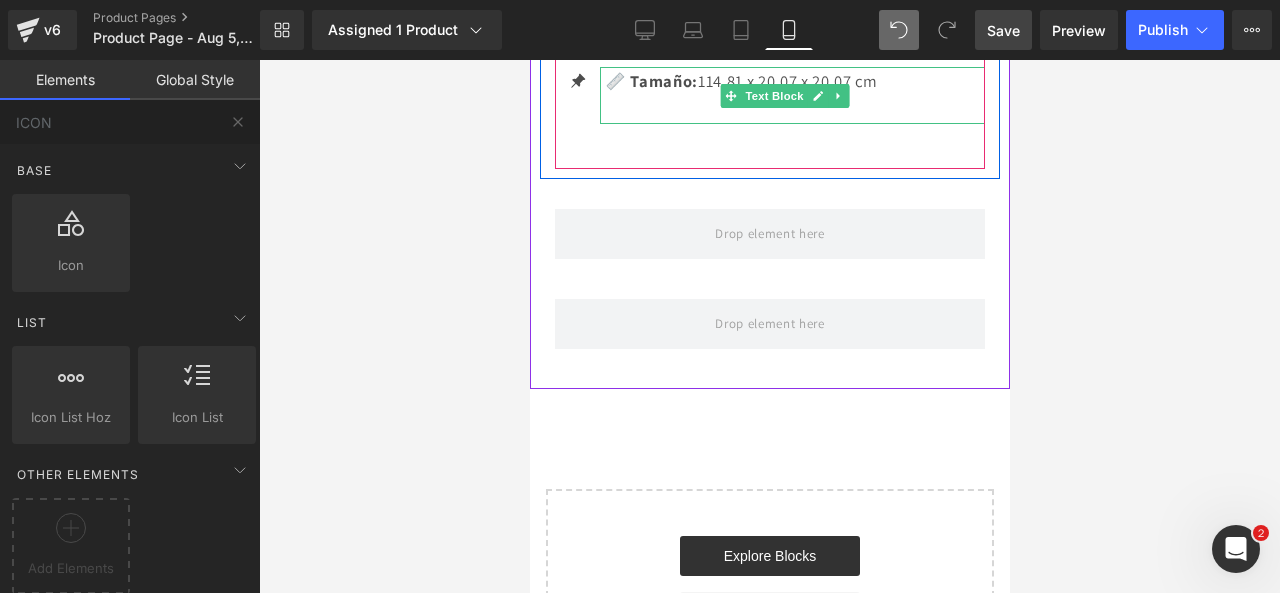 scroll, scrollTop: 3662, scrollLeft: 0, axis: vertical 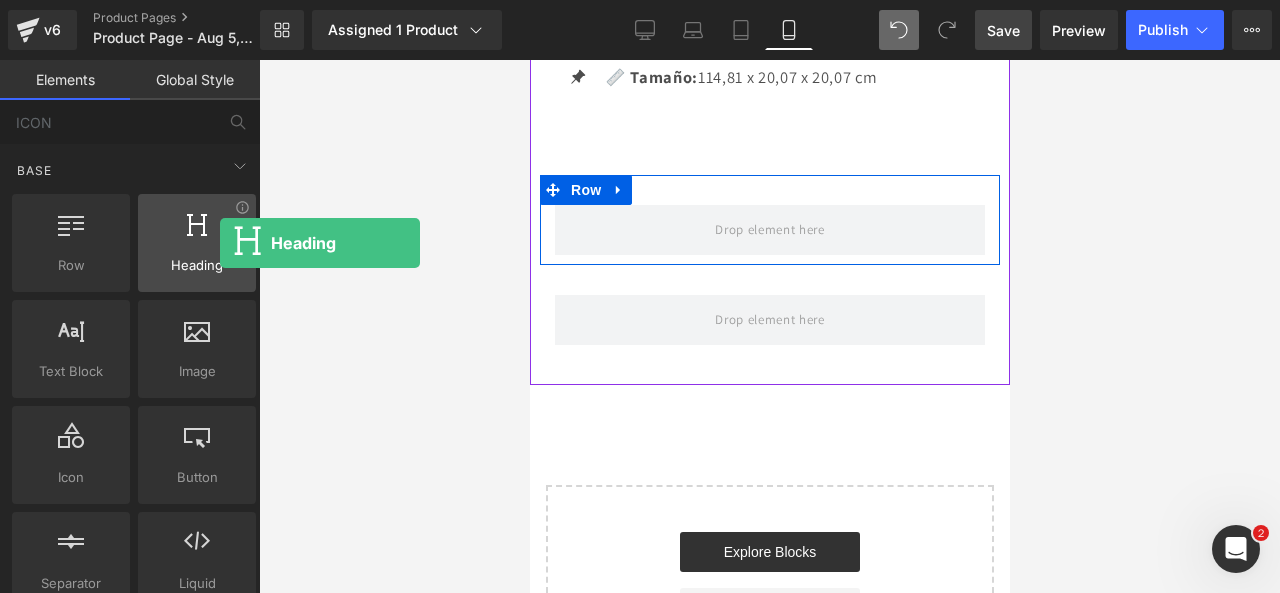 drag, startPoint x: 198, startPoint y: 235, endPoint x: 220, endPoint y: 243, distance: 23.409399 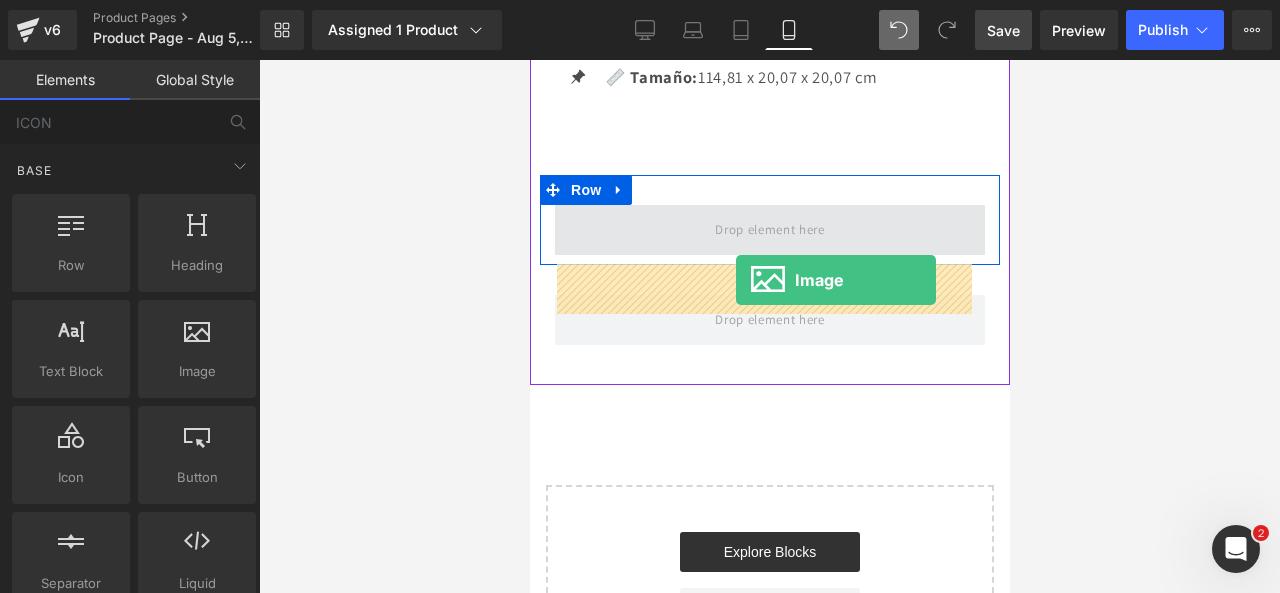 drag, startPoint x: 709, startPoint y: 411, endPoint x: 734, endPoint y: 279, distance: 134.34657 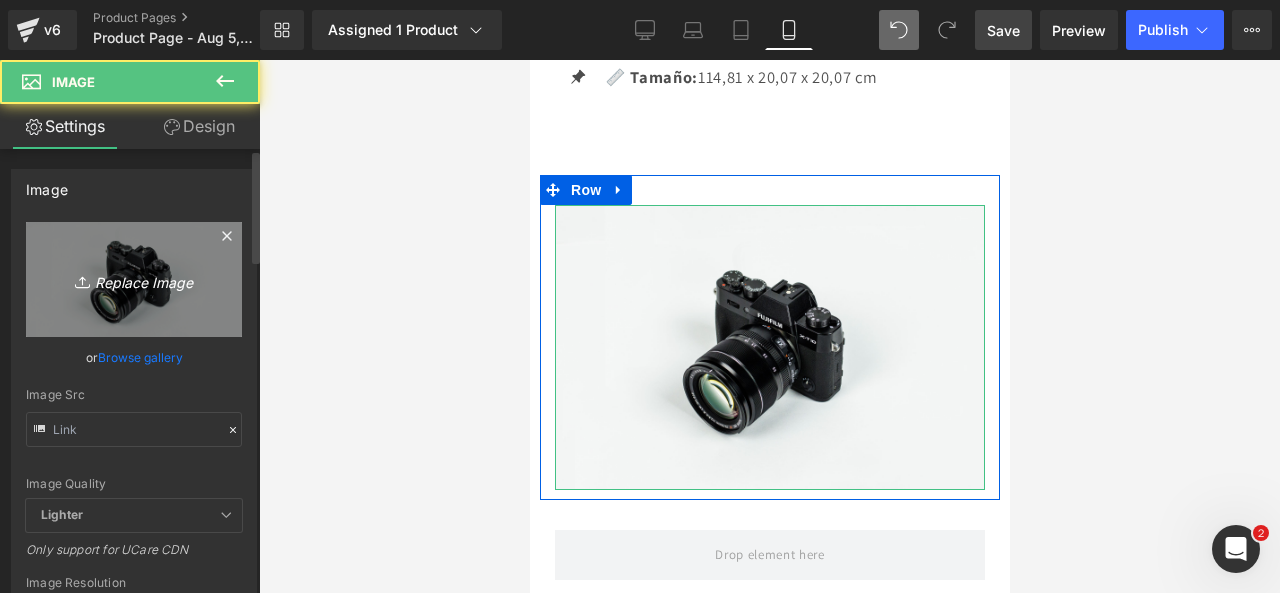 click on "Replace Image" at bounding box center [134, 279] 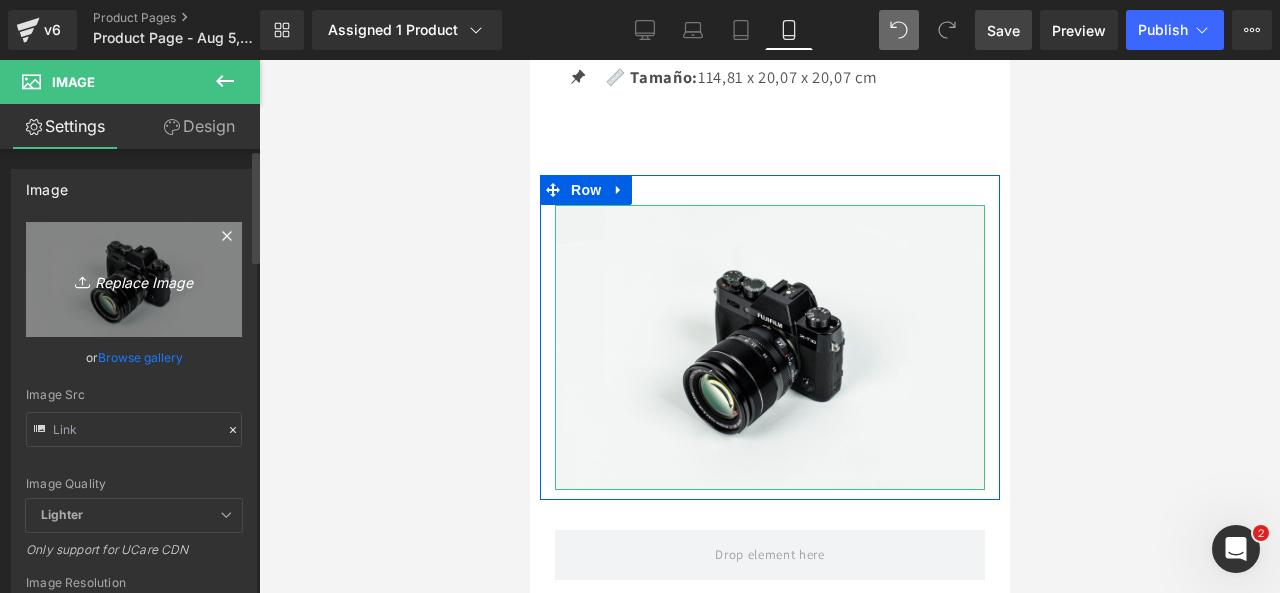 type on "C:\fakepath\medico 2.jpg" 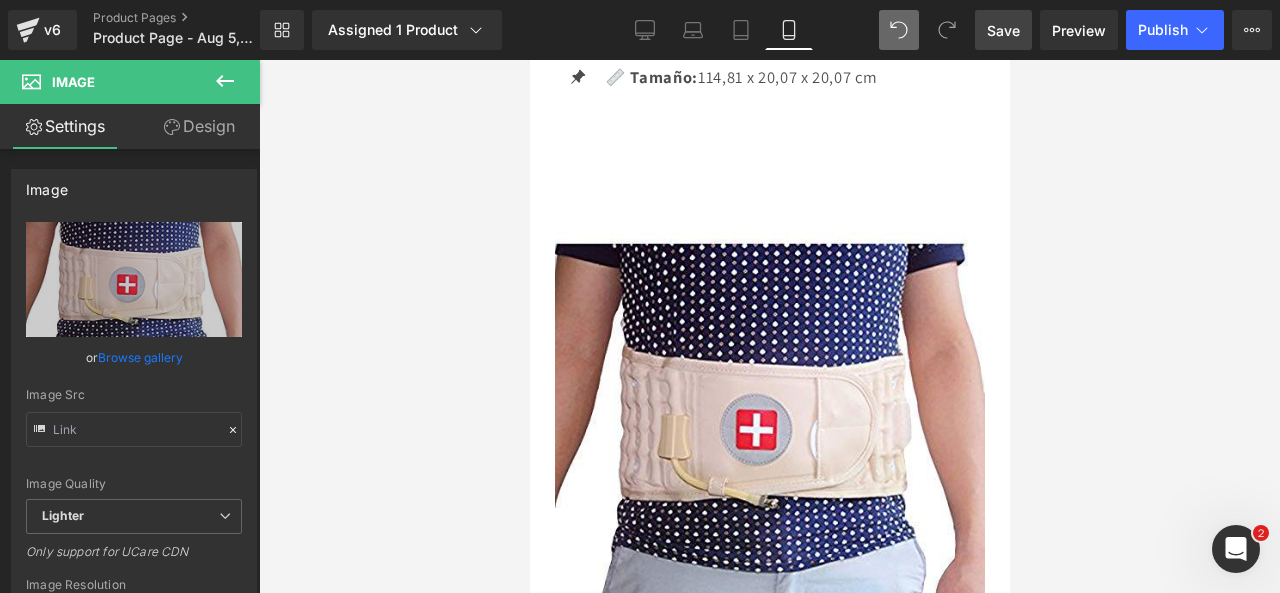 click 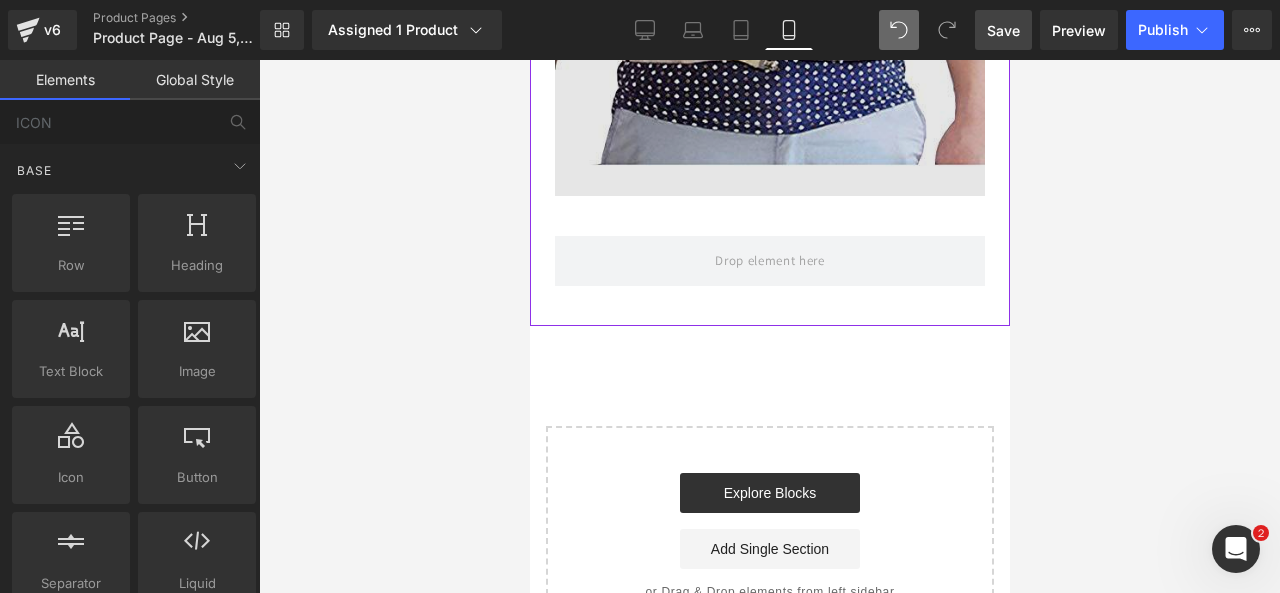 scroll, scrollTop: 4100, scrollLeft: 0, axis: vertical 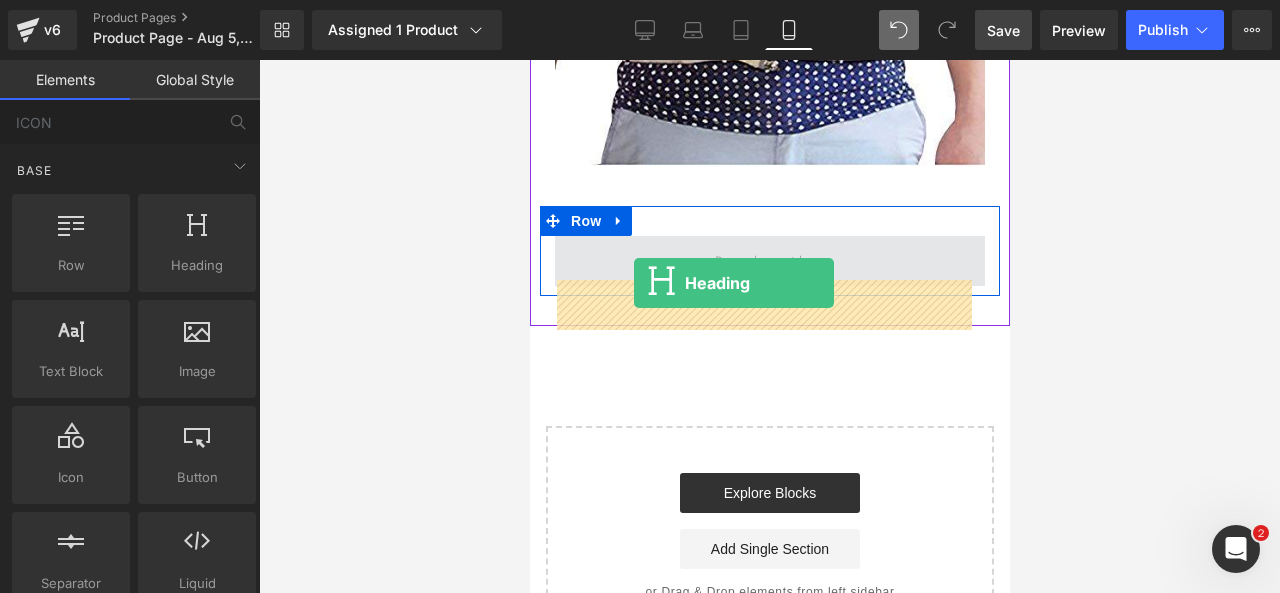 drag, startPoint x: 724, startPoint y: 304, endPoint x: 633, endPoint y: 283, distance: 93.39165 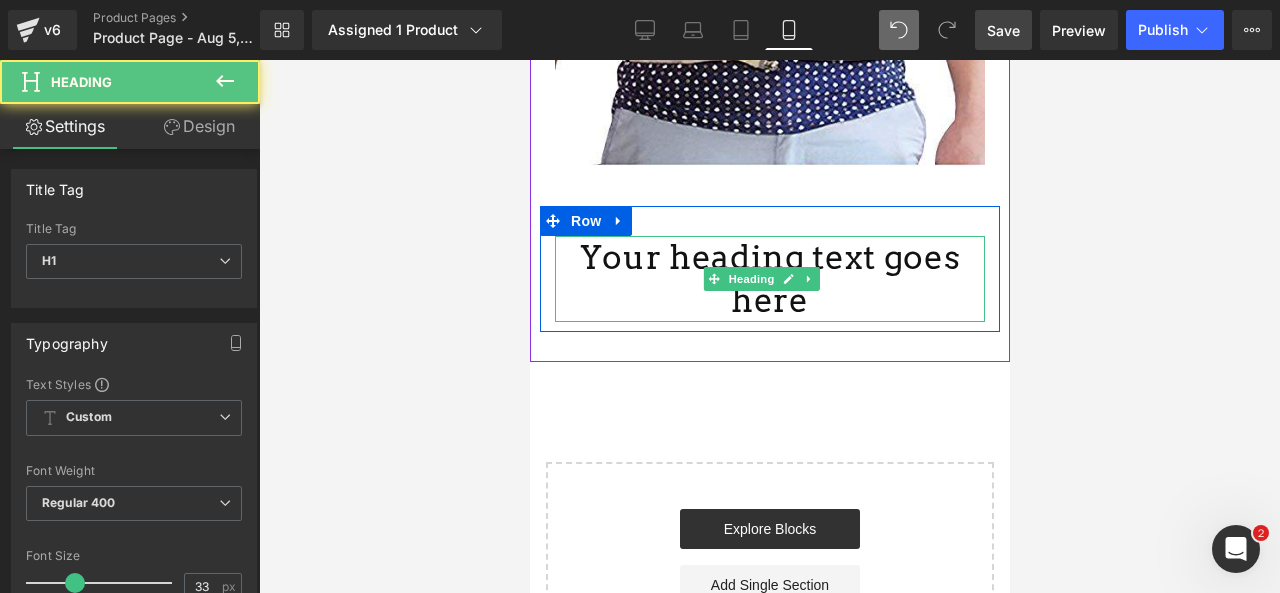 click on "Your heading text goes here" at bounding box center [769, 279] 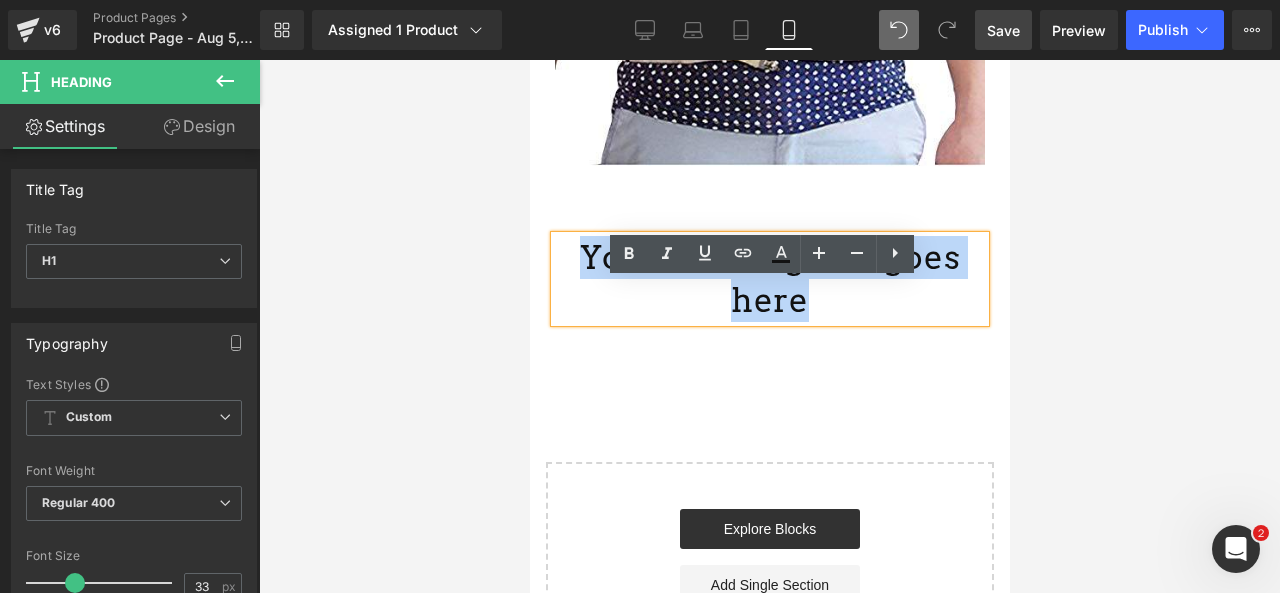 drag, startPoint x: 956, startPoint y: 293, endPoint x: 575, endPoint y: 283, distance: 381.13123 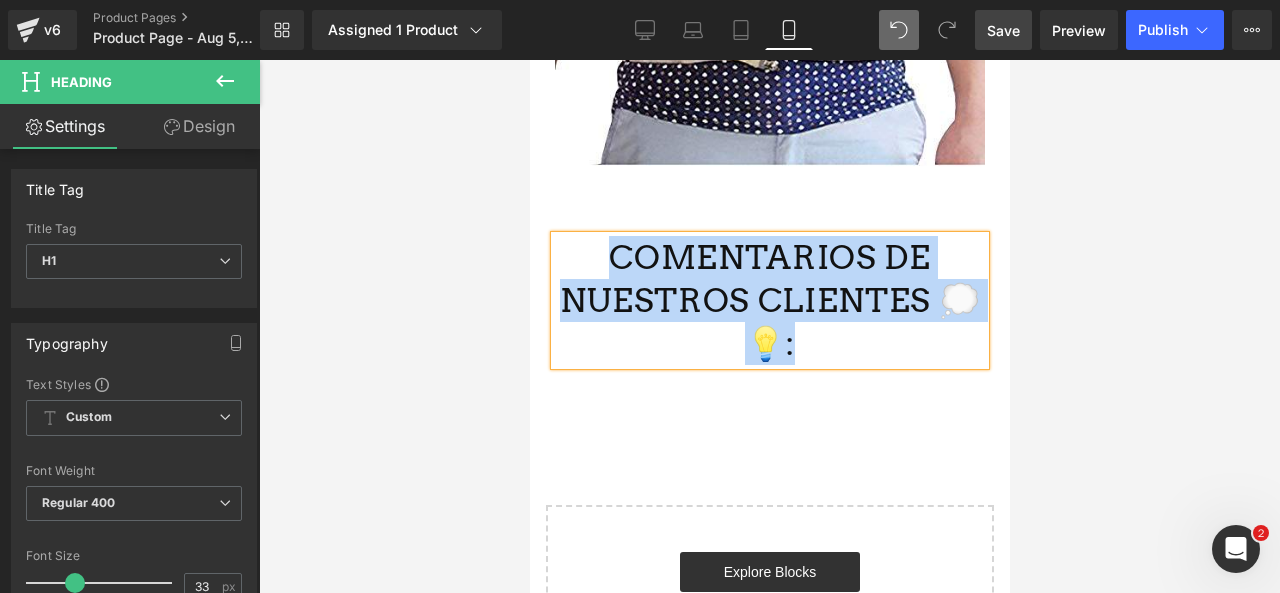 drag, startPoint x: 846, startPoint y: 381, endPoint x: 611, endPoint y: 303, distance: 247.60654 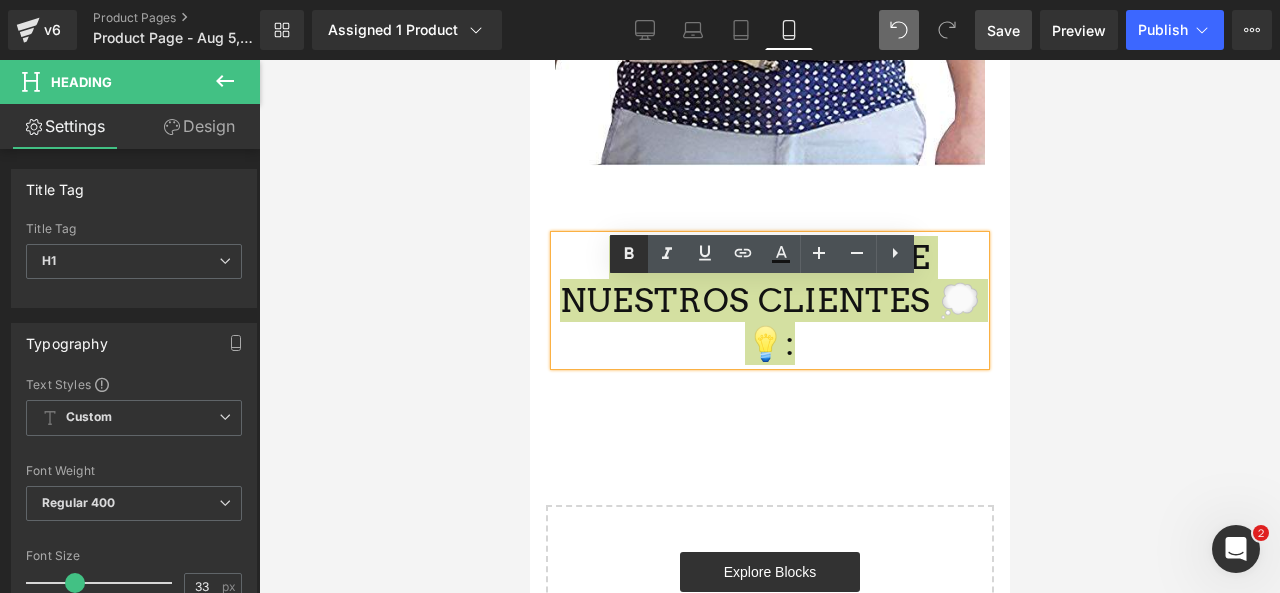 click 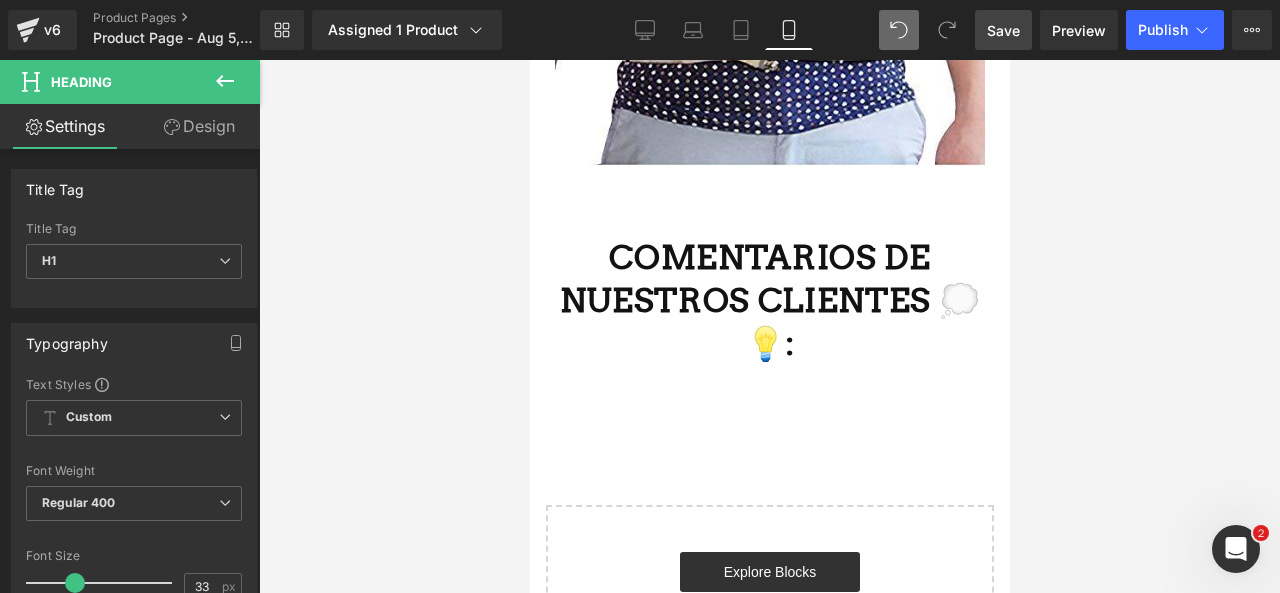 click at bounding box center [225, 82] 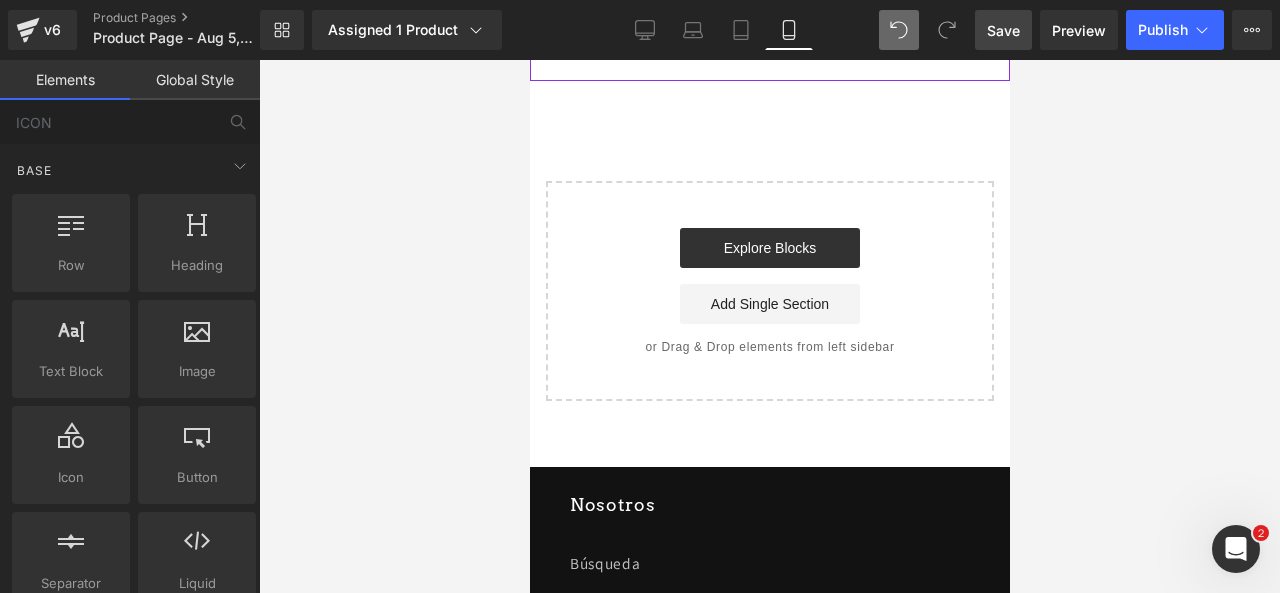 scroll, scrollTop: 4430, scrollLeft: 0, axis: vertical 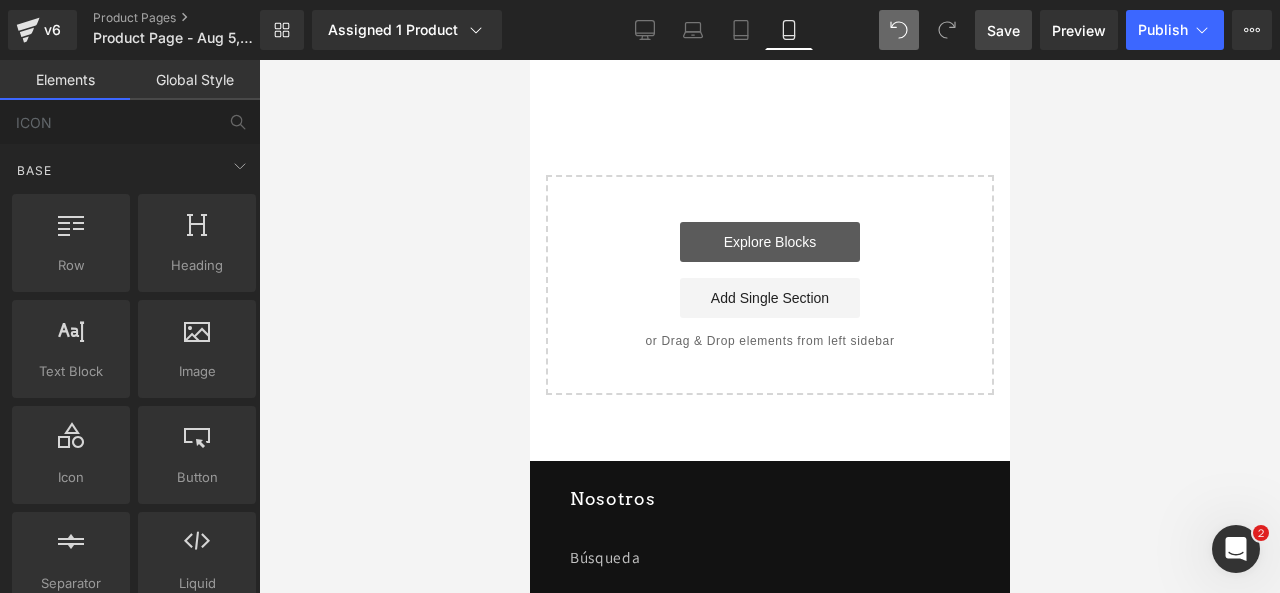 click on "Explore Blocks" at bounding box center [769, 242] 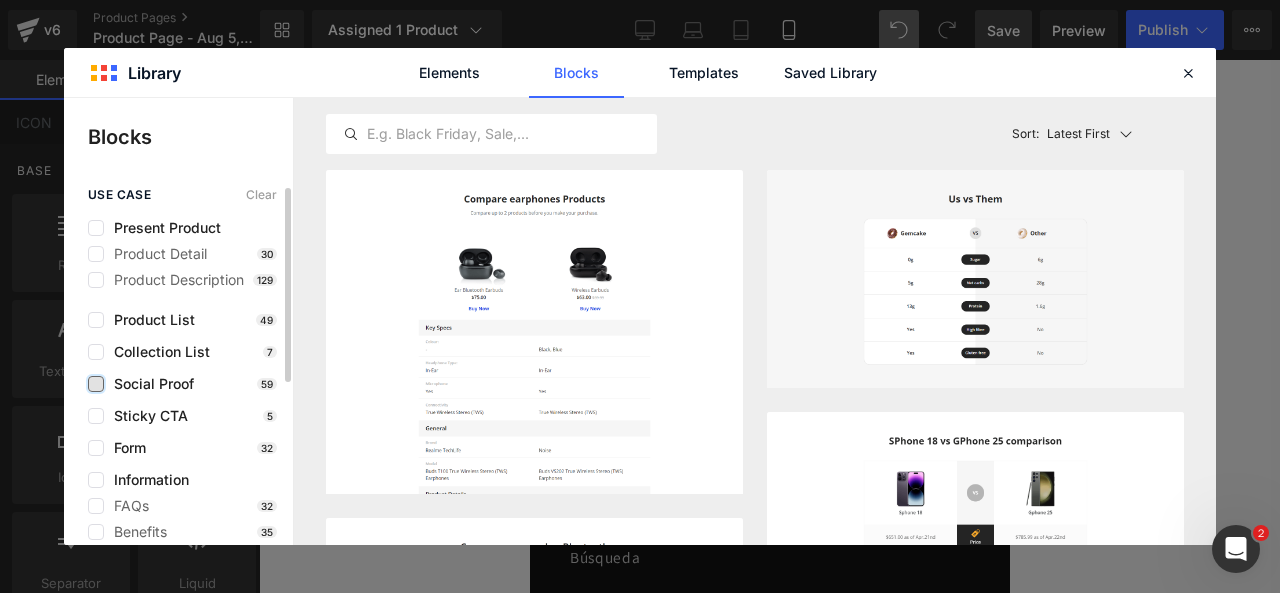 click at bounding box center (96, 384) 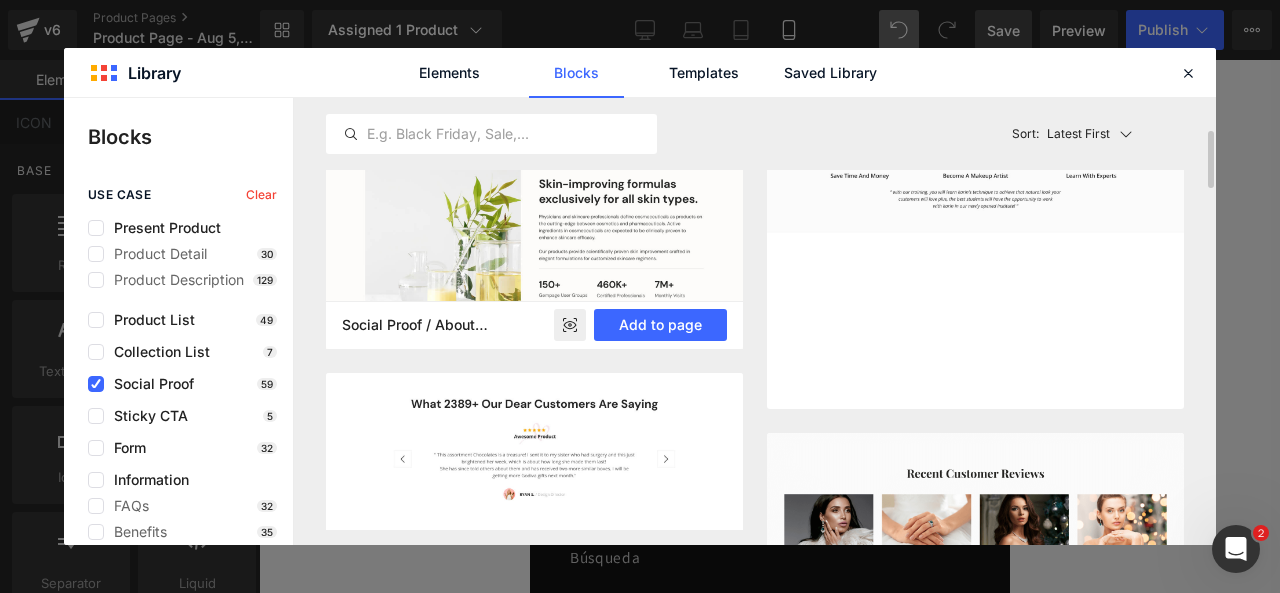 scroll, scrollTop: 259, scrollLeft: 0, axis: vertical 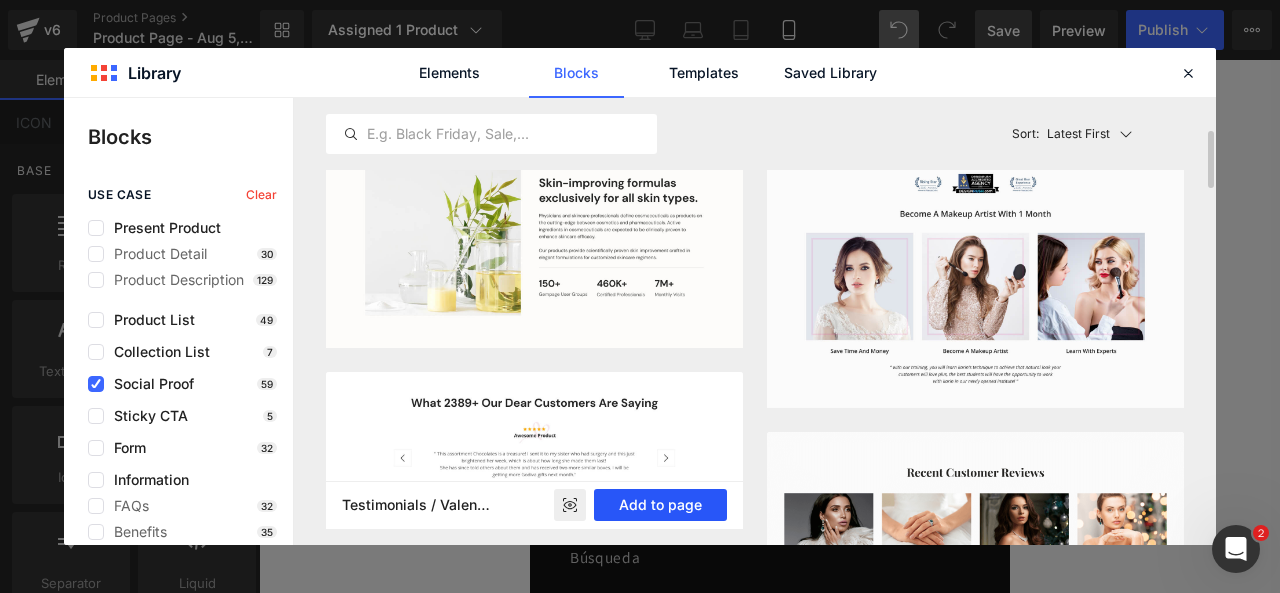 click on "Add to page" at bounding box center [660, 505] 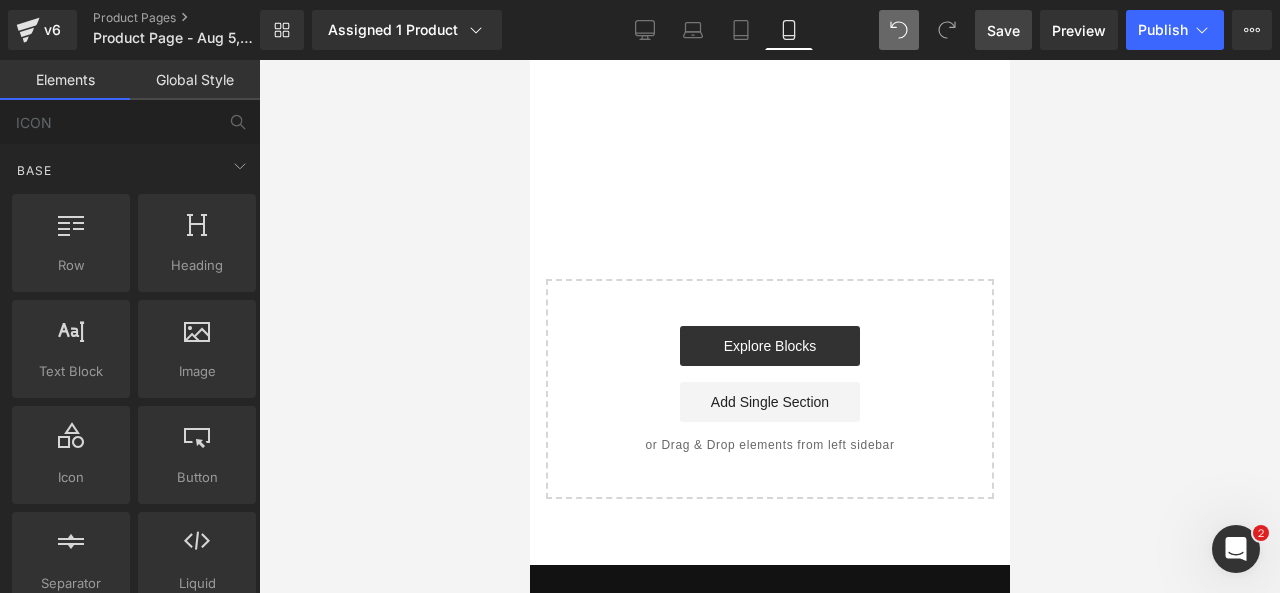click on "Start building your page
Explore Blocks
Add Single Section
or Drag & Drop elements from left sidebar" at bounding box center (769, 389) 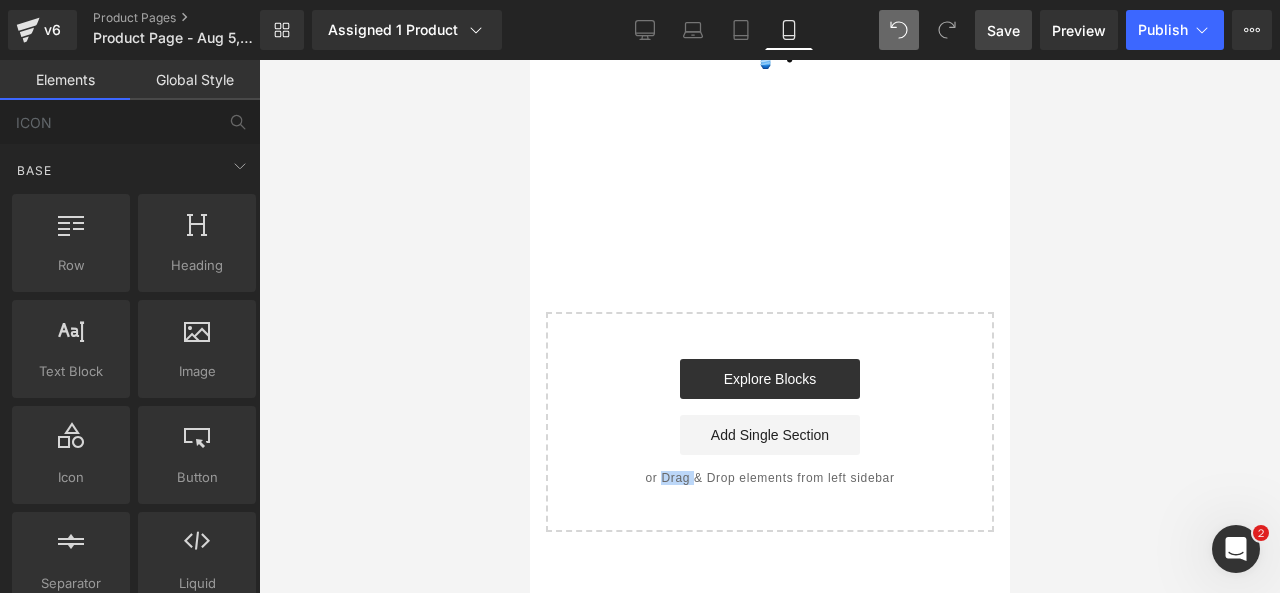 scroll, scrollTop: 4390, scrollLeft: 0, axis: vertical 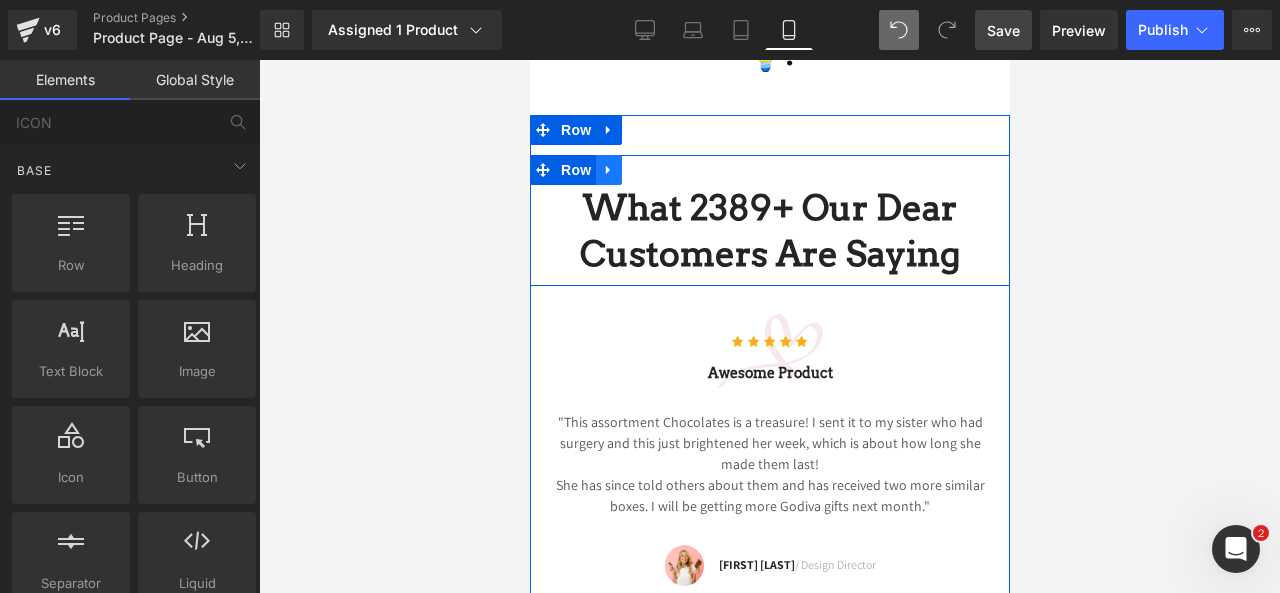 click 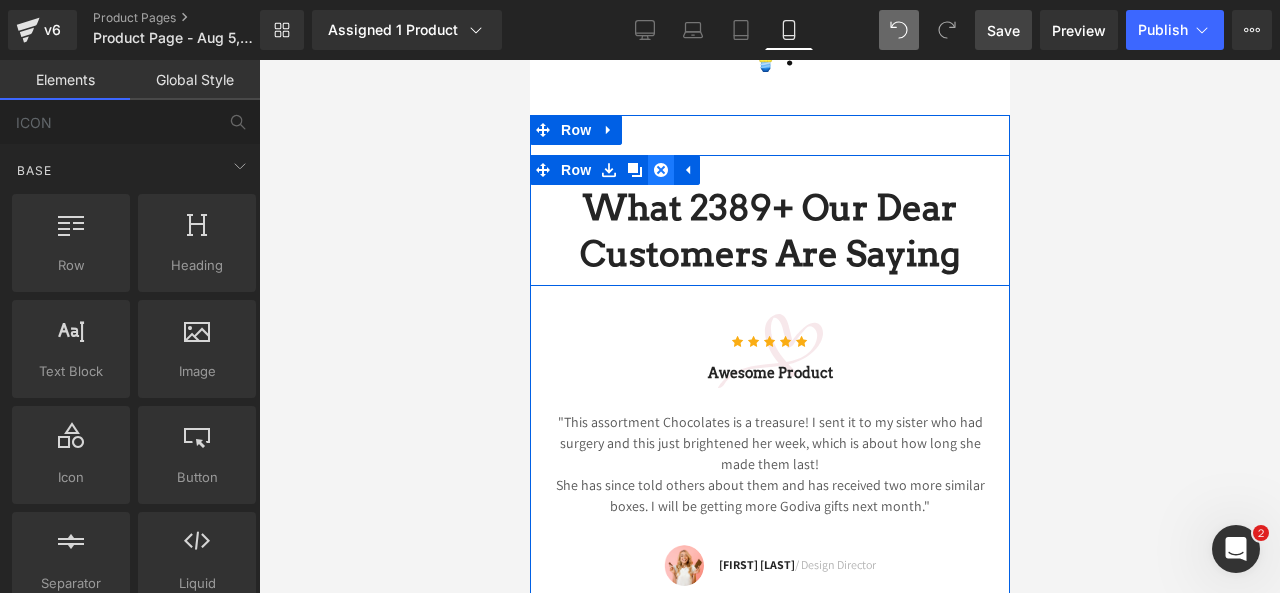 click at bounding box center [660, 170] 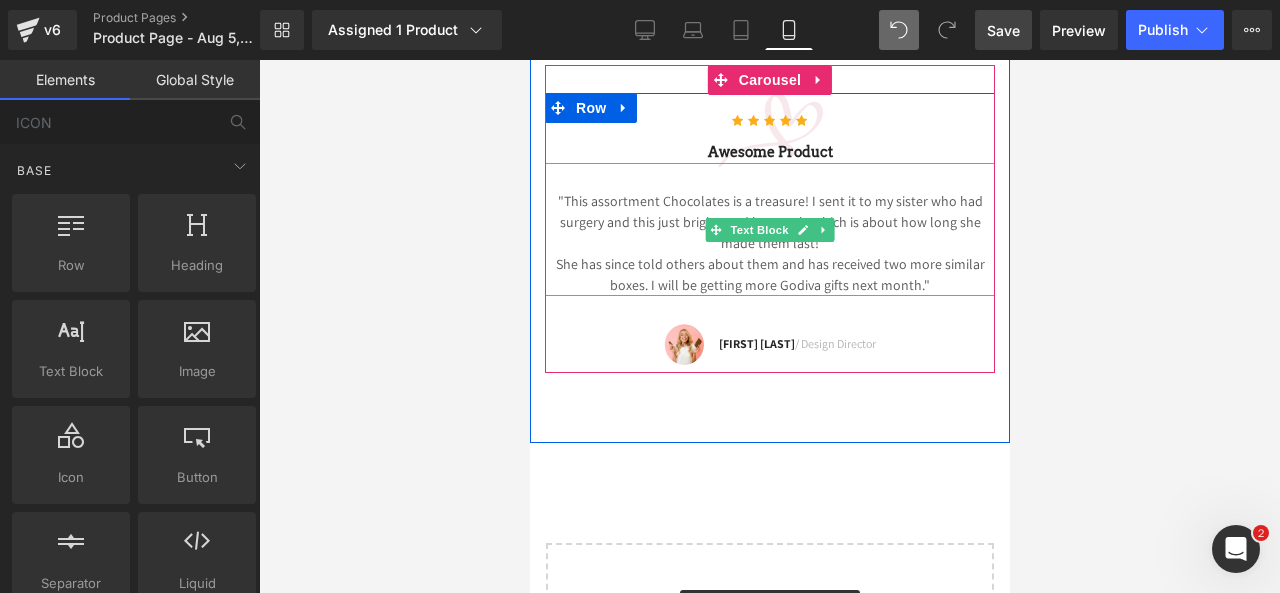 scroll, scrollTop: 4485, scrollLeft: 0, axis: vertical 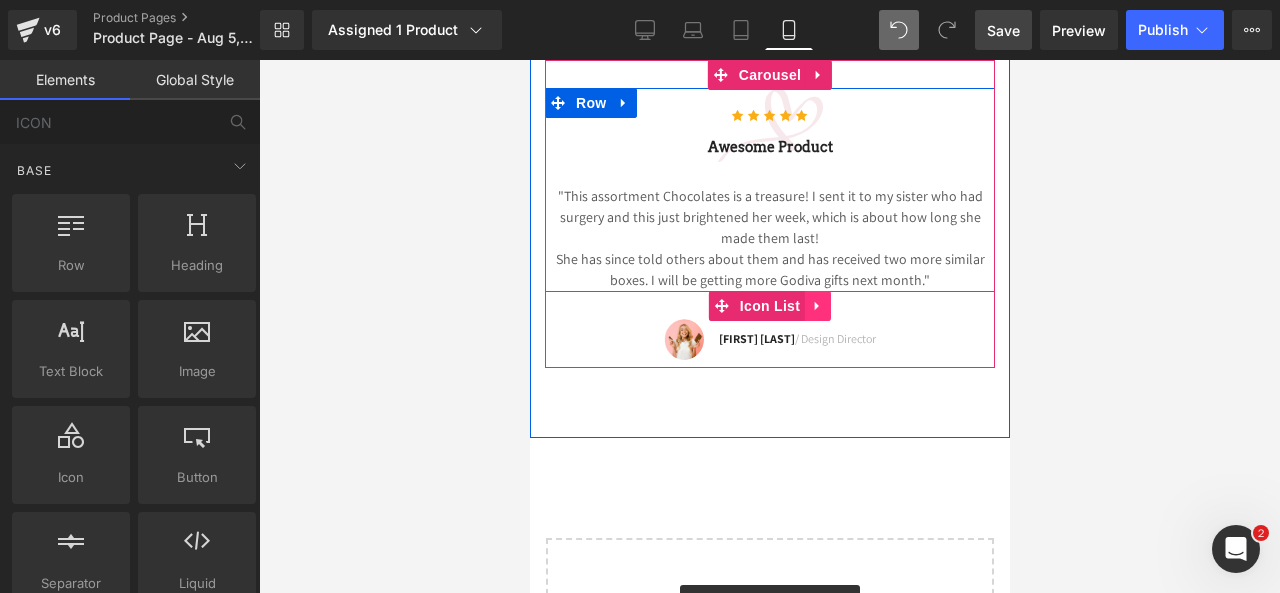 click 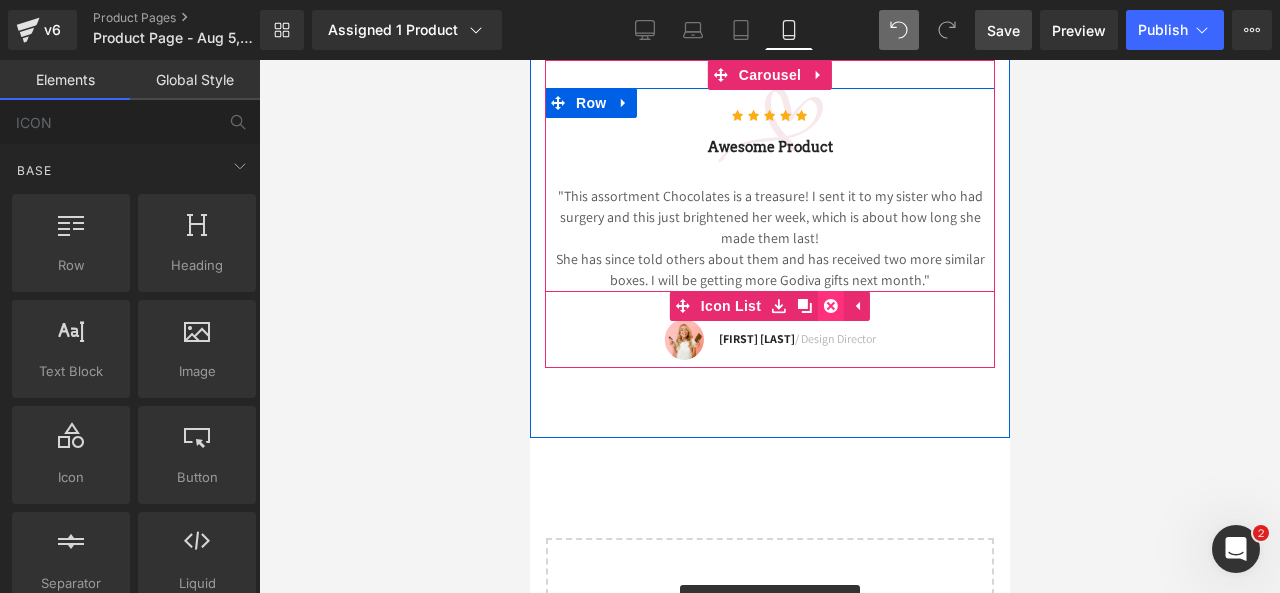 click 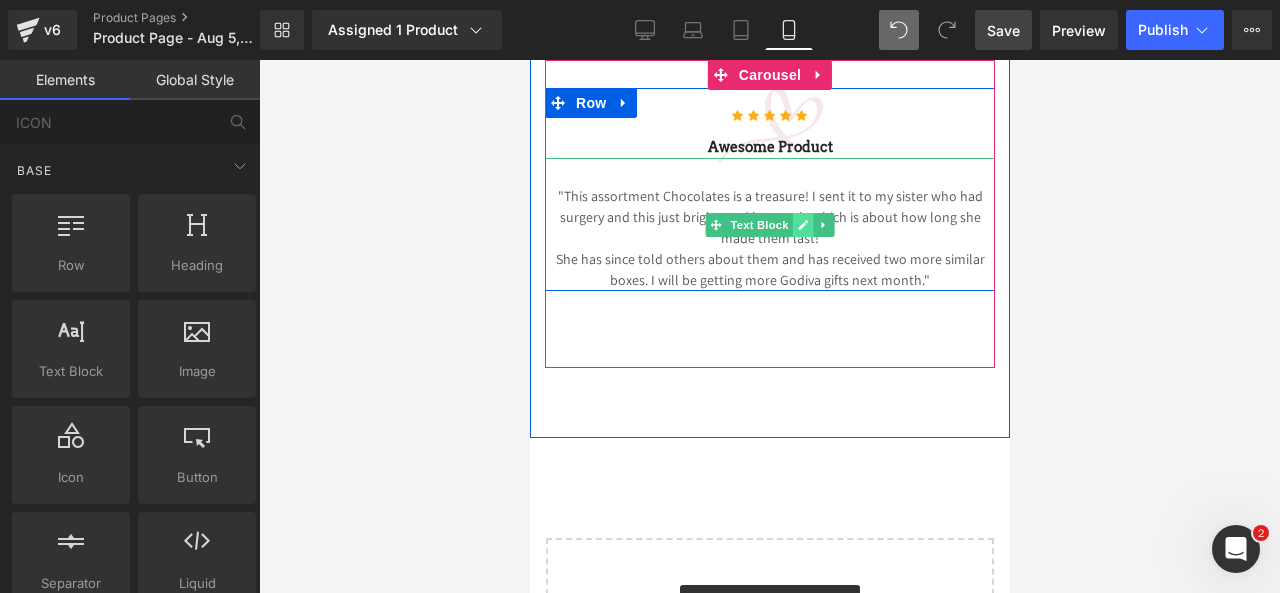 click 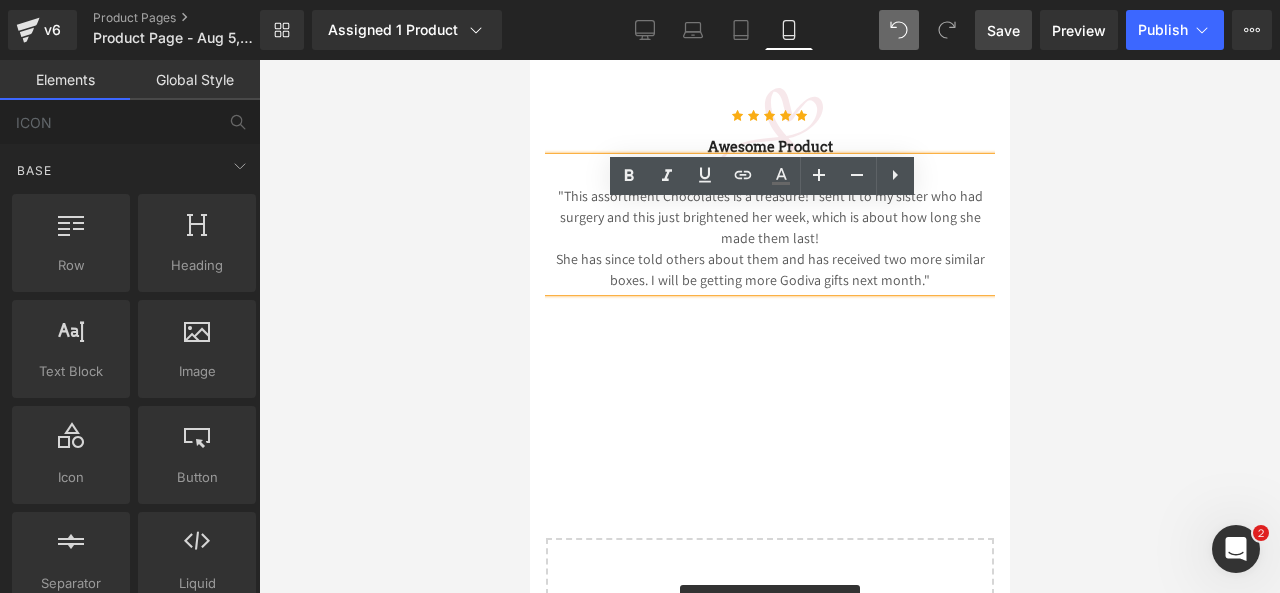 click on "She has since told others about them and has received two more similar boxes. I will be getting more Godiva gifts next month."" at bounding box center (769, 270) 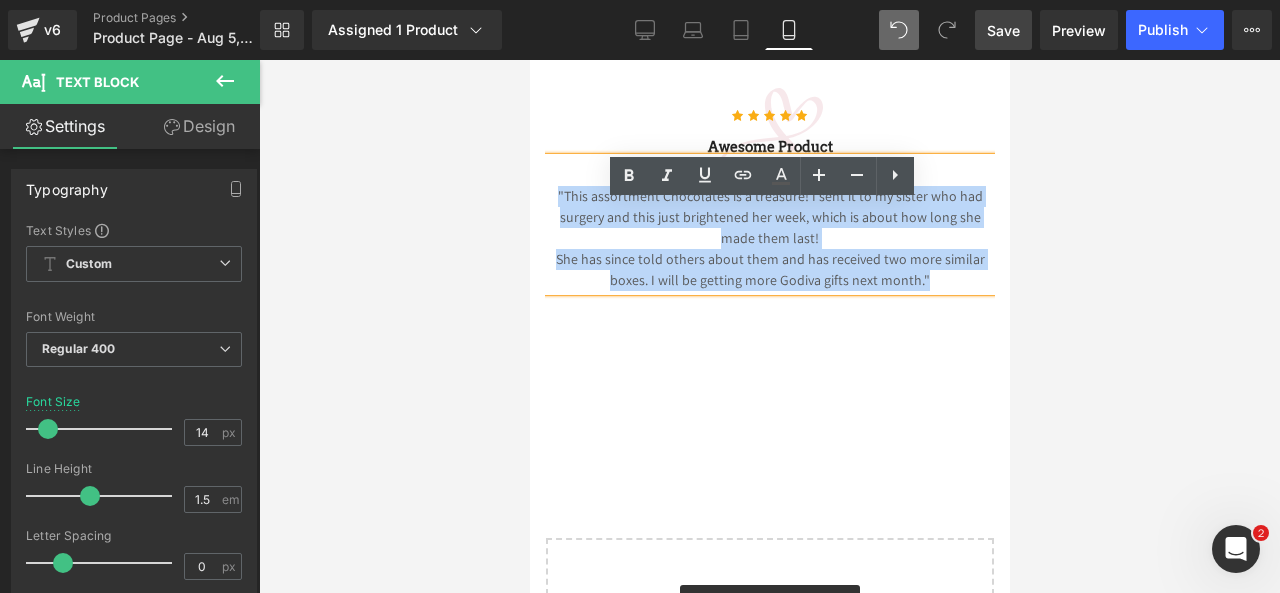 drag, startPoint x: 942, startPoint y: 325, endPoint x: 545, endPoint y: 212, distance: 412.7687 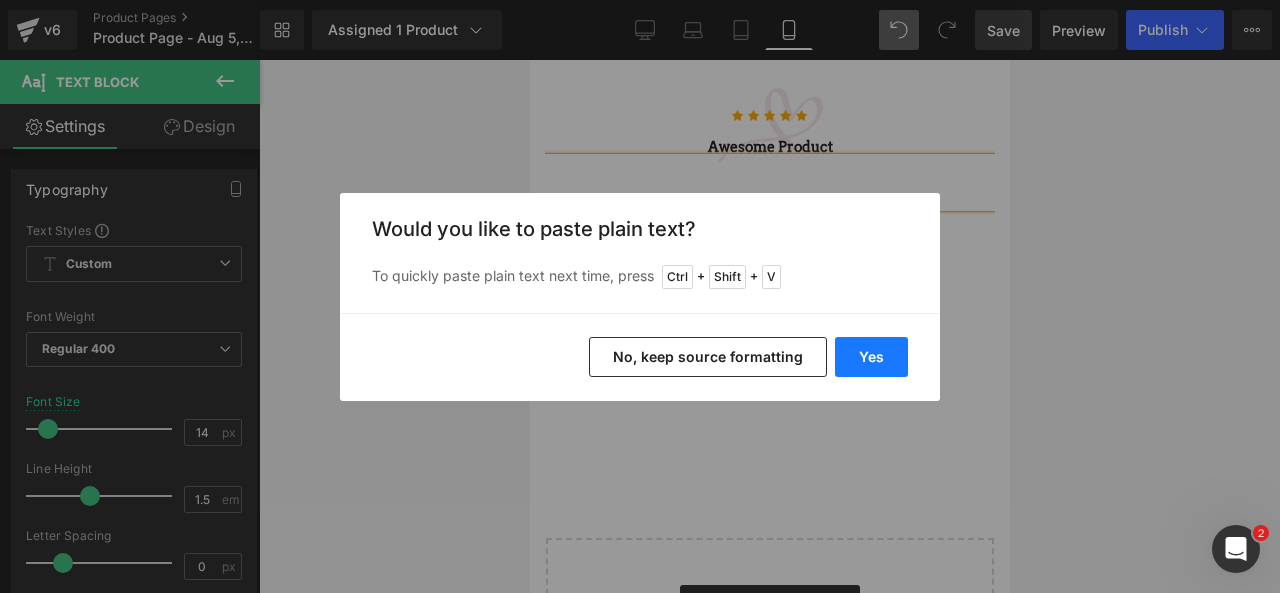 click on "Yes" at bounding box center [871, 357] 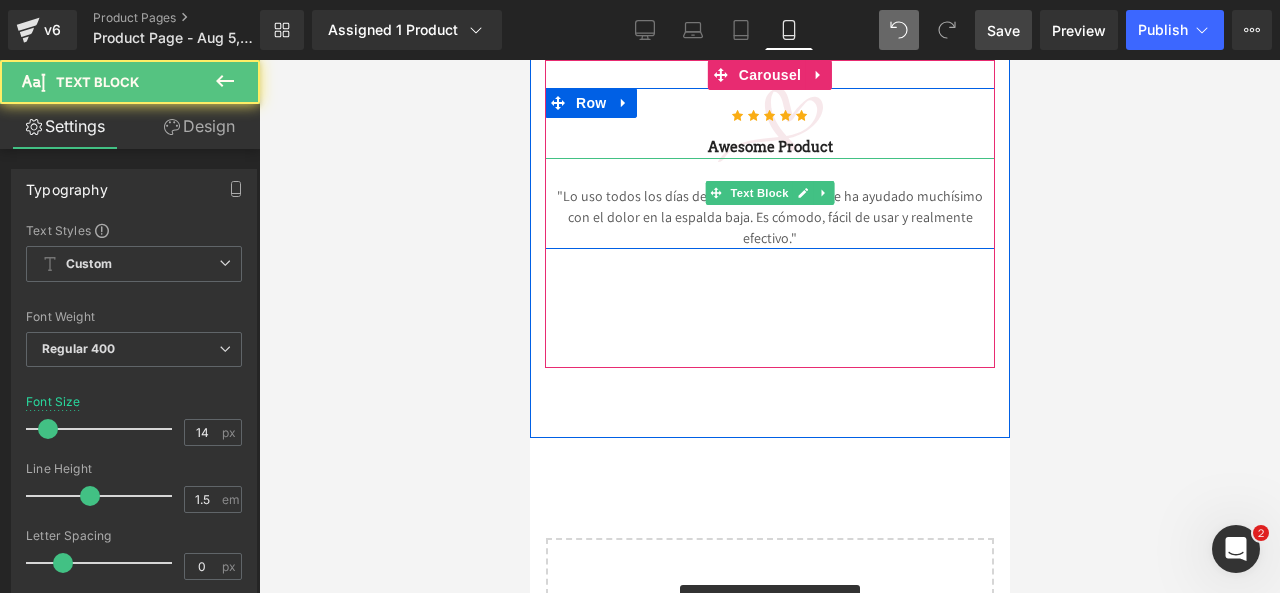 click on ""Lo uso todos los días después del trabajo y me ha ayudado muchísimo con el dolor en la espalda baja. Es cómodo, fácil de usar y realmente efectivo."" at bounding box center (769, 203) 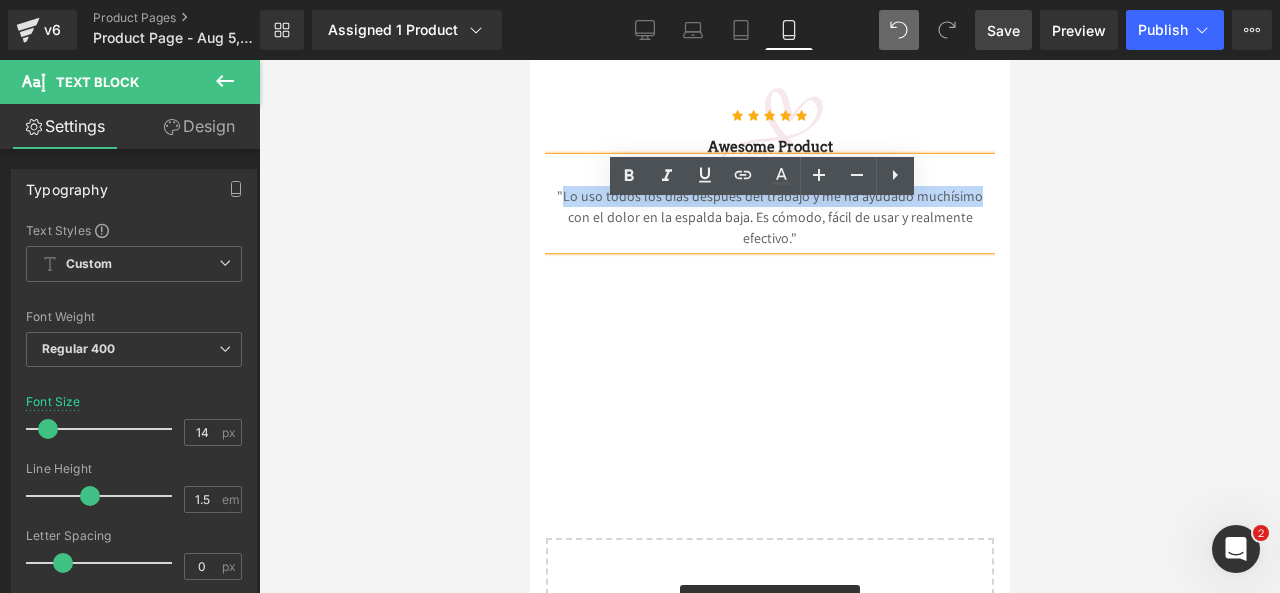 drag, startPoint x: 546, startPoint y: 231, endPoint x: 945, endPoint y: 238, distance: 399.0614 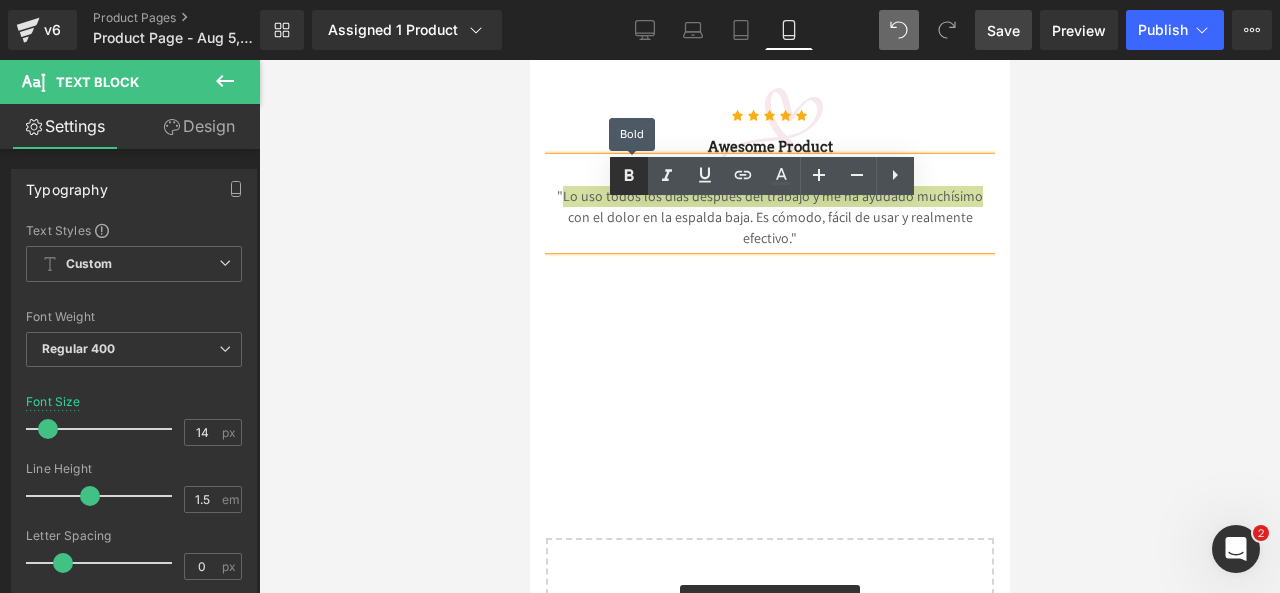 click at bounding box center (629, 176) 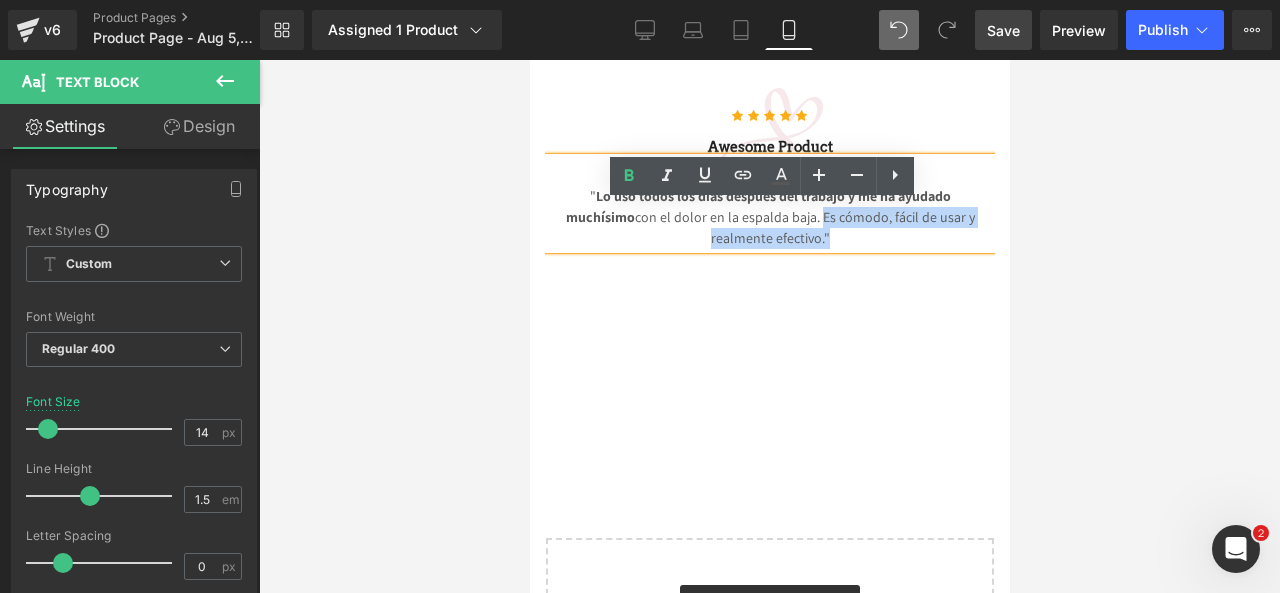 drag, startPoint x: 716, startPoint y: 261, endPoint x: 978, endPoint y: 263, distance: 262.00763 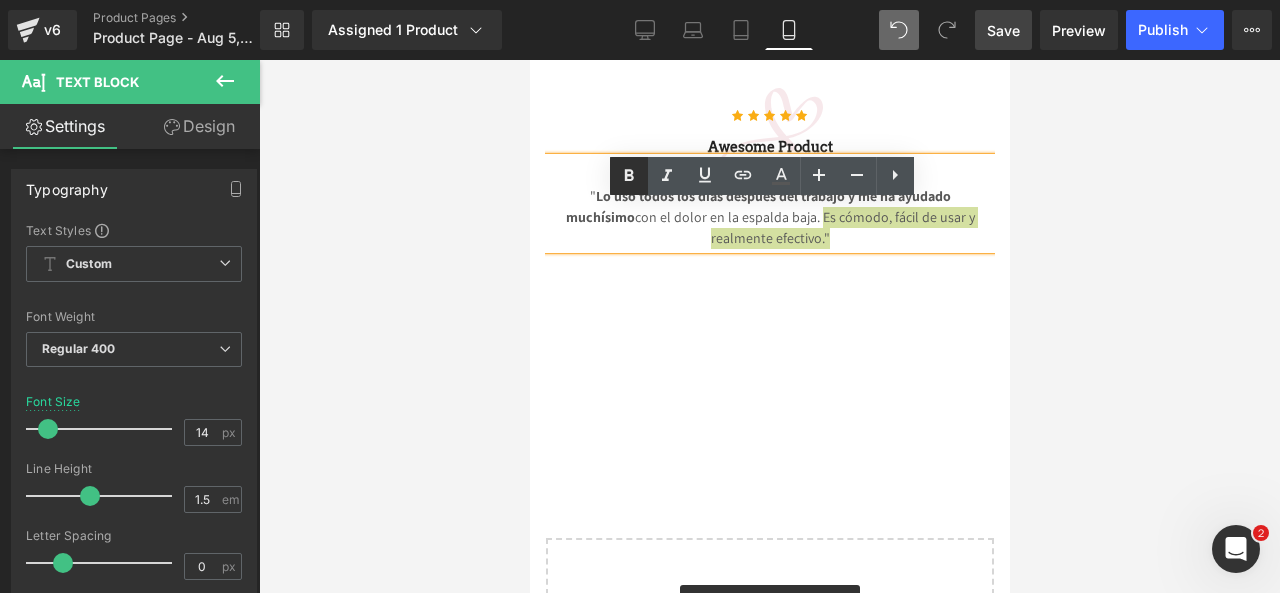 click at bounding box center [629, 176] 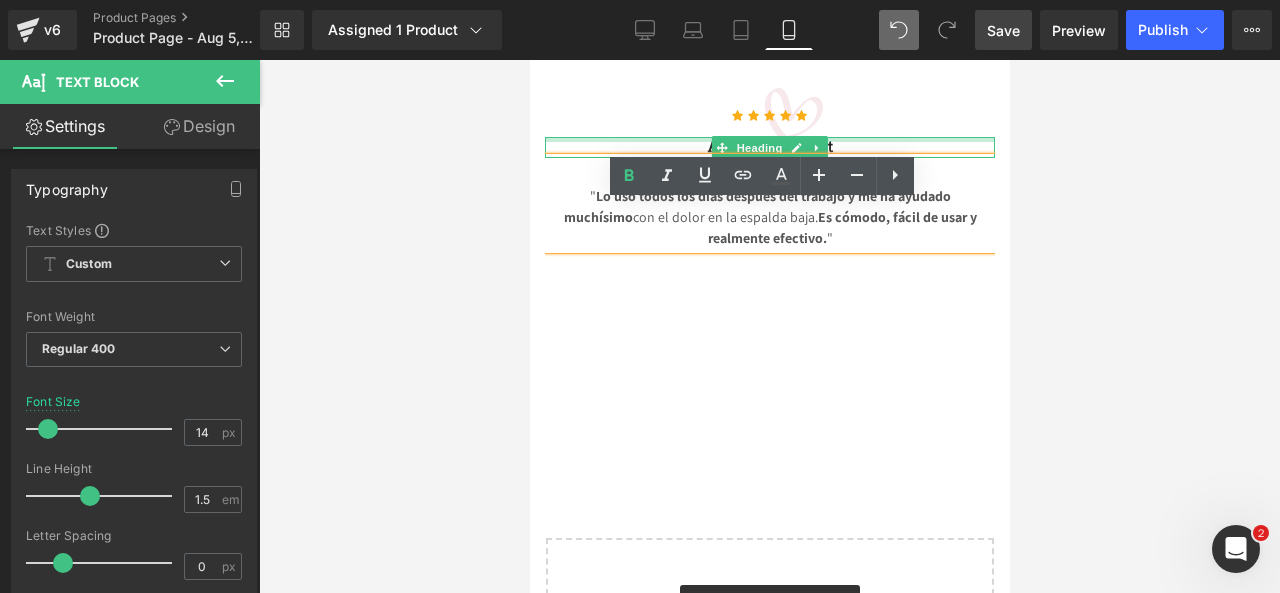 click at bounding box center (769, 139) 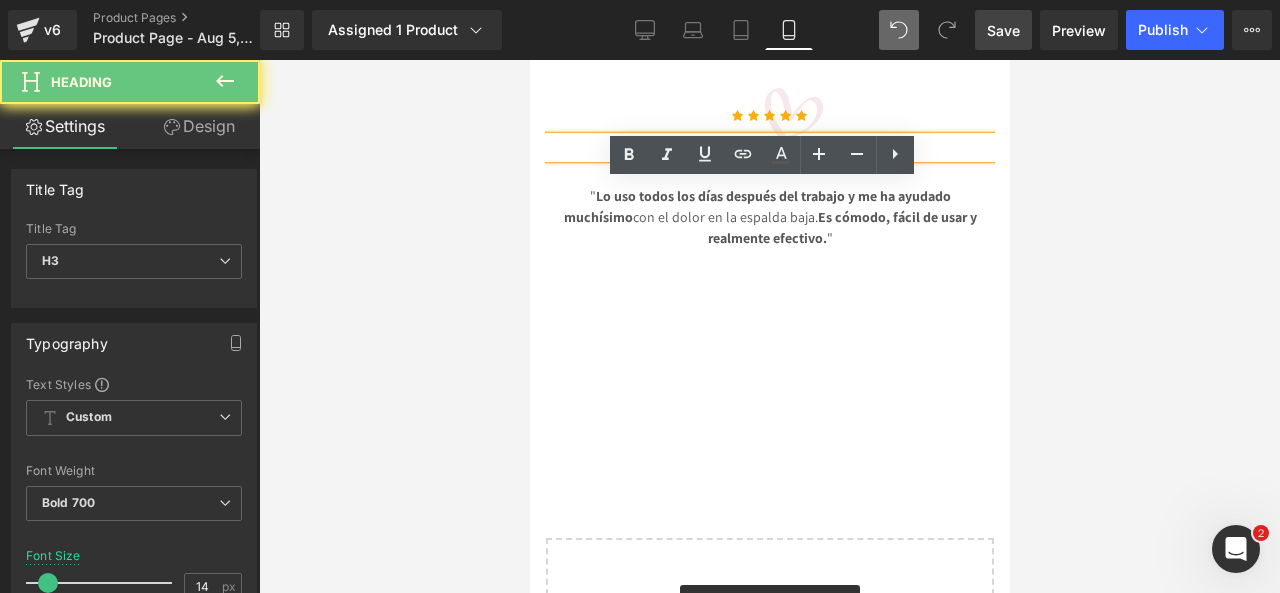 click on "Awesome Product" at bounding box center (769, 147) 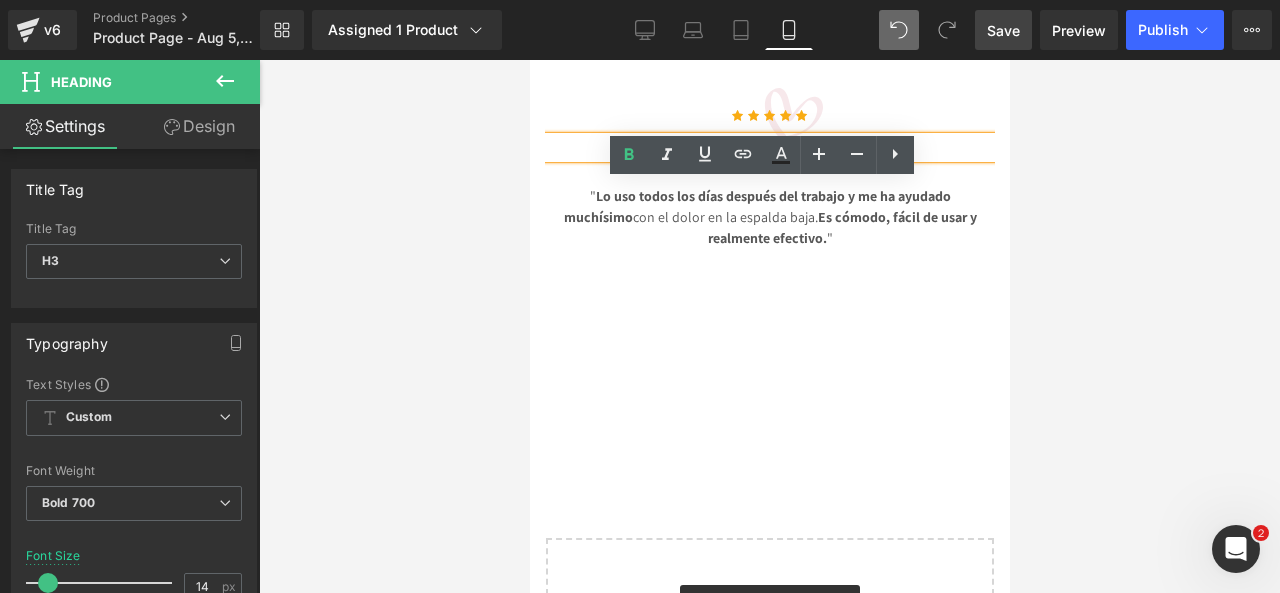 drag, startPoint x: 921, startPoint y: 185, endPoint x: 662, endPoint y: 198, distance: 259.32605 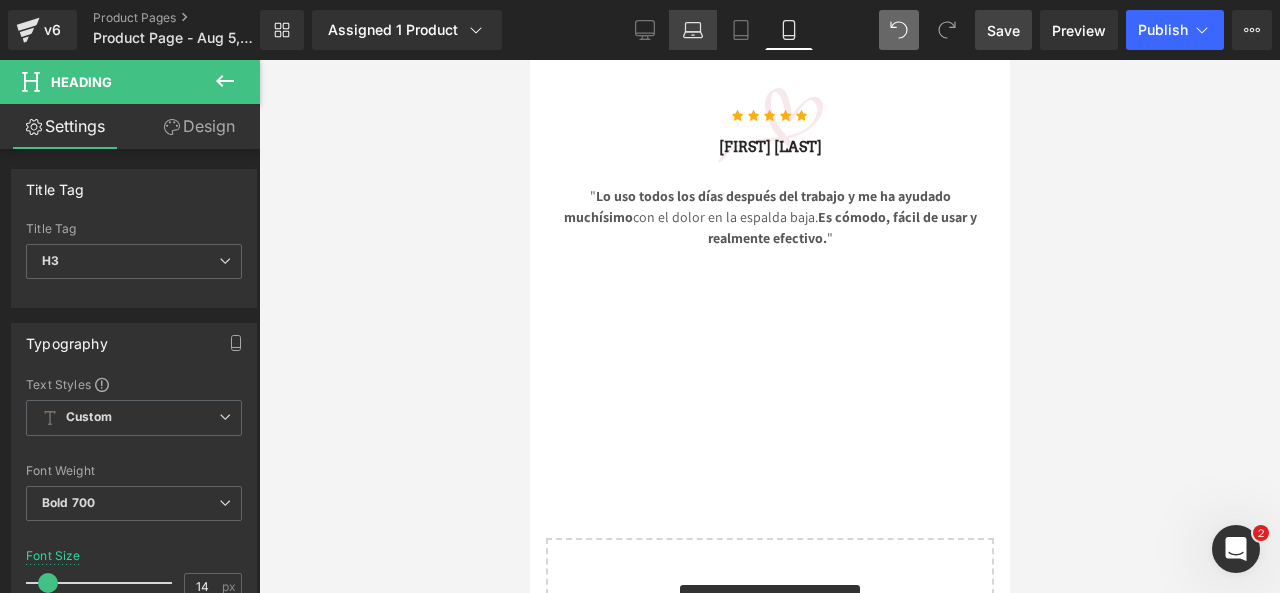 click 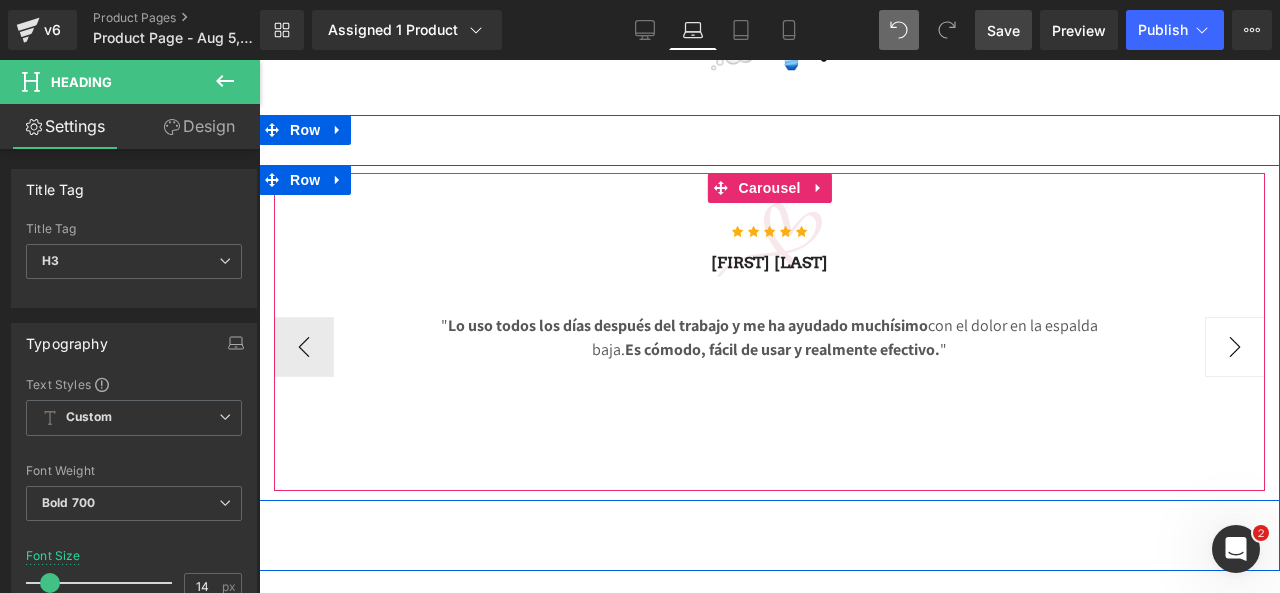 click on "›" at bounding box center (1235, 347) 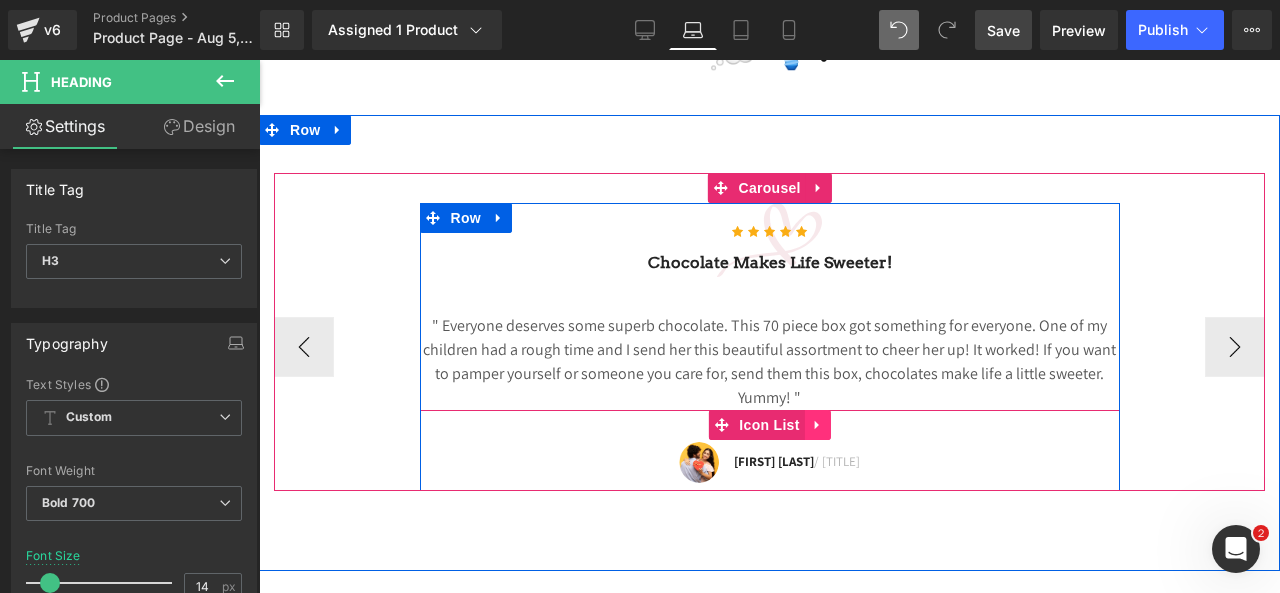click at bounding box center (818, 425) 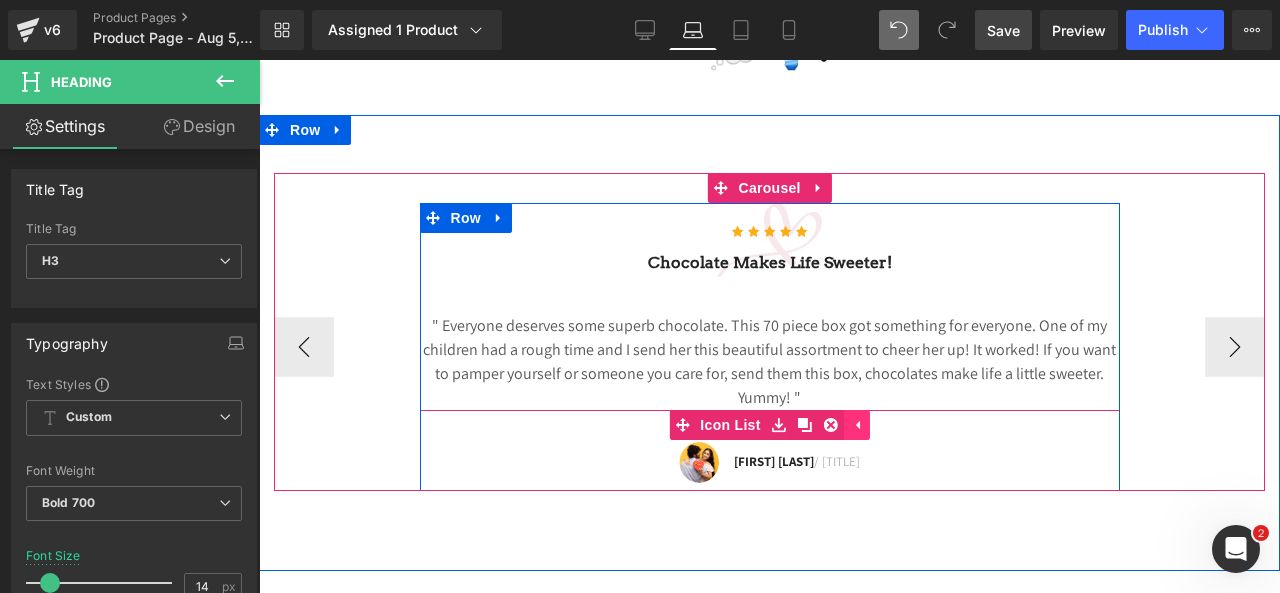 click at bounding box center [805, 425] 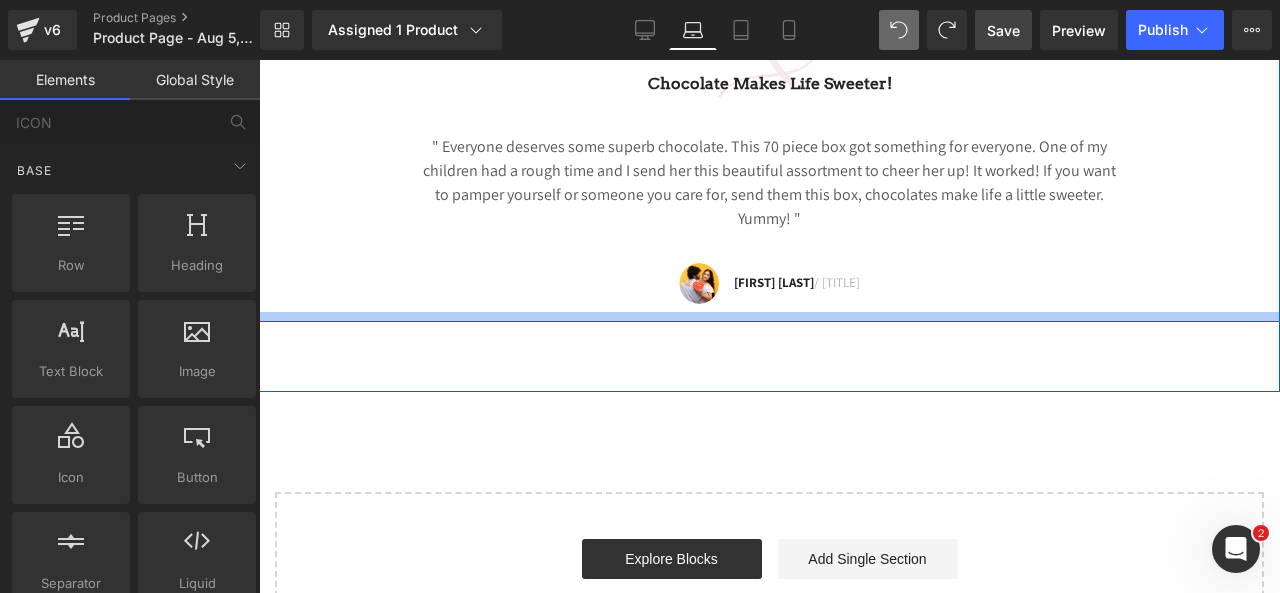 scroll, scrollTop: 5300, scrollLeft: 0, axis: vertical 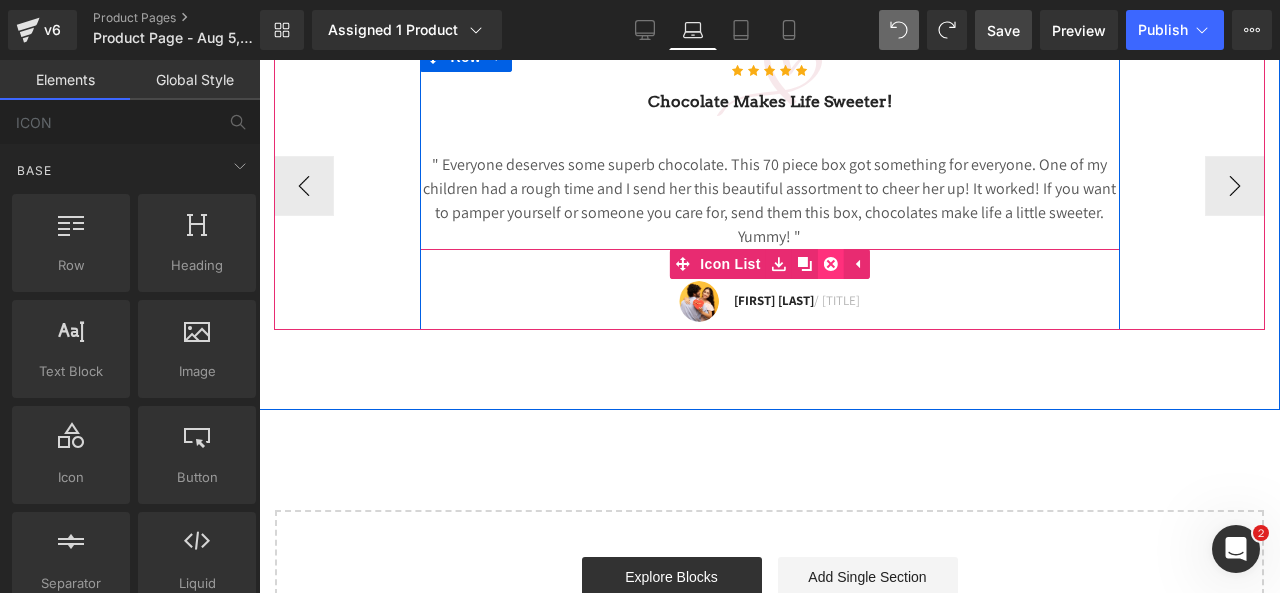 click 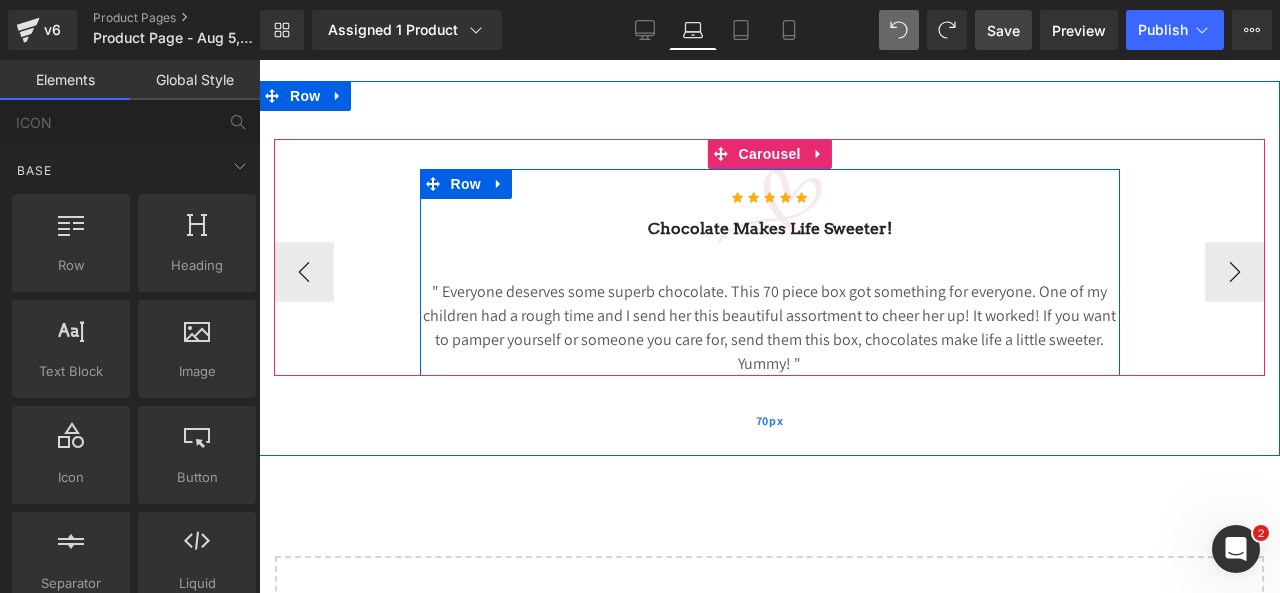 scroll, scrollTop: 5172, scrollLeft: 0, axis: vertical 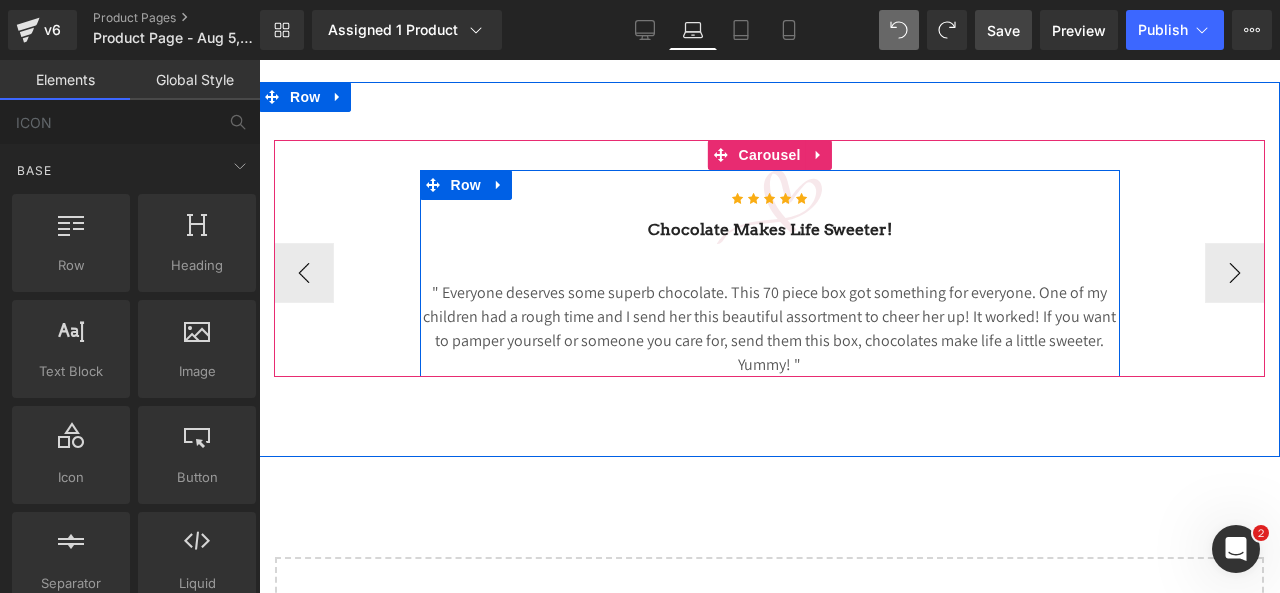 click on "" Everyone deserves some superb chocolate. This 70 piece box got something for everyone. One of my children had a rough time and I send her this beautiful assortment to cheer her up! It worked! If you want to pamper yourself or someone you care for, send them this box, chocolates make life a little sweeter. Yummy! "" at bounding box center [770, 329] 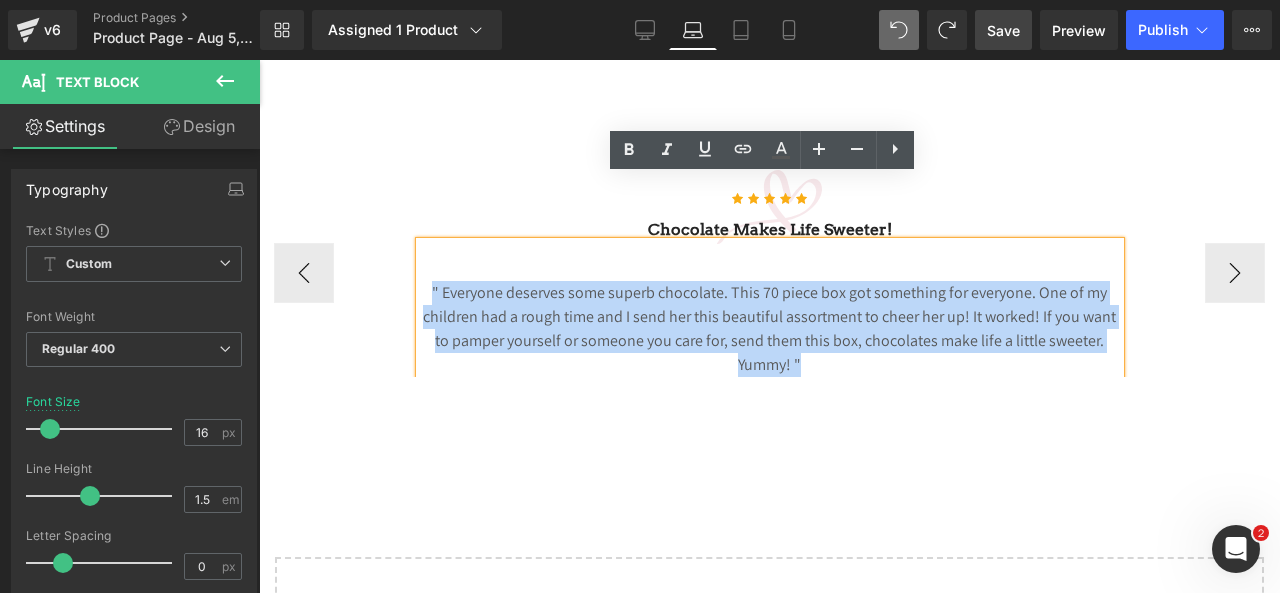 drag, startPoint x: 804, startPoint y: 297, endPoint x: 361, endPoint y: 203, distance: 452.86313 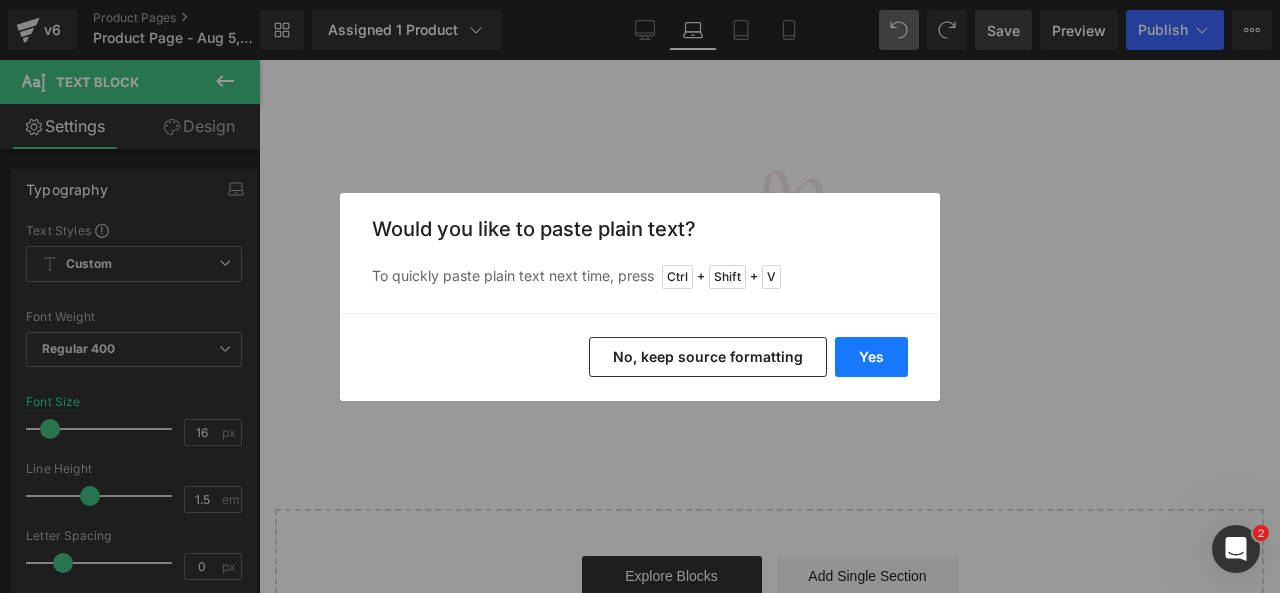click on "Yes" at bounding box center (871, 357) 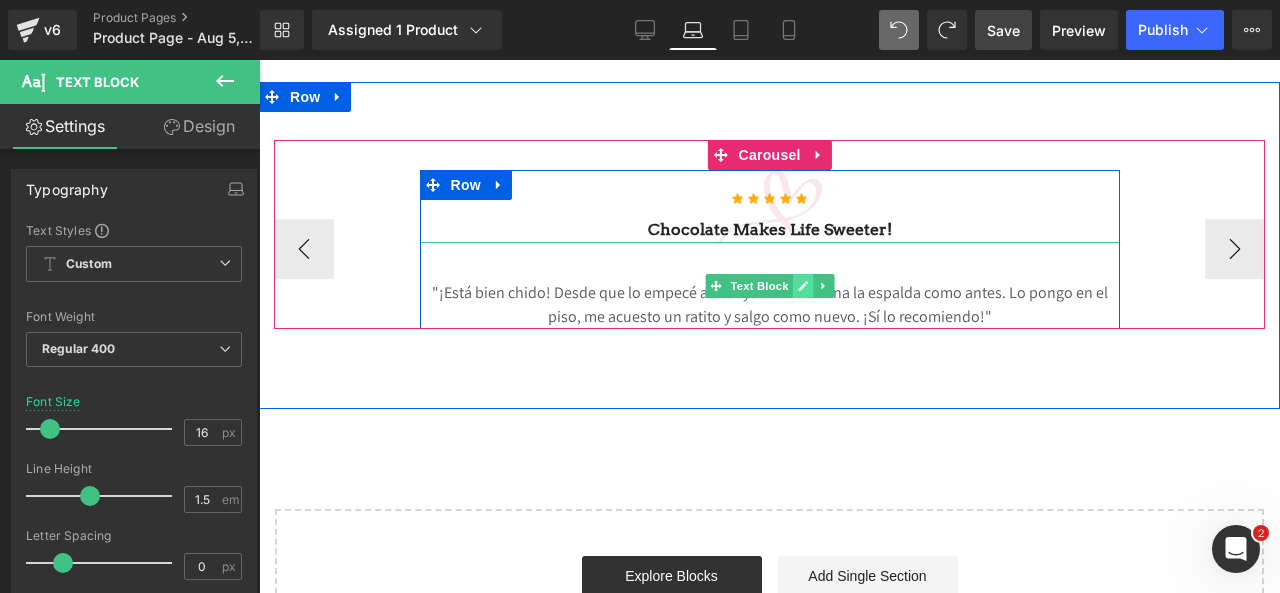 click 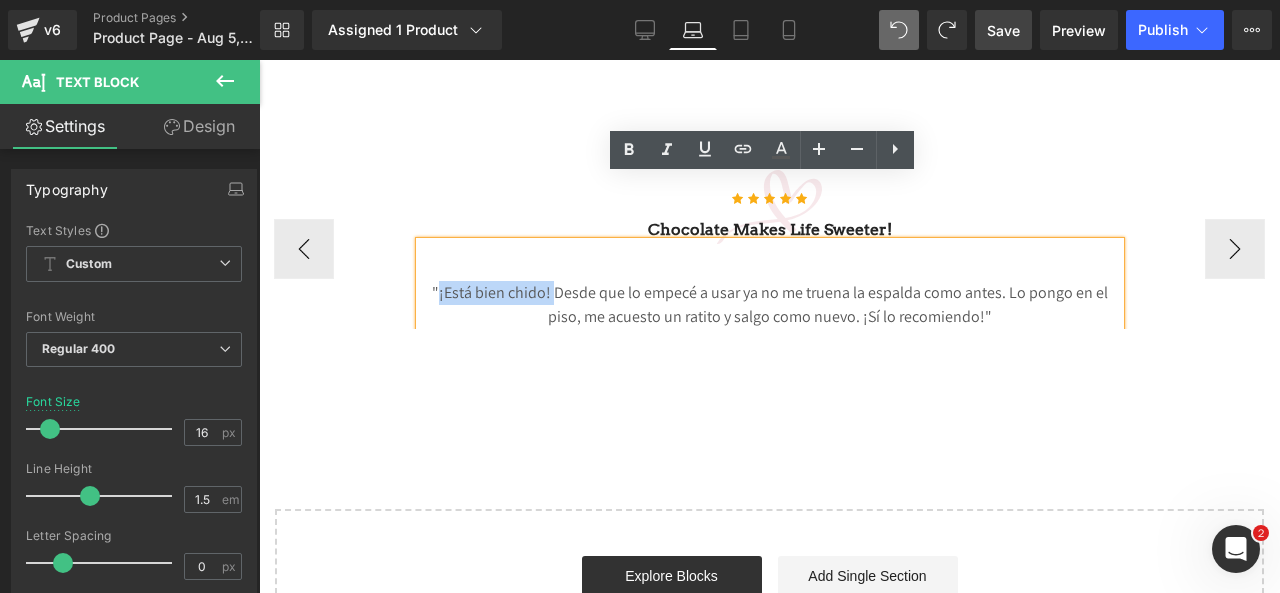 drag, startPoint x: 433, startPoint y: 230, endPoint x: 548, endPoint y: 221, distance: 115.35164 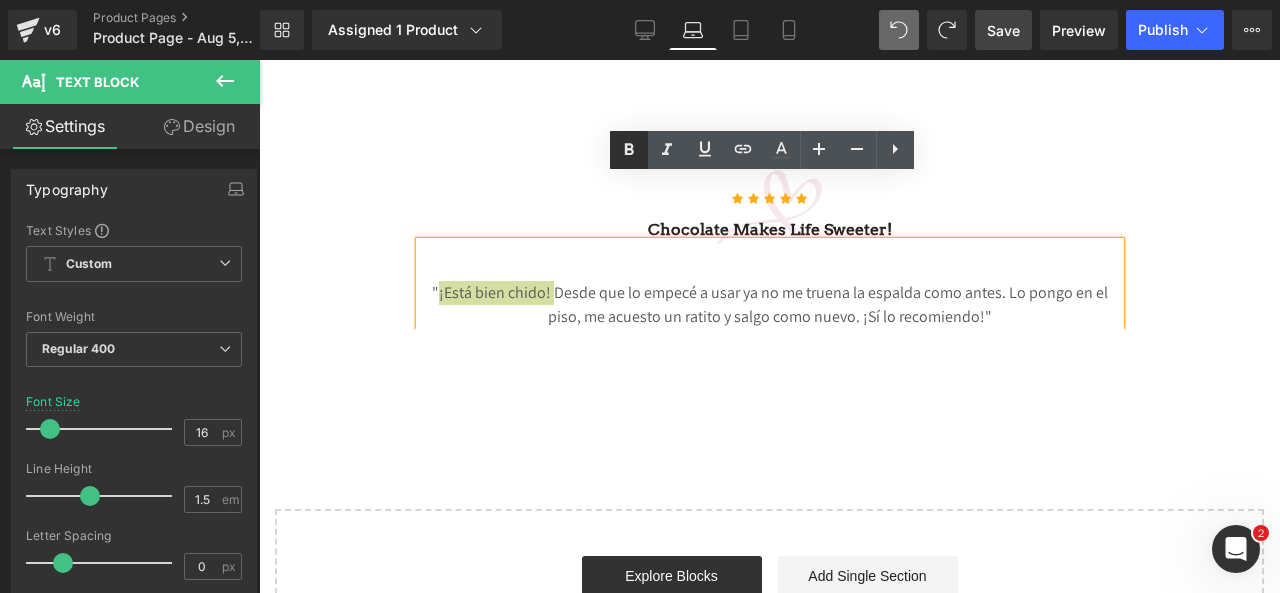 click 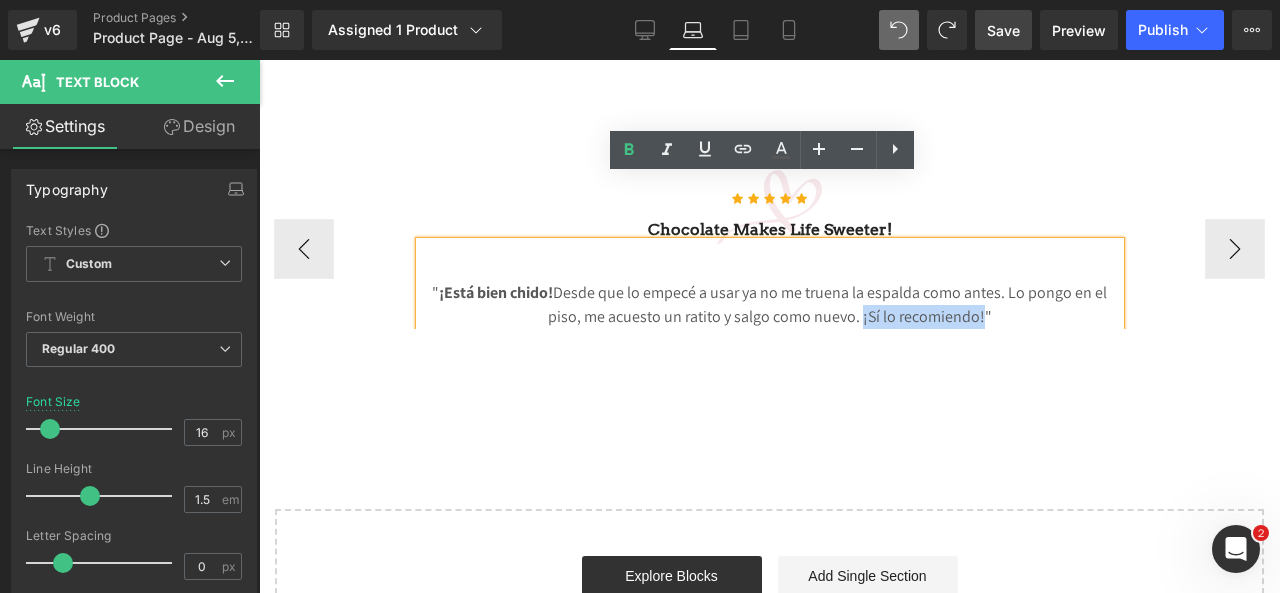 drag, startPoint x: 854, startPoint y: 251, endPoint x: 976, endPoint y: 241, distance: 122.40915 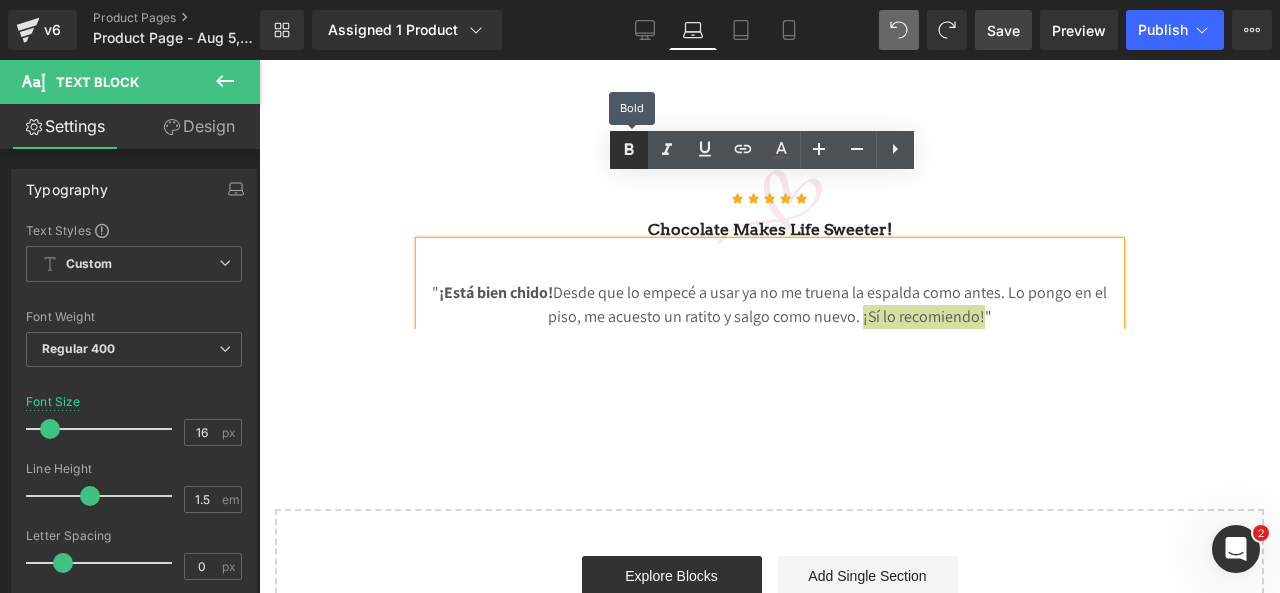 click at bounding box center [629, 150] 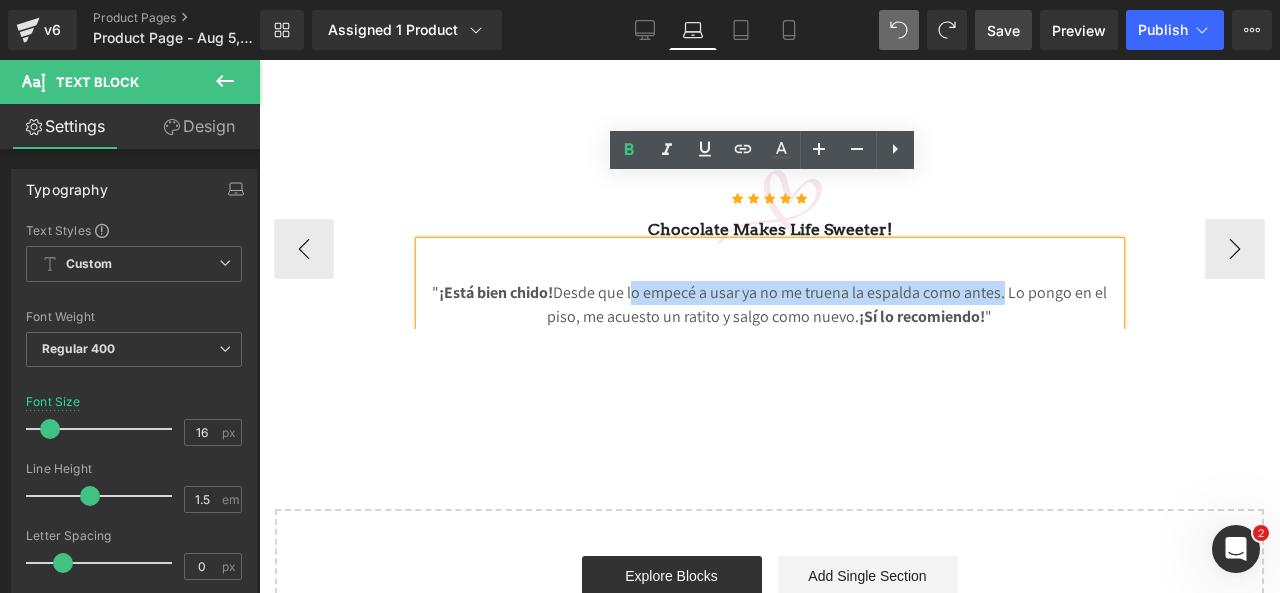 drag, startPoint x: 625, startPoint y: 221, endPoint x: 999, endPoint y: 203, distance: 374.4329 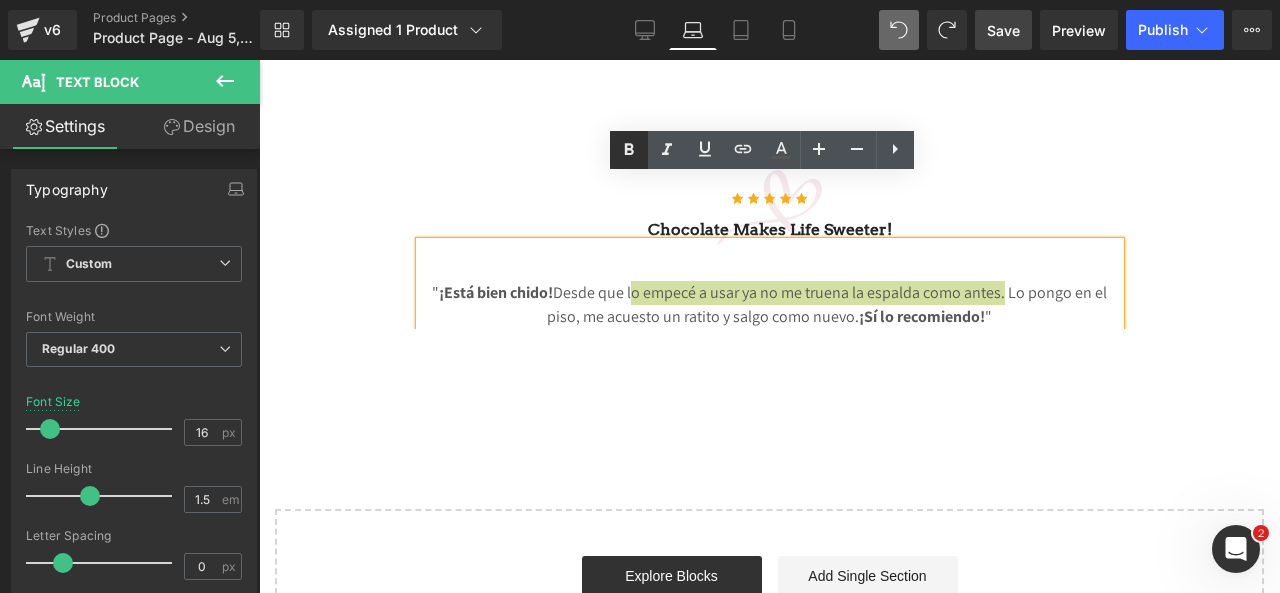 click 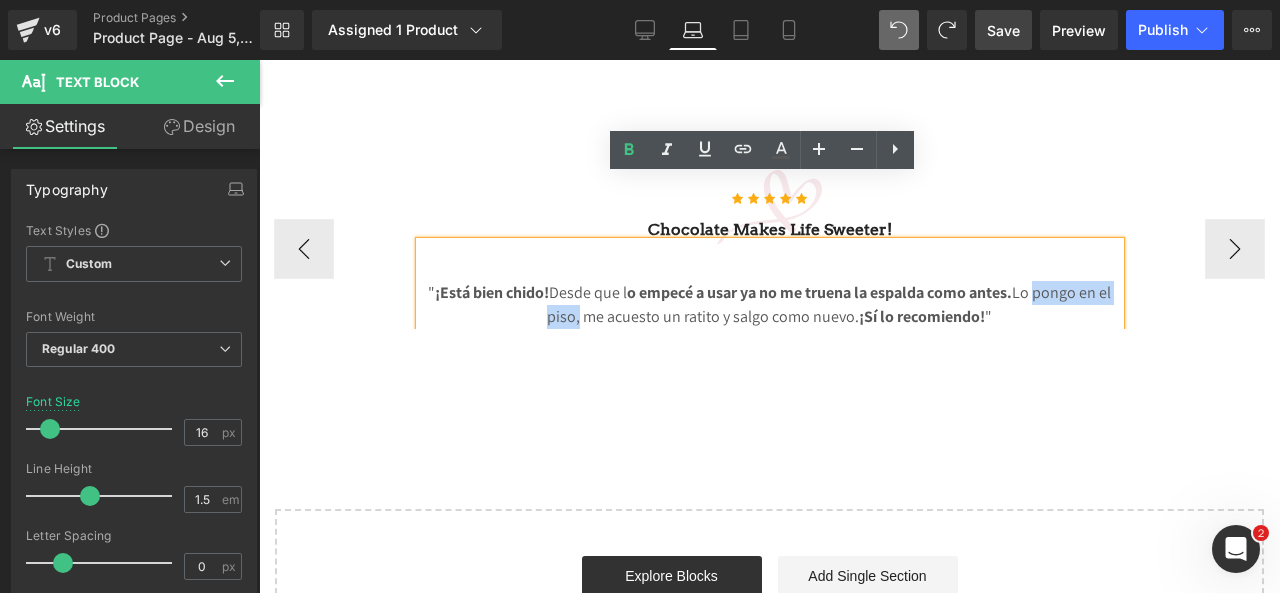 drag, startPoint x: 568, startPoint y: 250, endPoint x: 1023, endPoint y: 230, distance: 455.43936 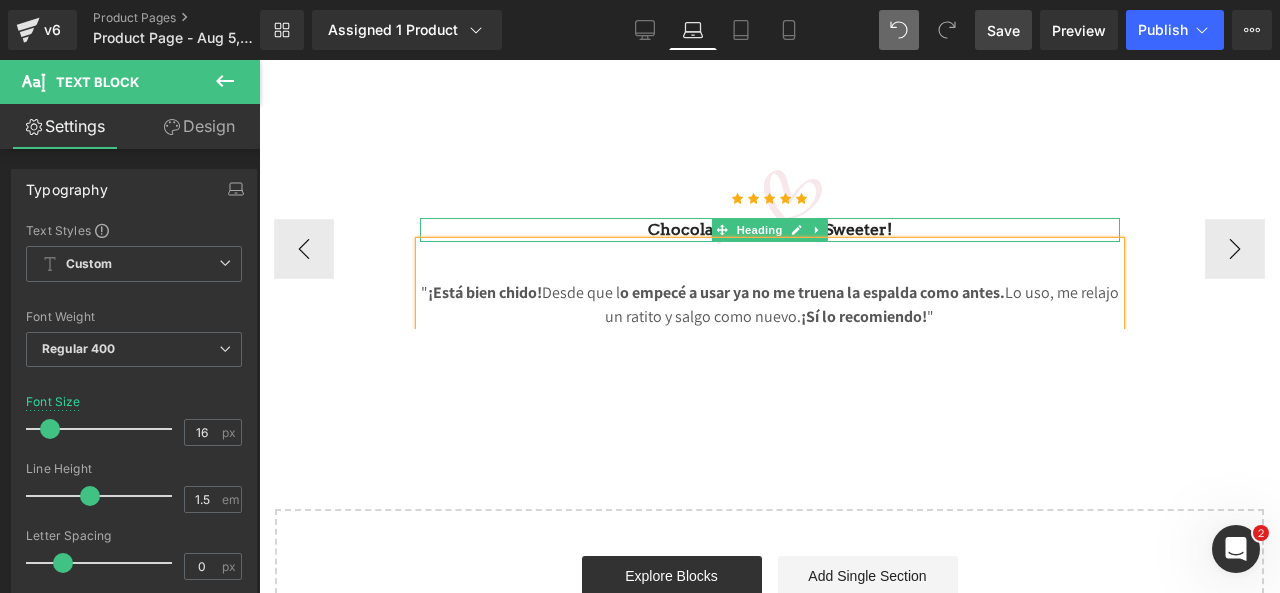 click on "Chocolate makes Life sweeter!" at bounding box center (770, 230) 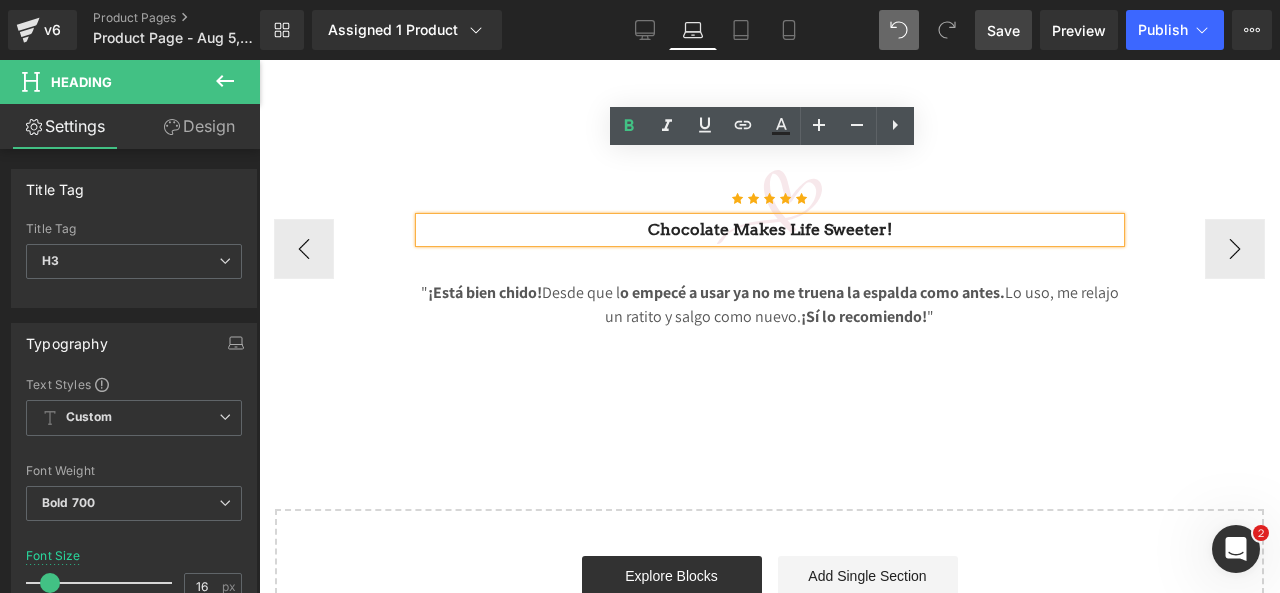 drag, startPoint x: 872, startPoint y: 161, endPoint x: 590, endPoint y: 159, distance: 282.00708 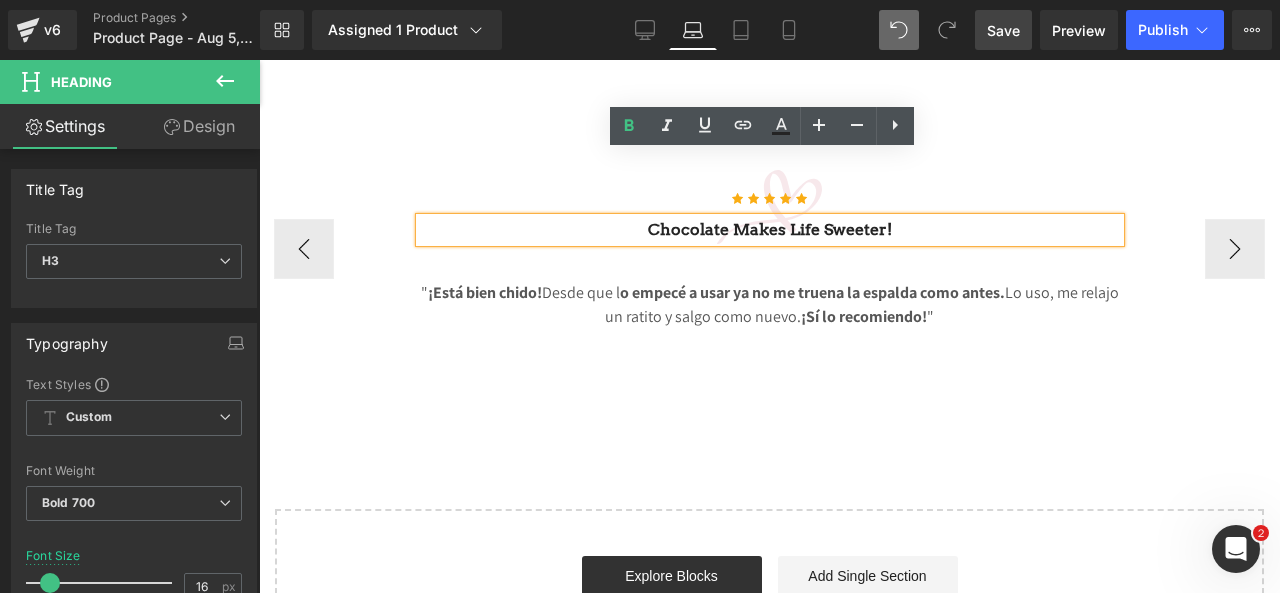 click on "Chocolate makes Life sweeter!" at bounding box center [770, 230] 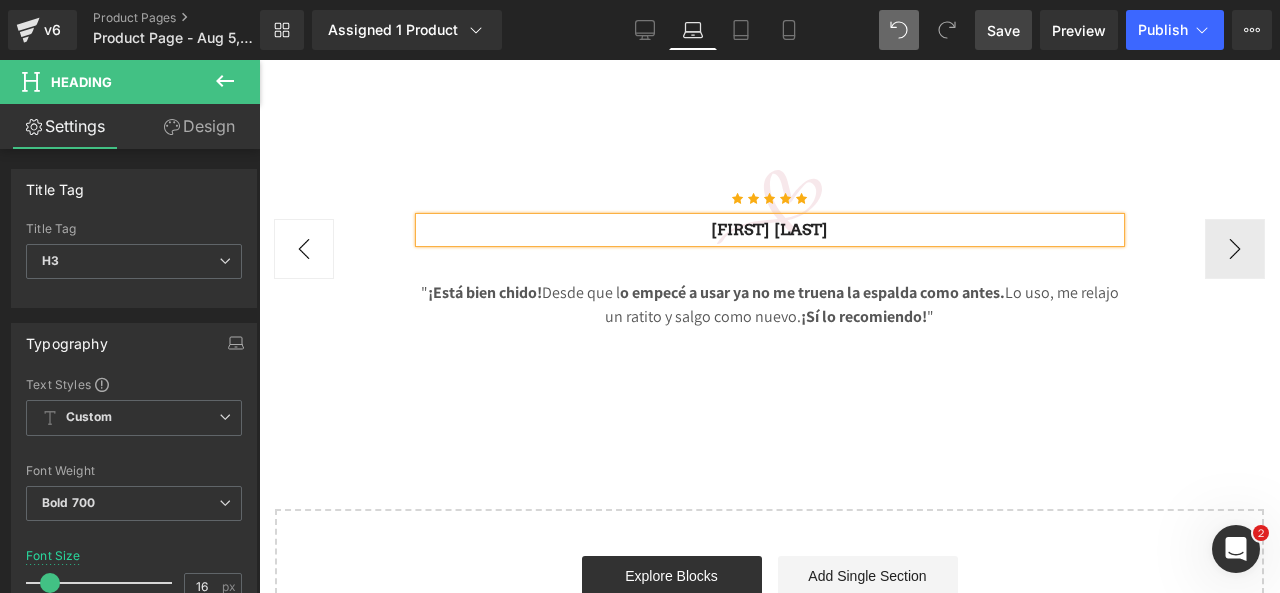 click on "‹" at bounding box center [304, 249] 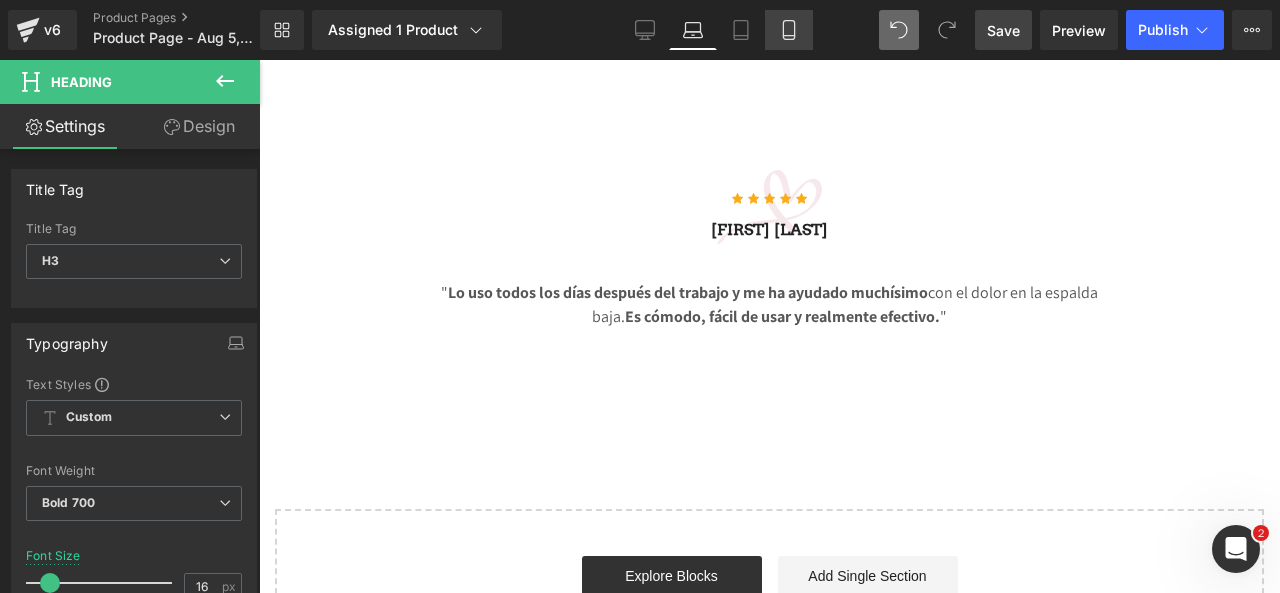 click 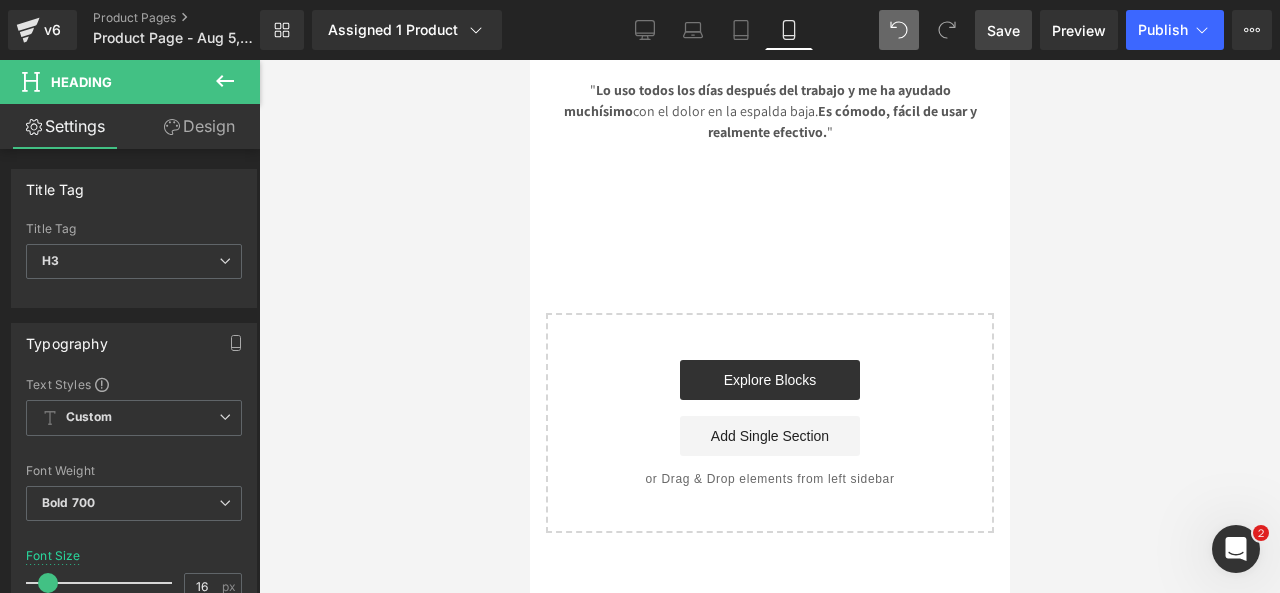 scroll, scrollTop: 4590, scrollLeft: 0, axis: vertical 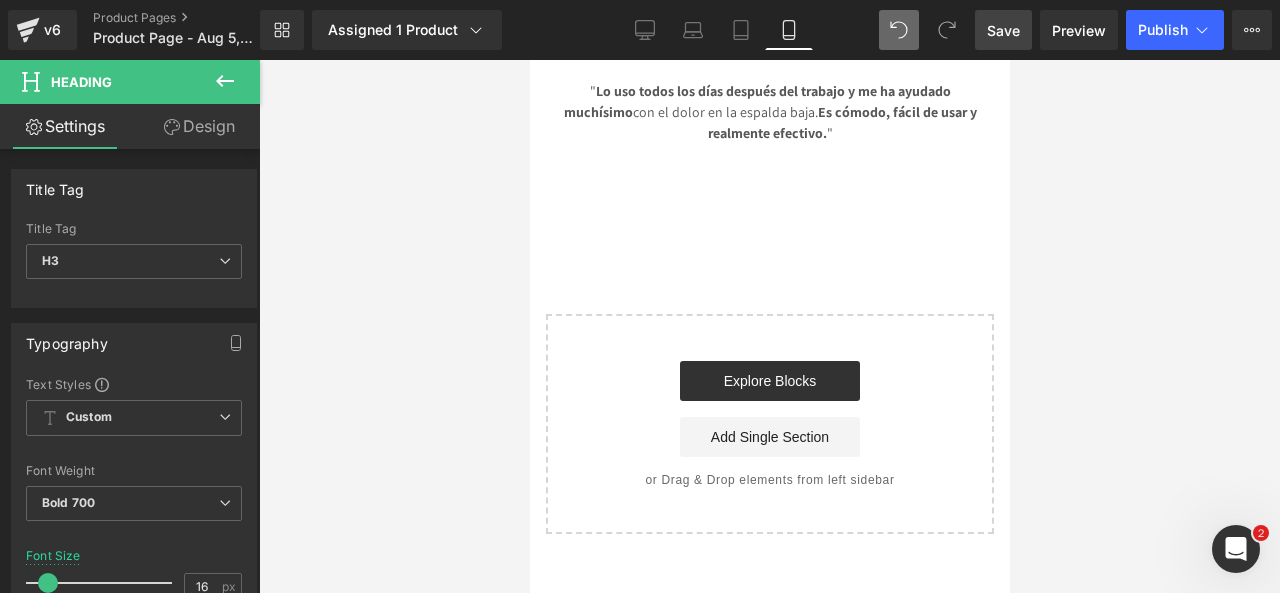 click at bounding box center (225, 82) 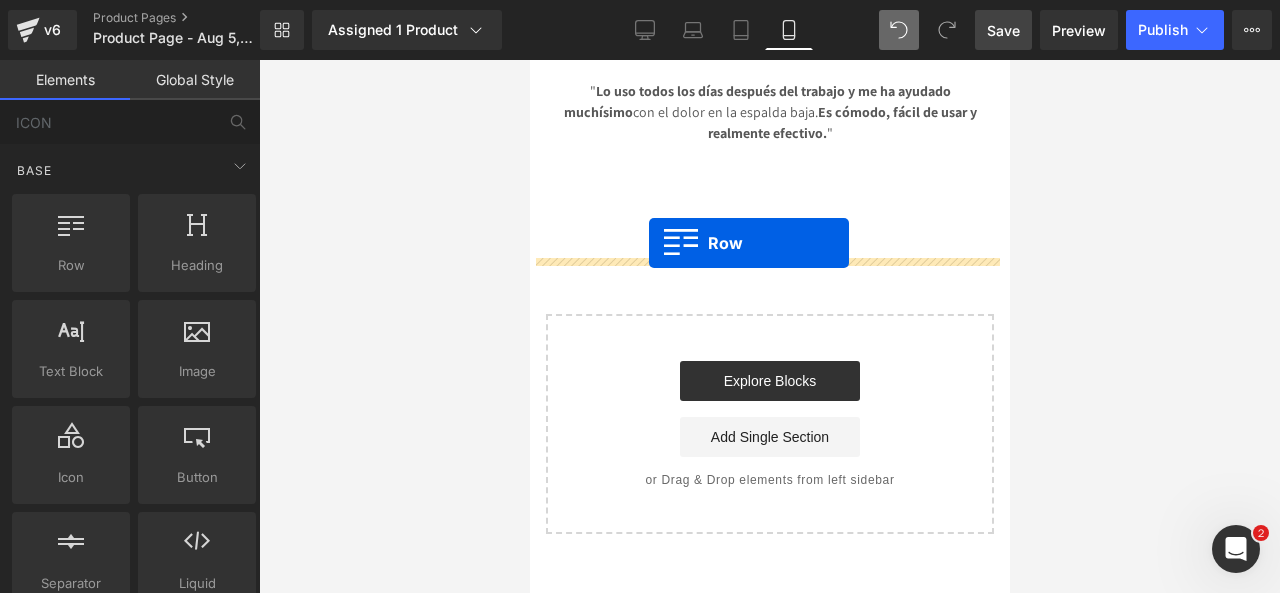 drag, startPoint x: 560, startPoint y: 319, endPoint x: 648, endPoint y: 243, distance: 116.275536 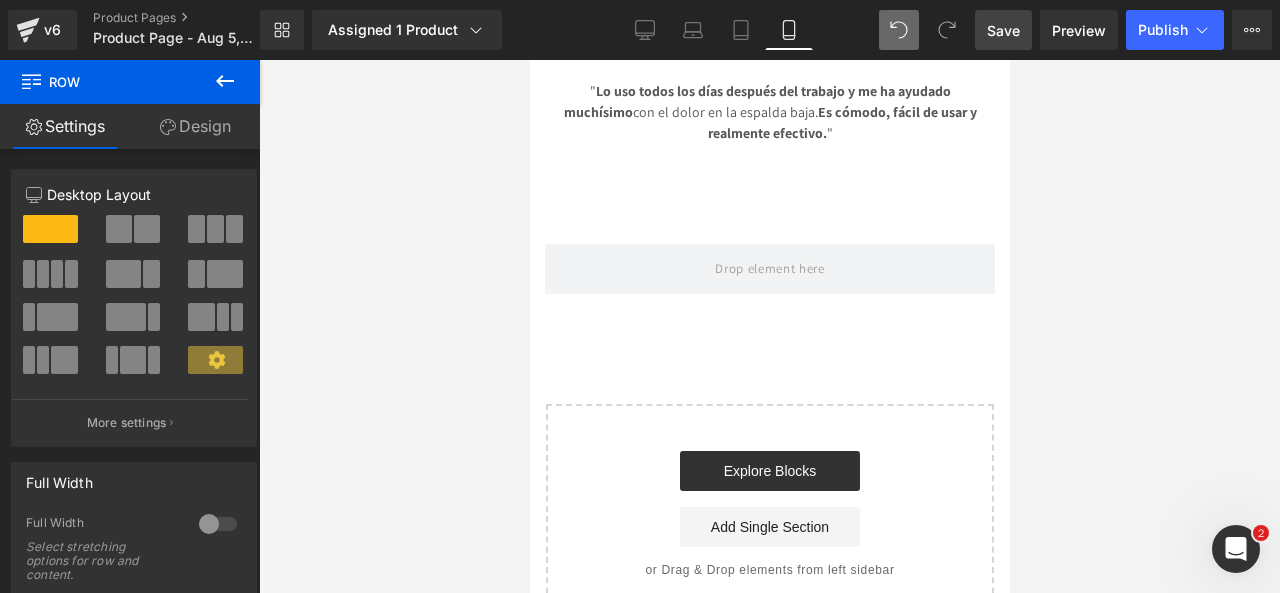 click 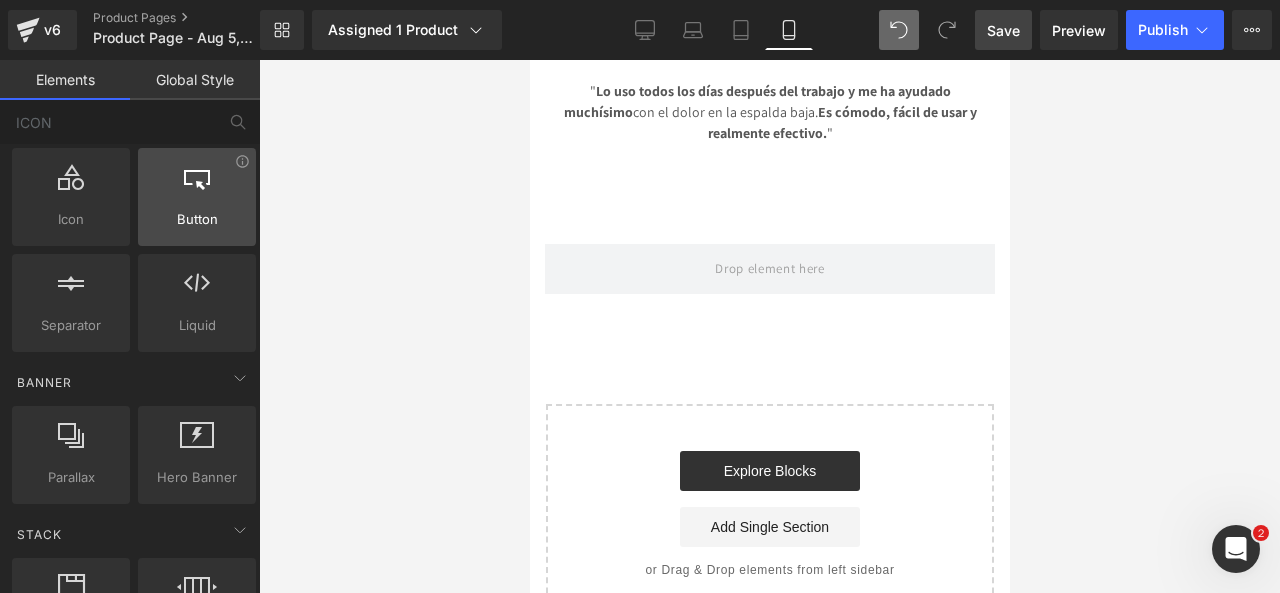 scroll, scrollTop: 264, scrollLeft: 0, axis: vertical 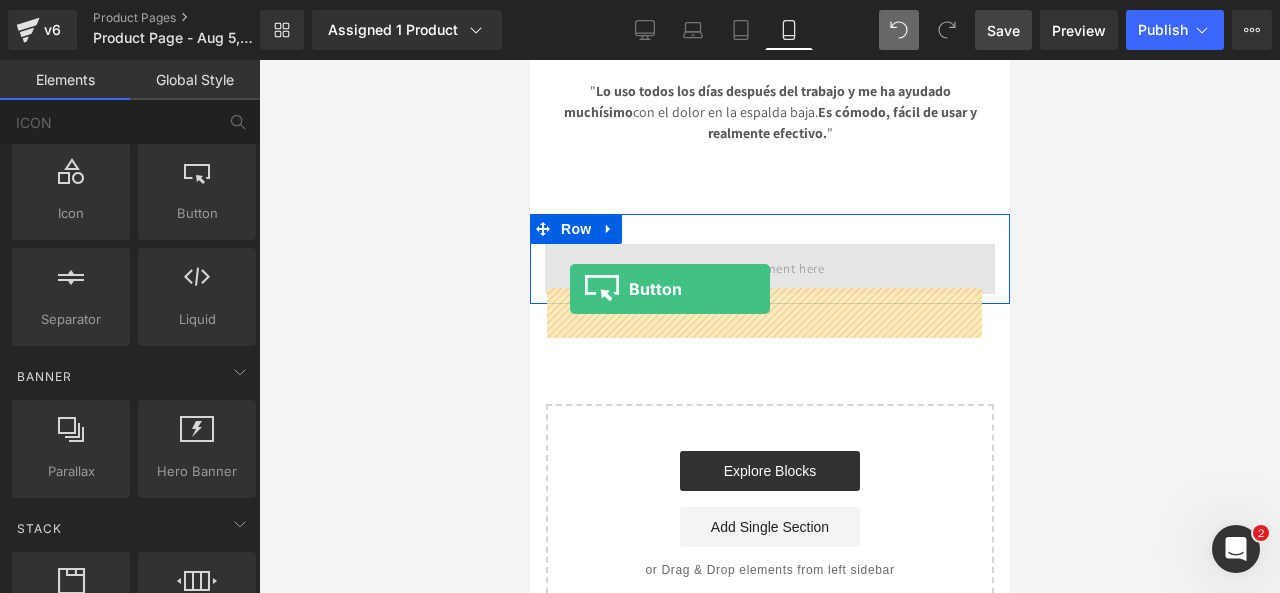 drag, startPoint x: 719, startPoint y: 279, endPoint x: 580, endPoint y: 296, distance: 140.0357 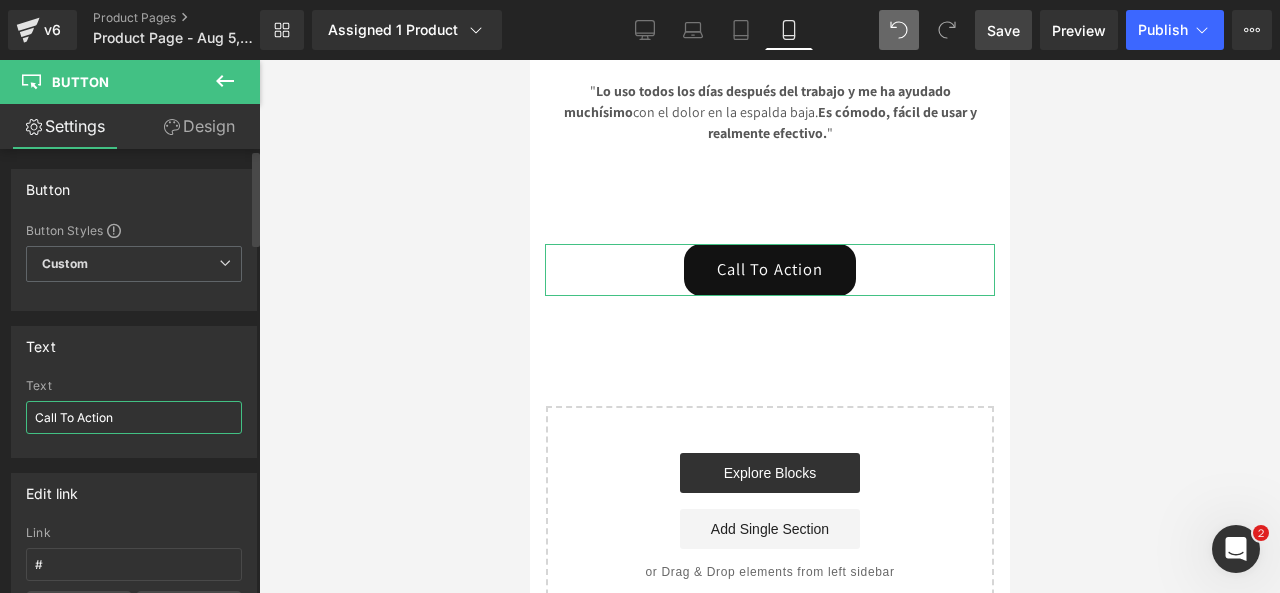 click on "Call To Action" at bounding box center (134, 417) 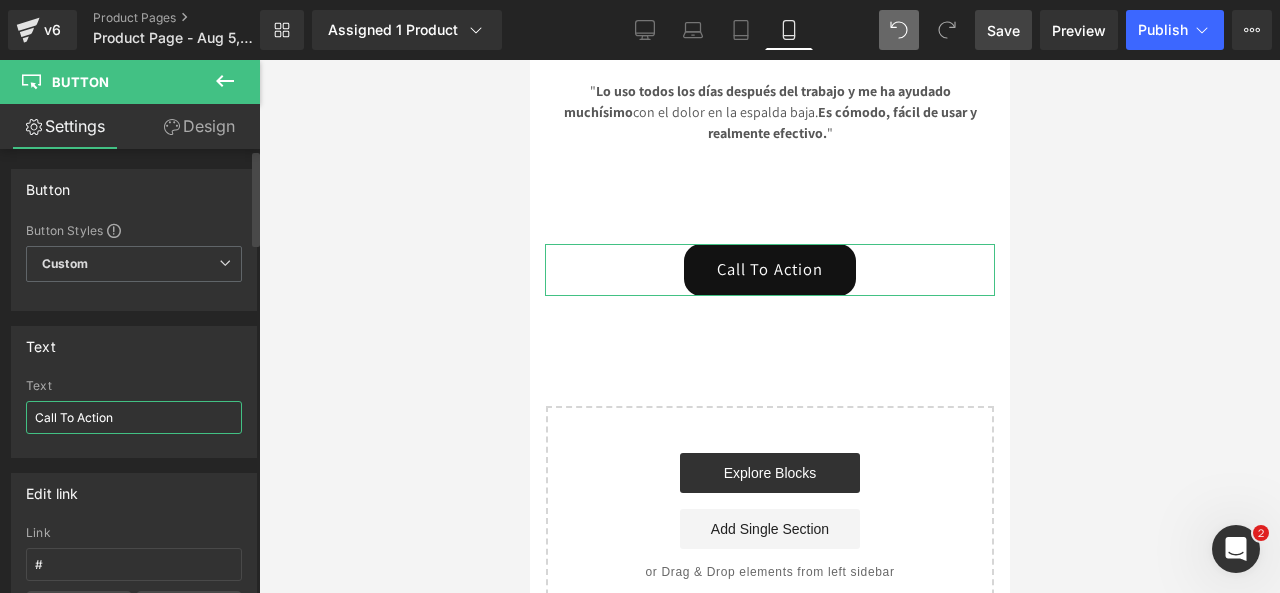 drag, startPoint x: 180, startPoint y: 403, endPoint x: 0, endPoint y: 417, distance: 180.54362 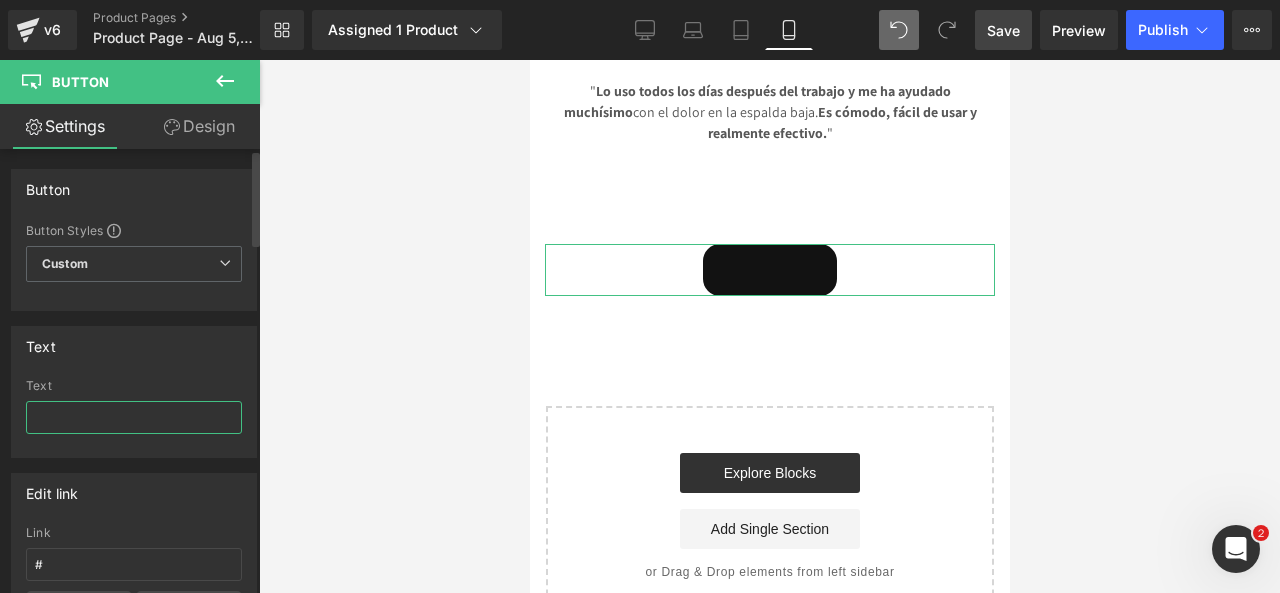 type on "!" 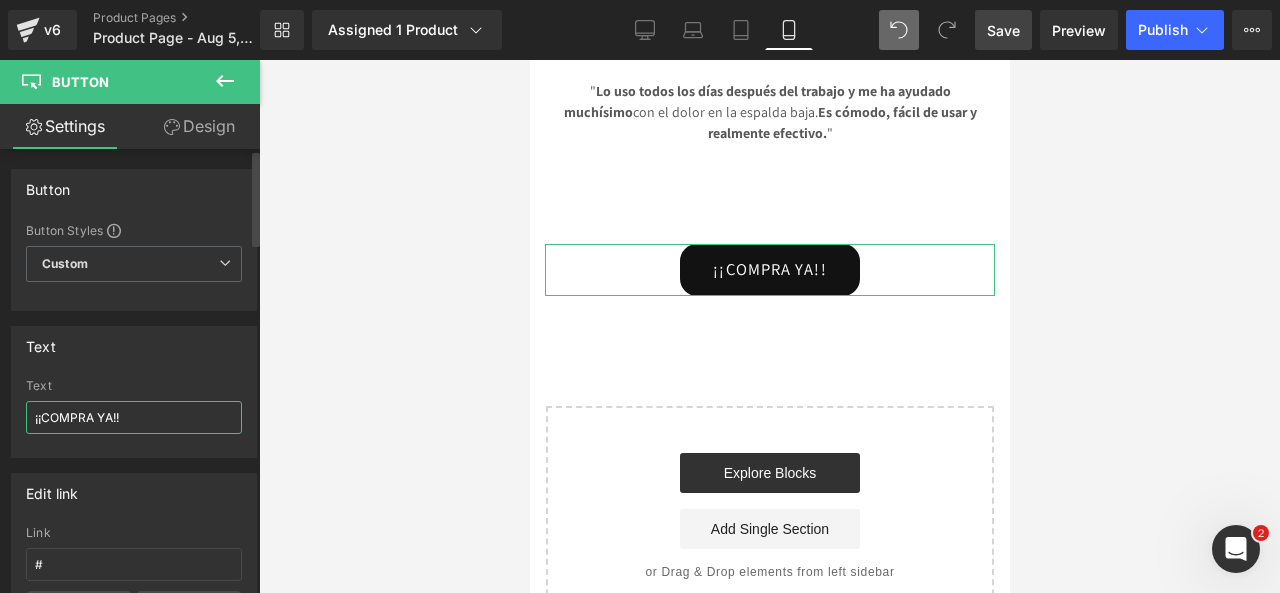 click on "¡¡COMPRA YA!!" at bounding box center (134, 417) 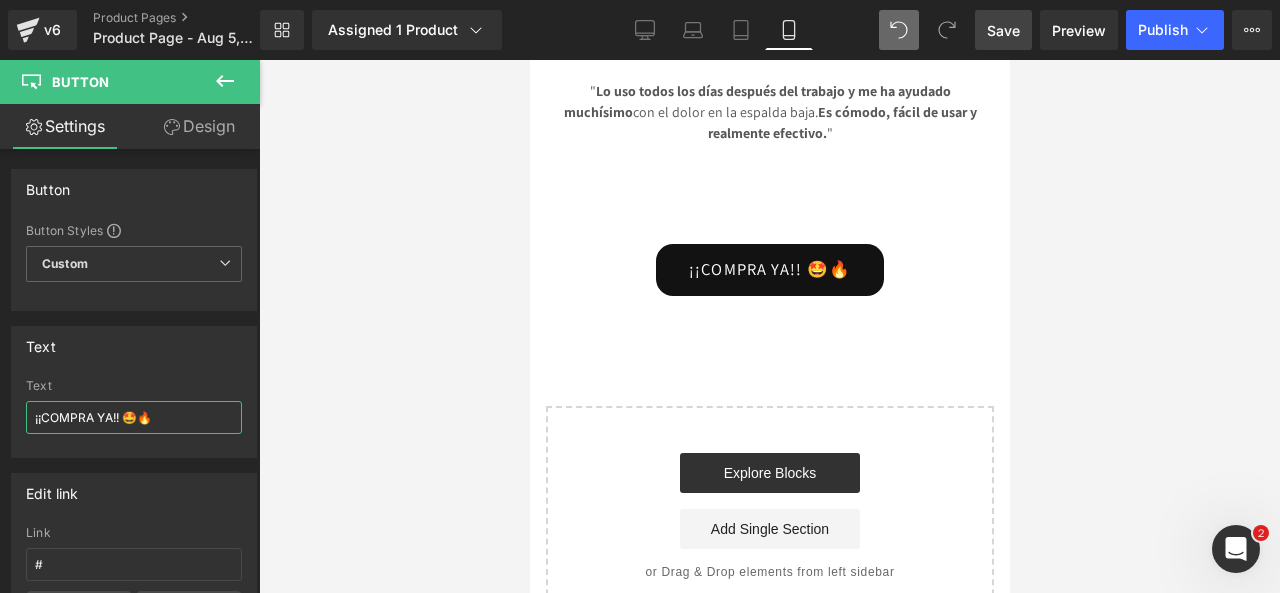 type on "¡¡COMPRA YA!! 🤩🔥" 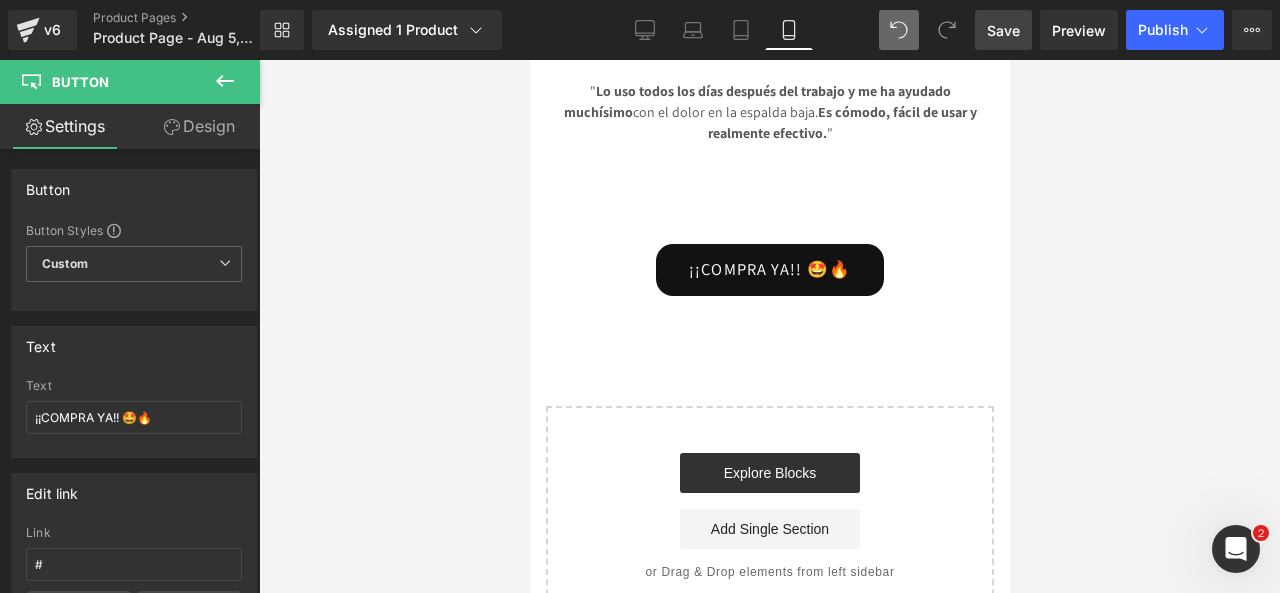 click 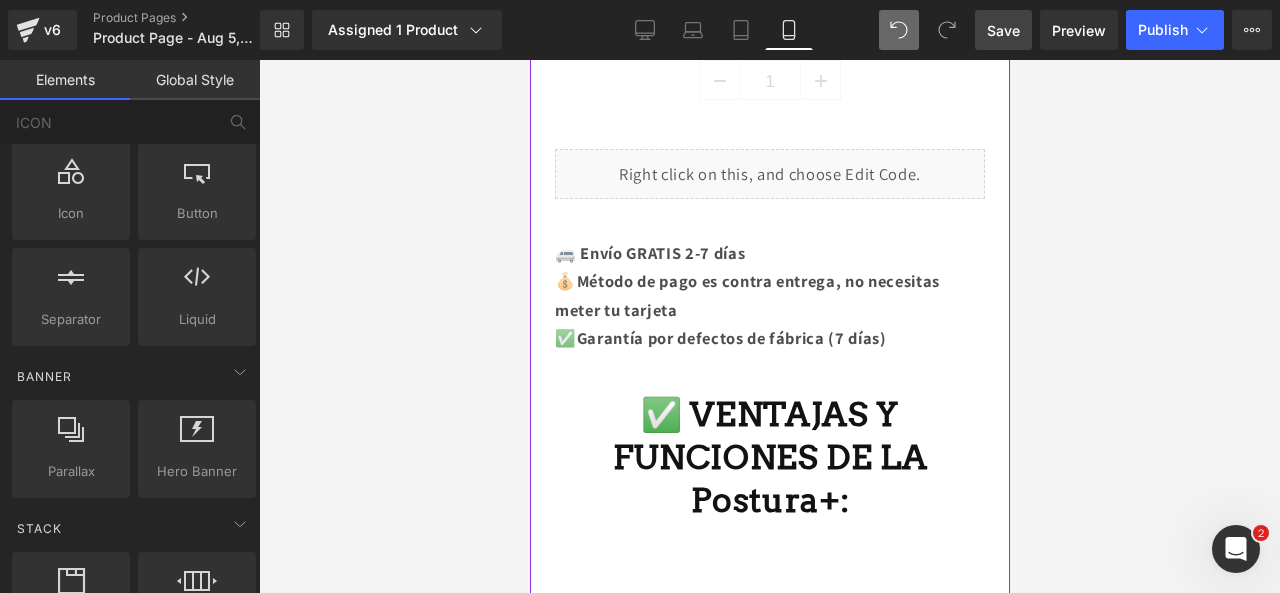 scroll, scrollTop: 1283, scrollLeft: 0, axis: vertical 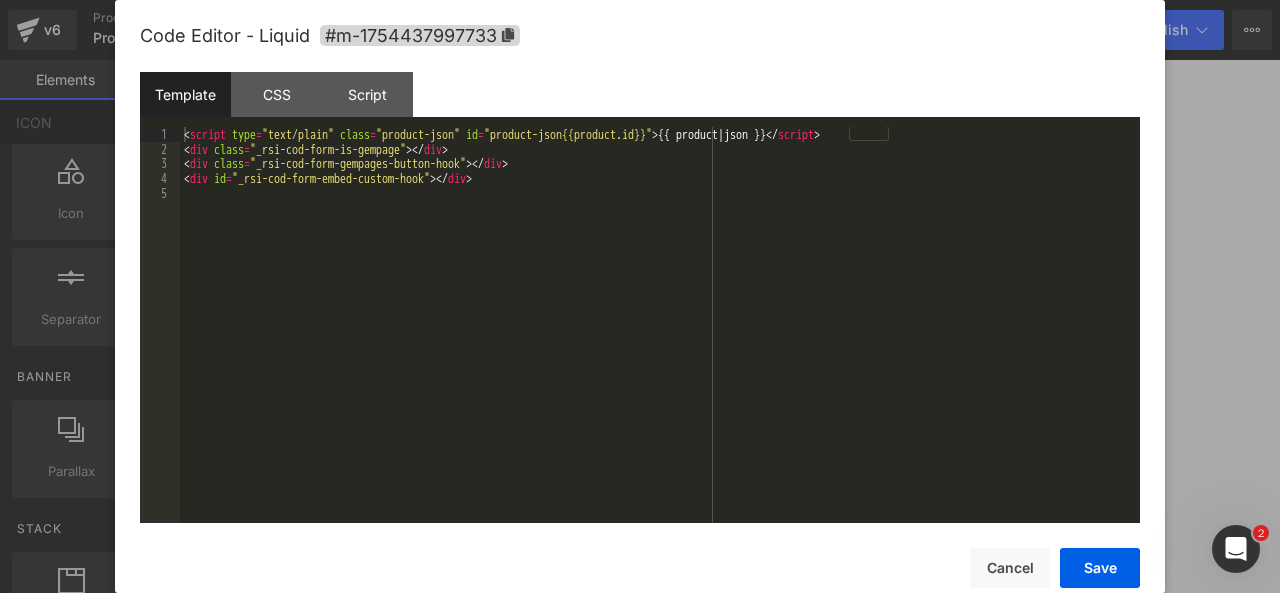 click at bounding box center [789, 186] 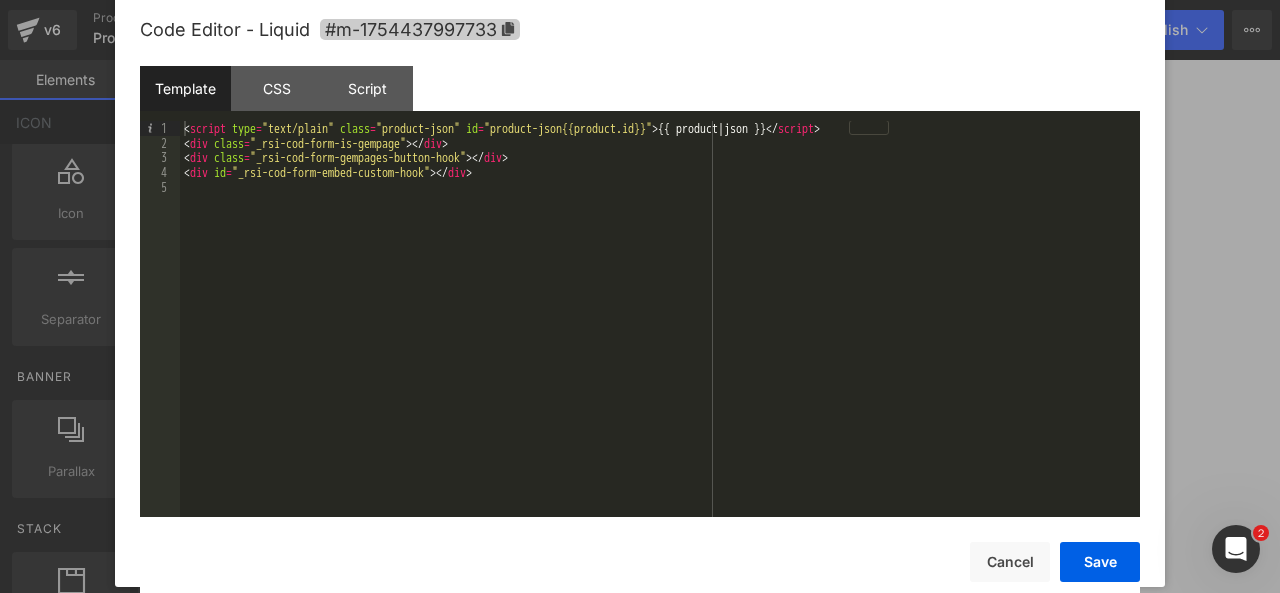 click on "#m-1754437997733" at bounding box center [420, 29] 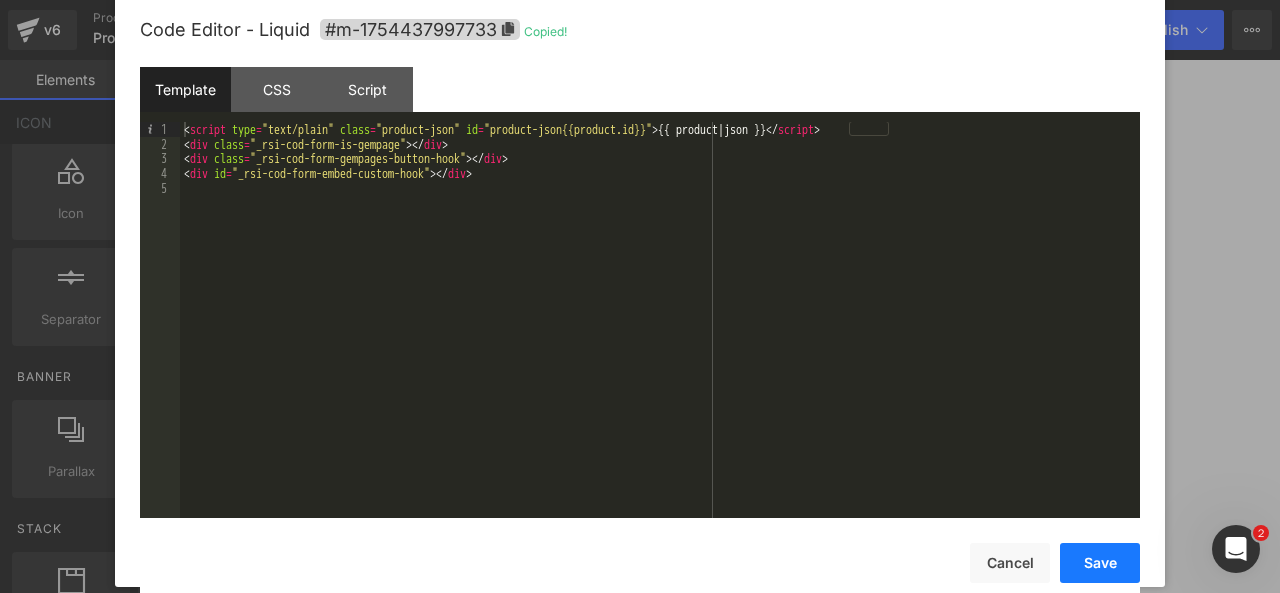 click on "Save" at bounding box center (1100, 563) 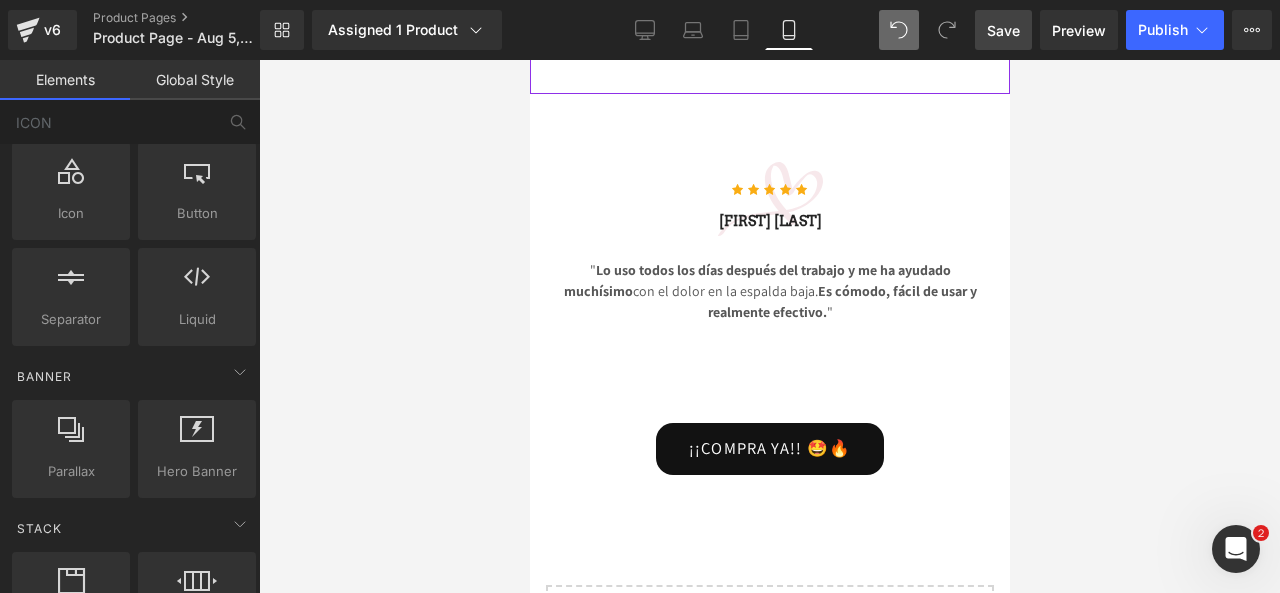 scroll, scrollTop: 4457, scrollLeft: 0, axis: vertical 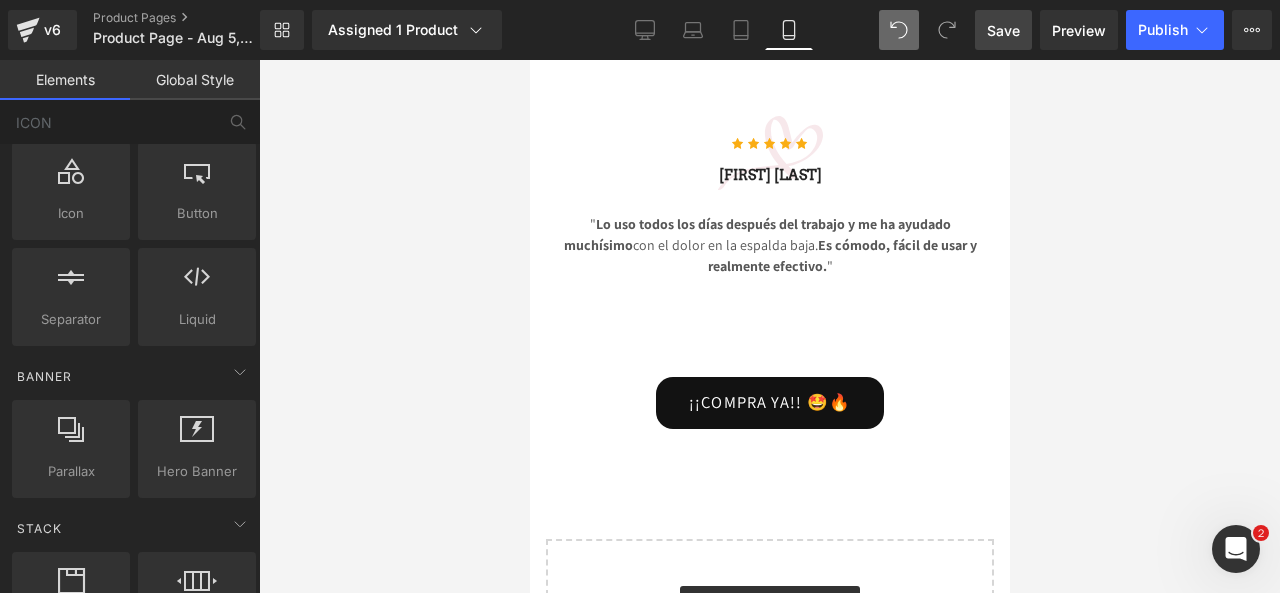 click on "¡¡COMPRA YA!! 🤩🔥" at bounding box center (769, 403) 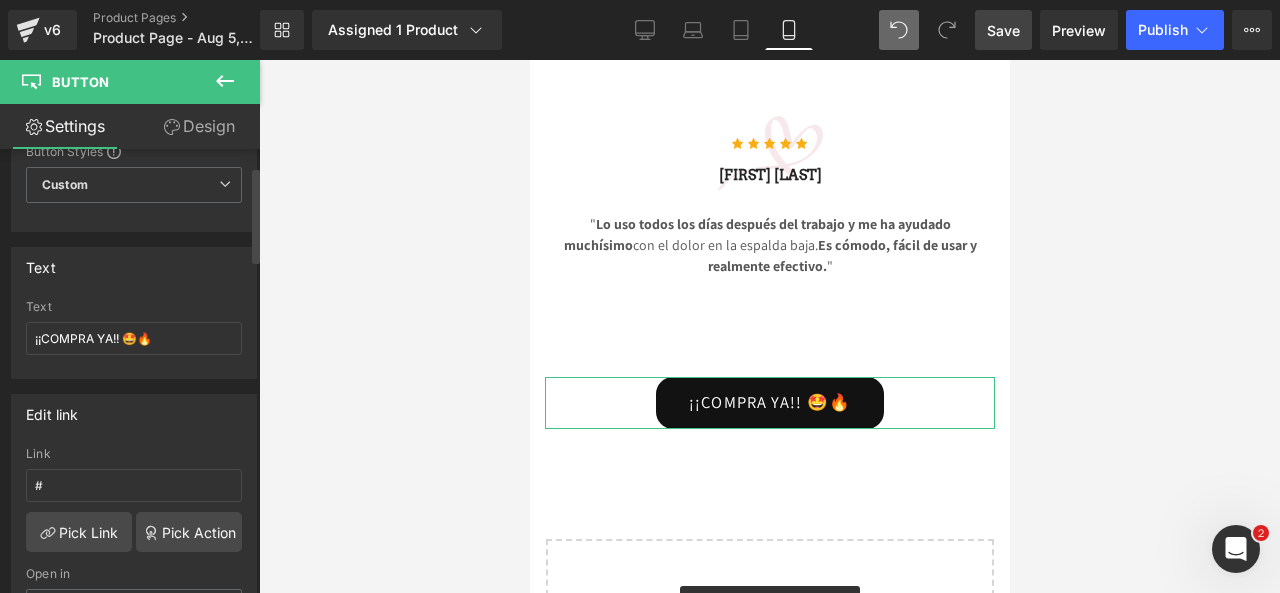 scroll, scrollTop: 80, scrollLeft: 0, axis: vertical 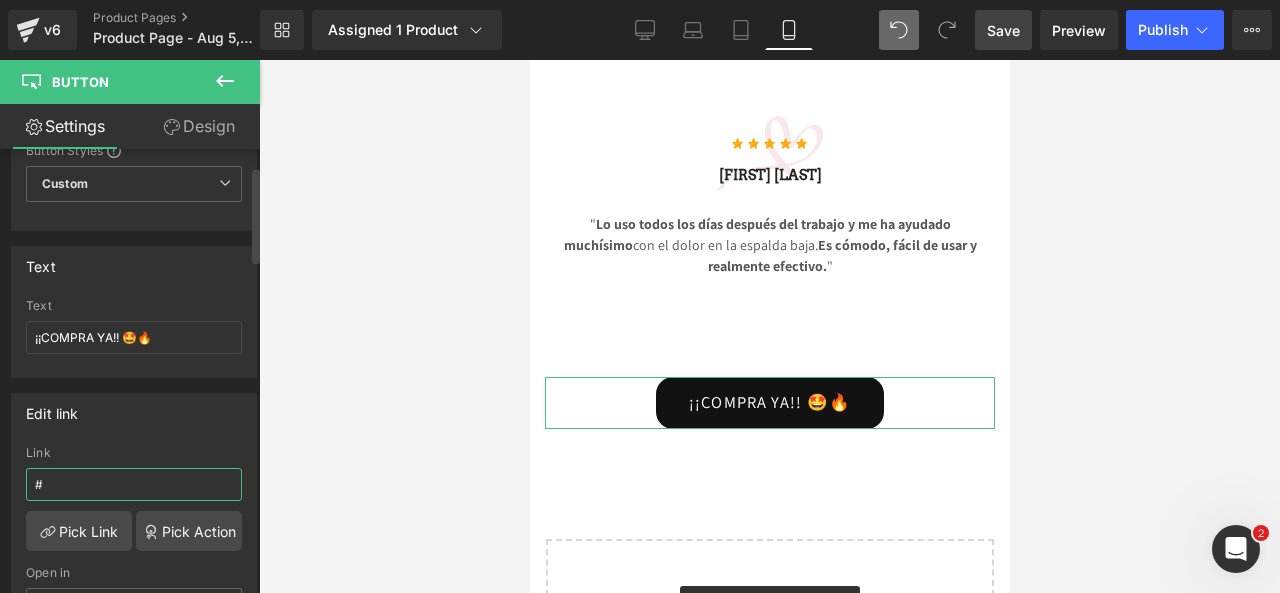 click on "#" at bounding box center [134, 484] 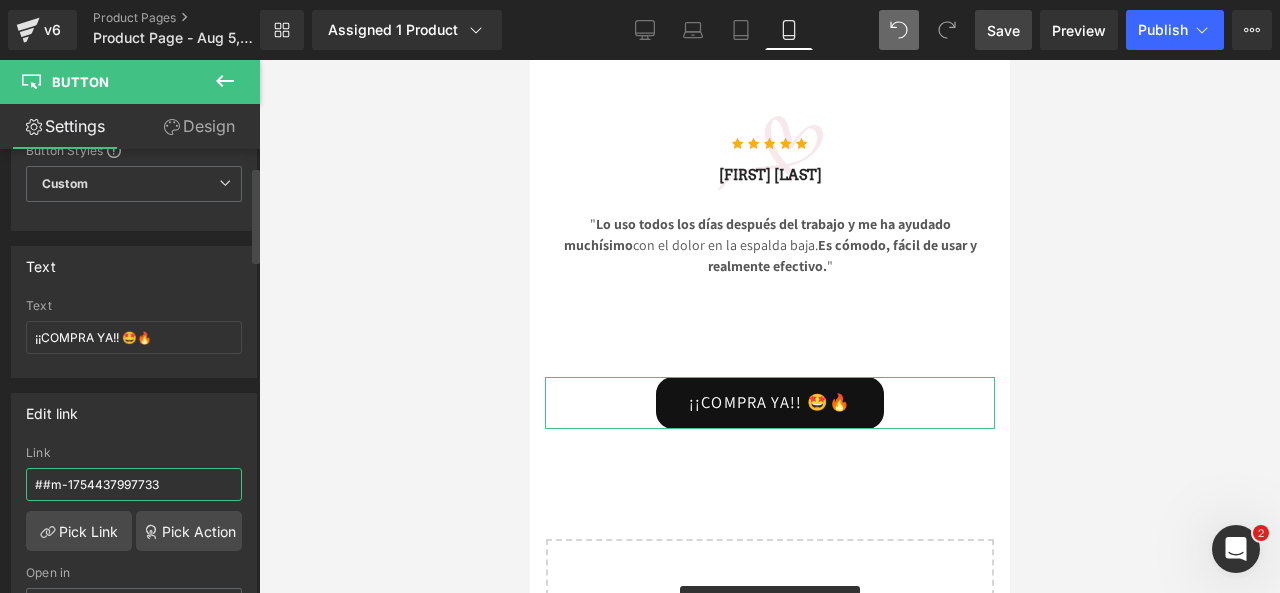click on "##m-1754437997733" at bounding box center [134, 484] 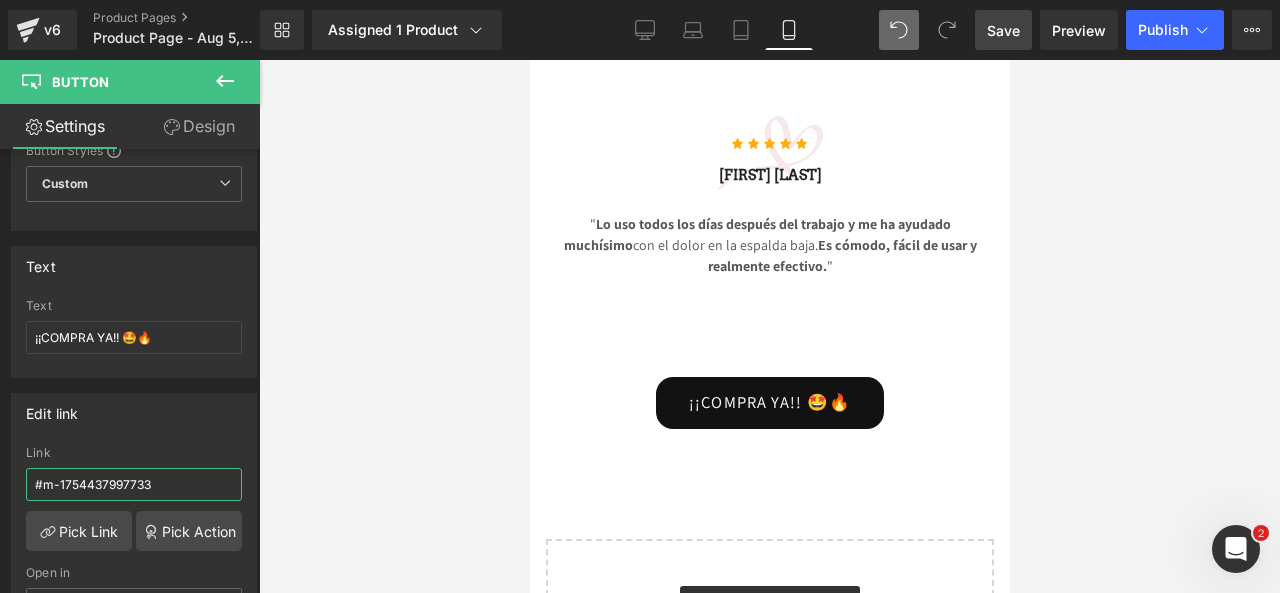 type on "#m-1754437997733" 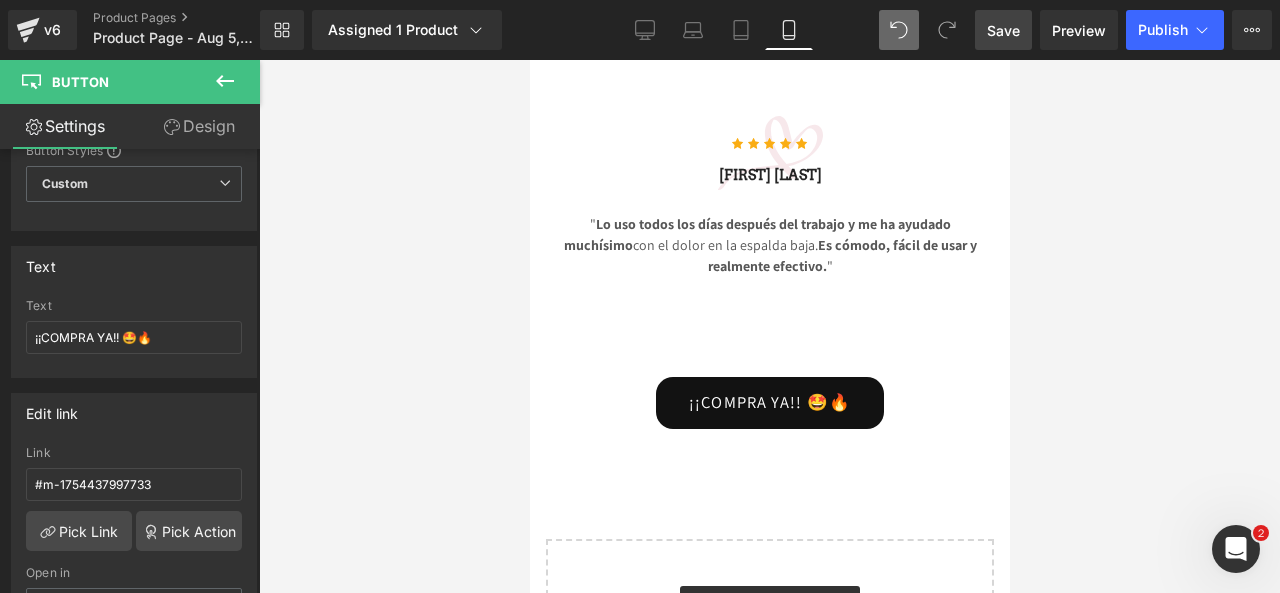 click 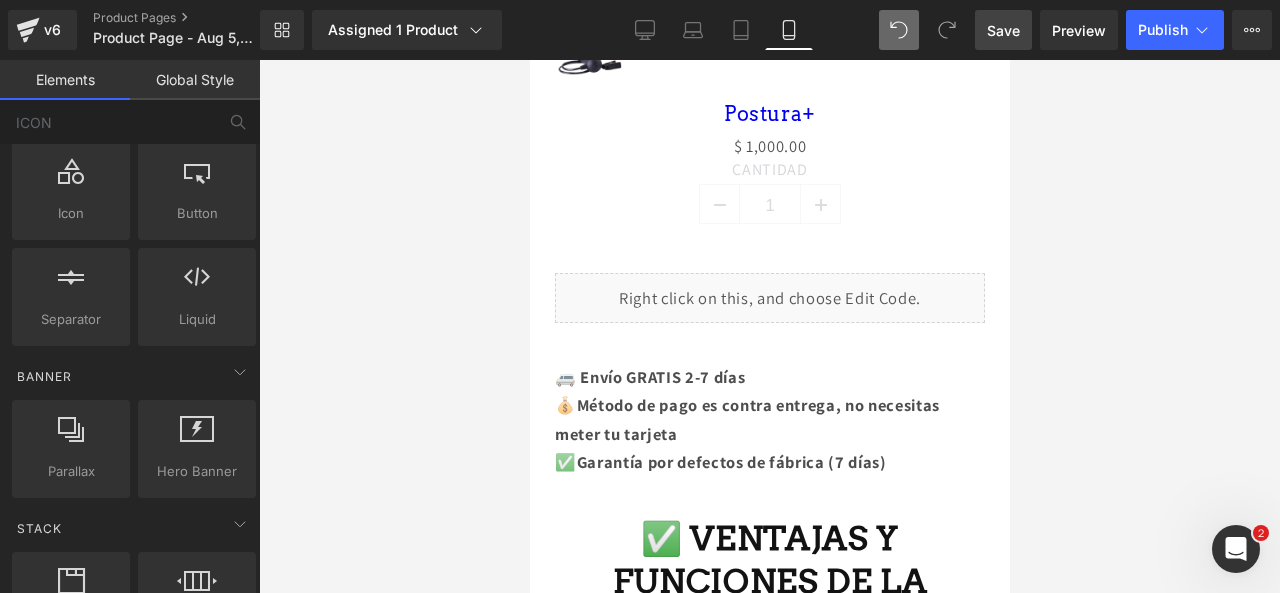 scroll, scrollTop: 1133, scrollLeft: 0, axis: vertical 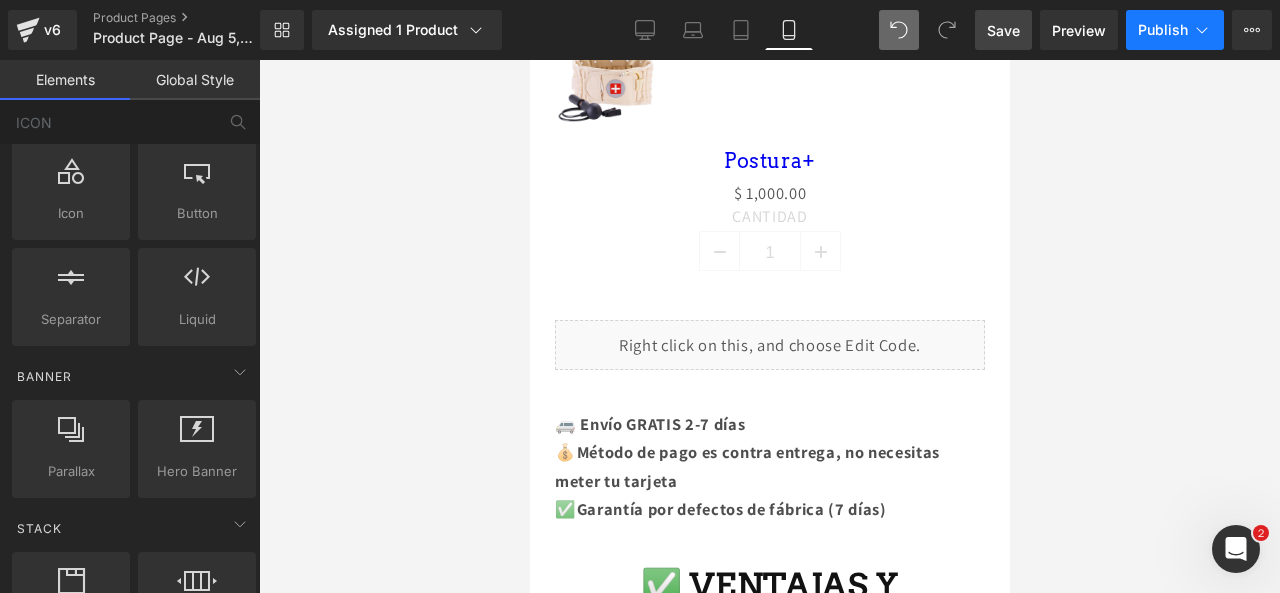 click 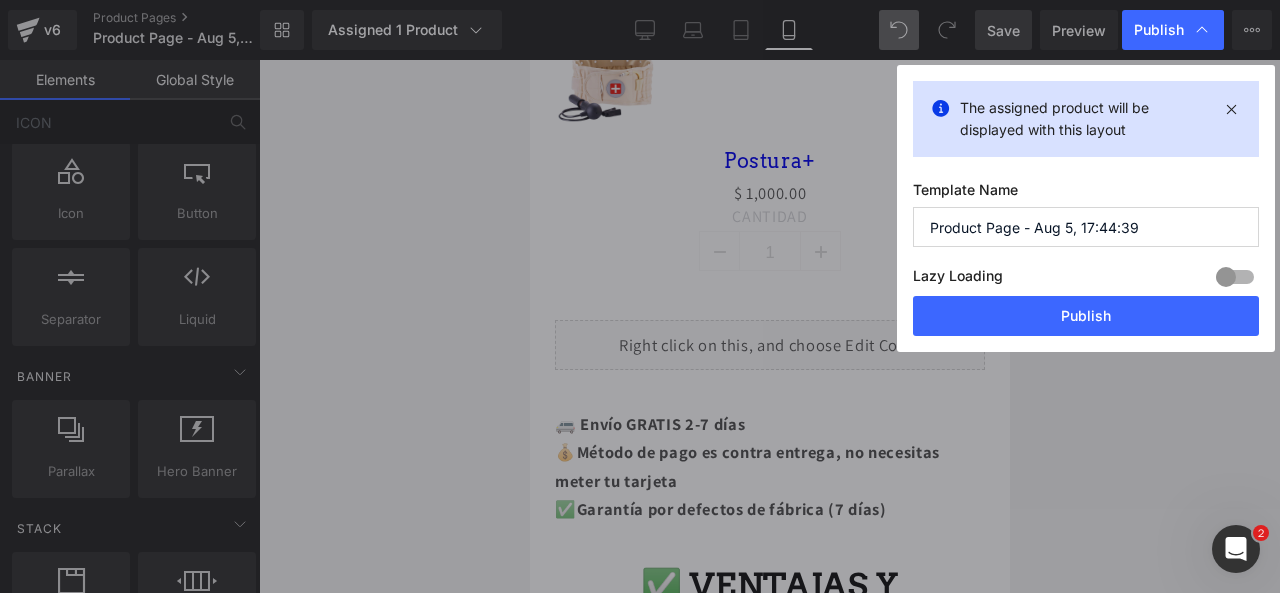 click on "Product Page - Aug 5, 17:44:39" at bounding box center [1086, 227] 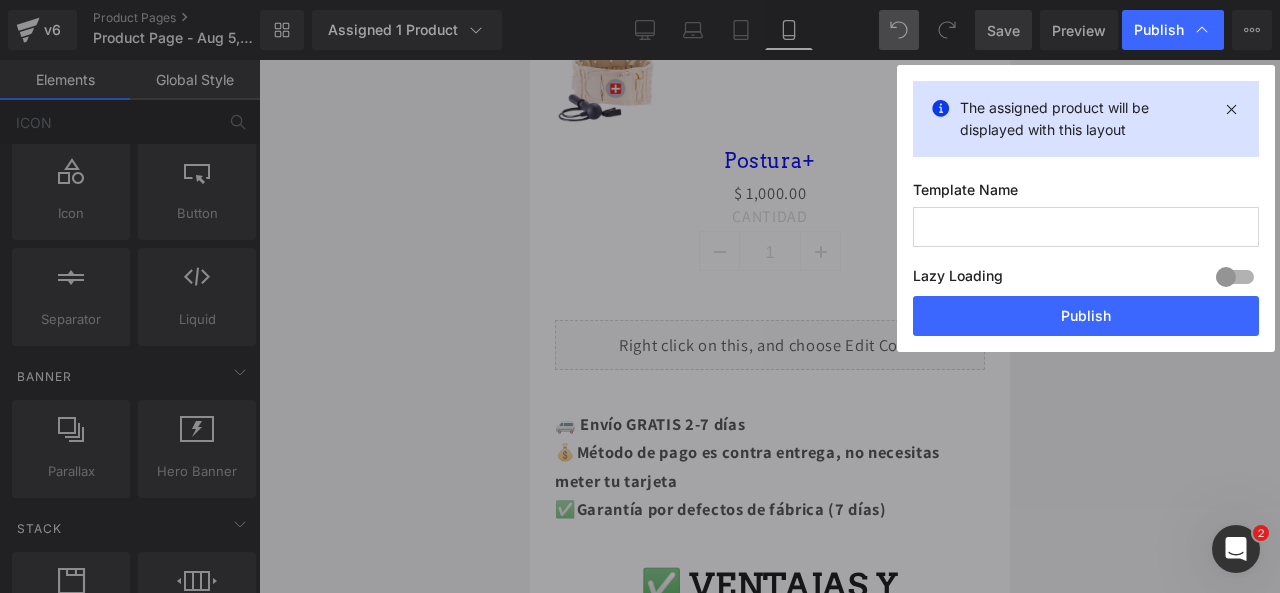 type on "p" 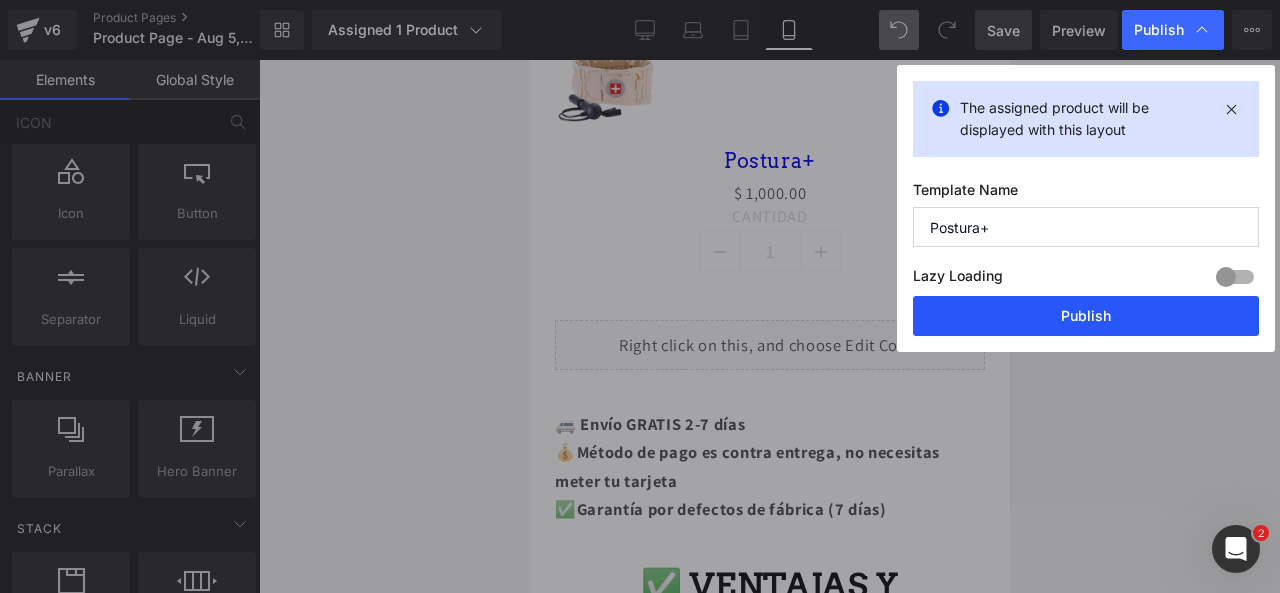 type on "Postura+" 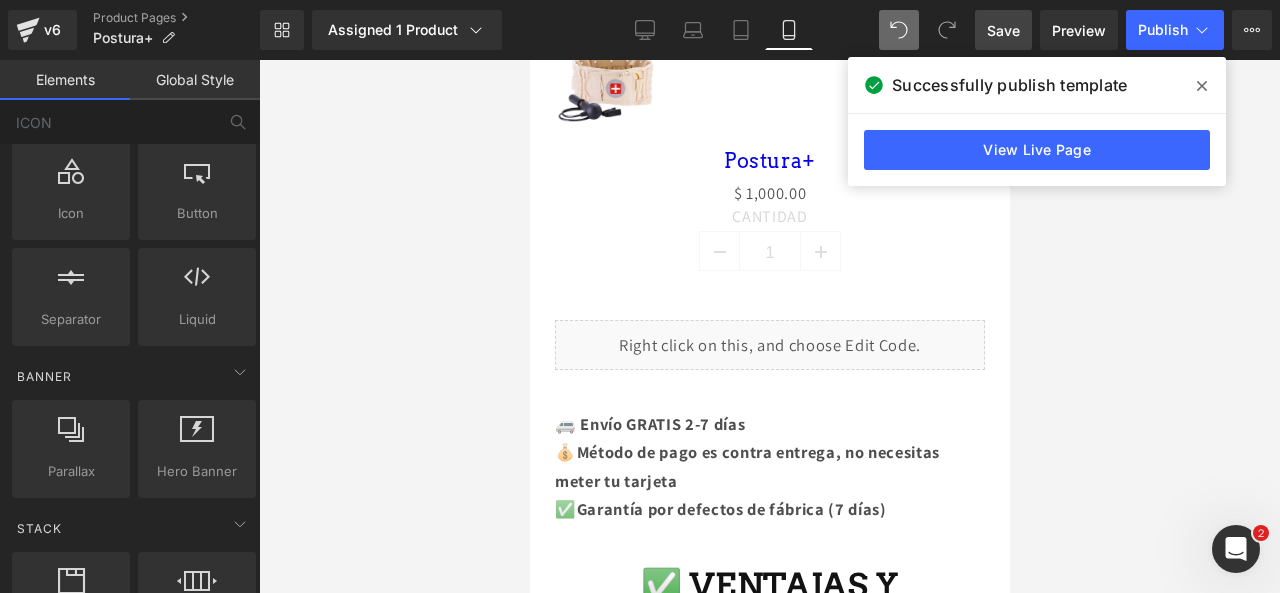 click 